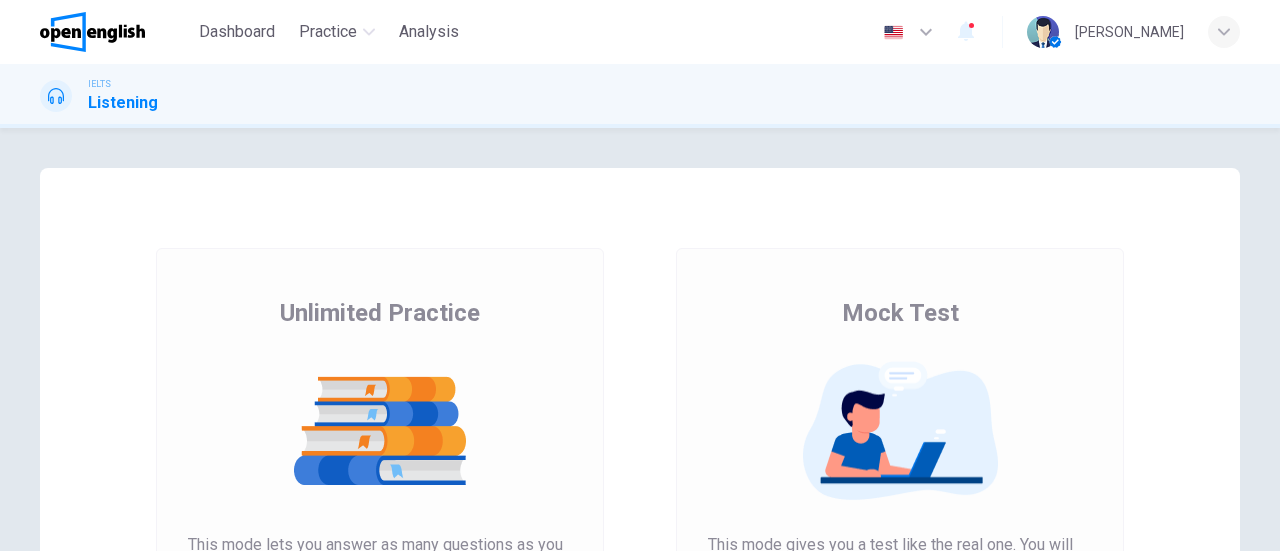 scroll, scrollTop: 0, scrollLeft: 0, axis: both 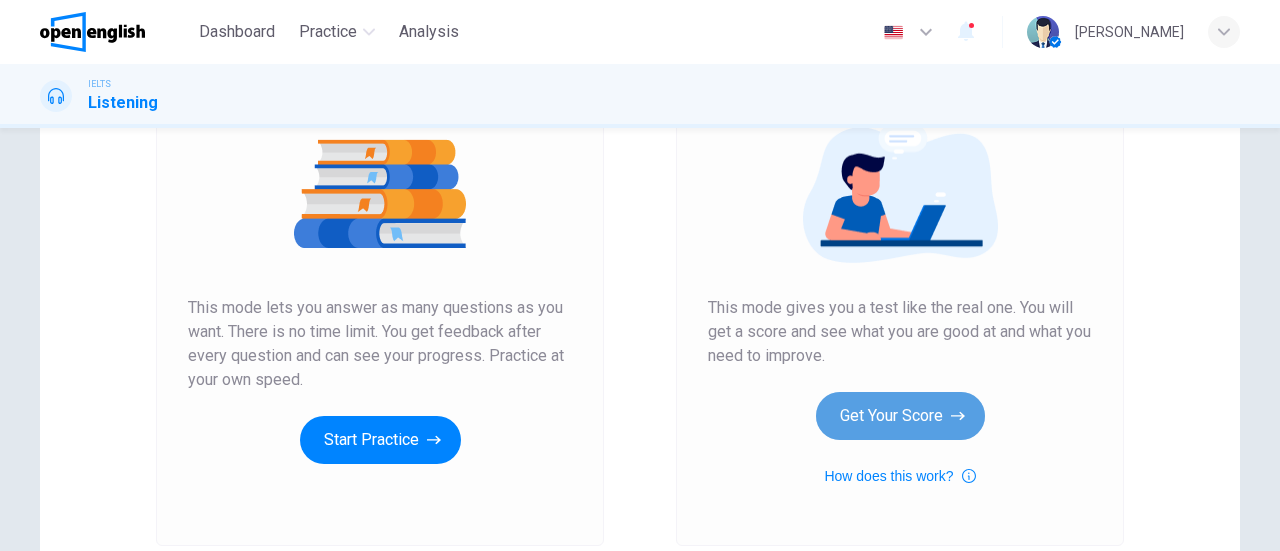 click on "Get Your Score" at bounding box center [900, 416] 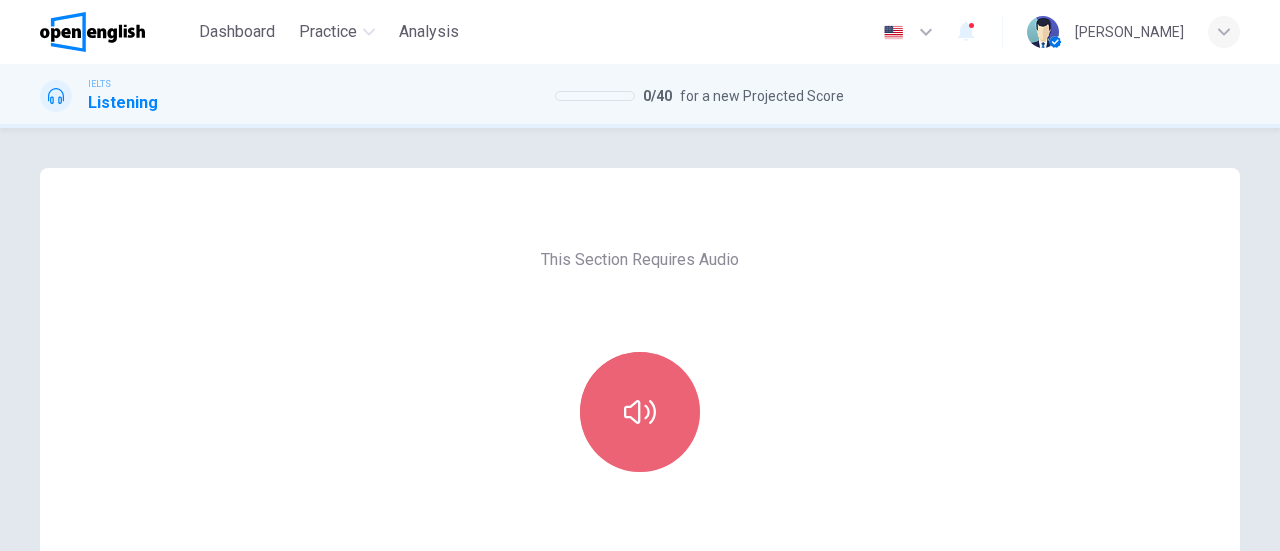 click at bounding box center [640, 412] 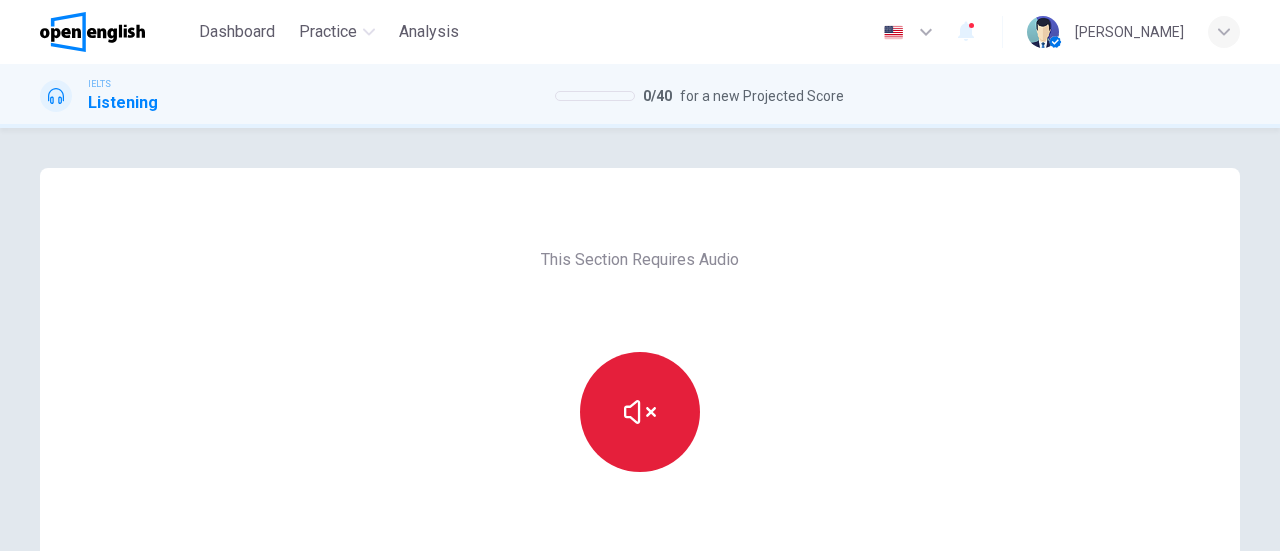 type 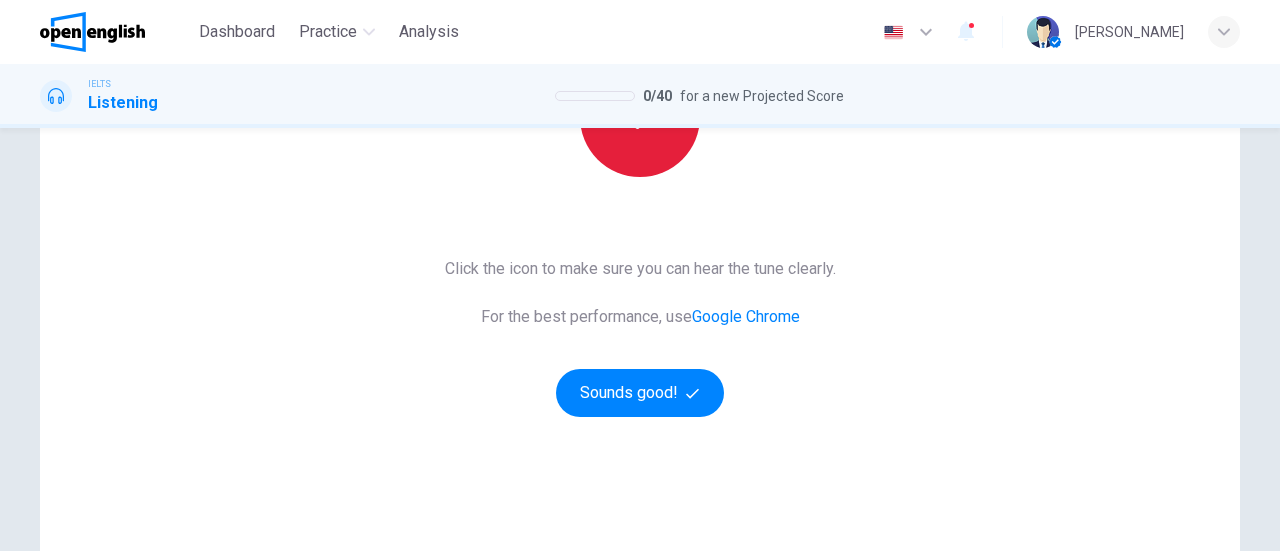 scroll, scrollTop: 311, scrollLeft: 0, axis: vertical 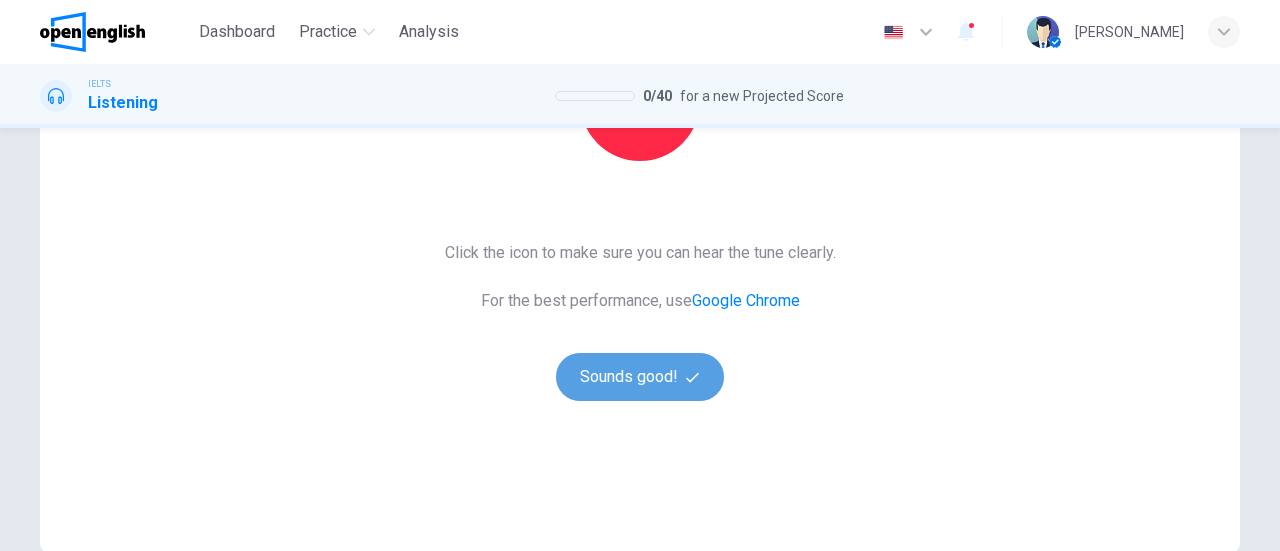 click on "Sounds good!" at bounding box center [640, 377] 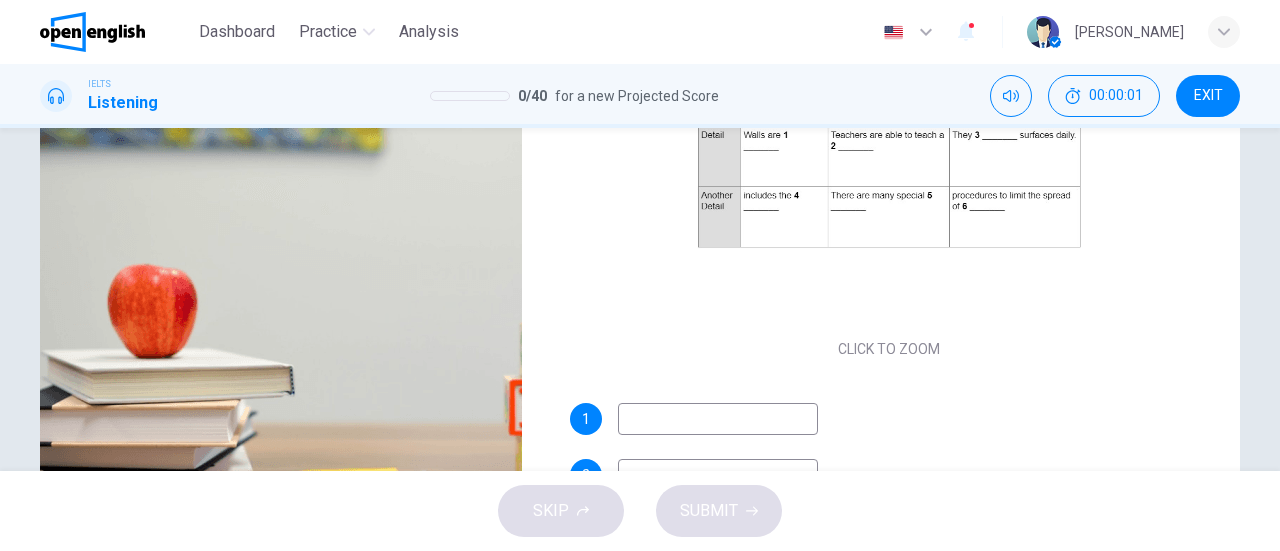 scroll, scrollTop: 0, scrollLeft: 0, axis: both 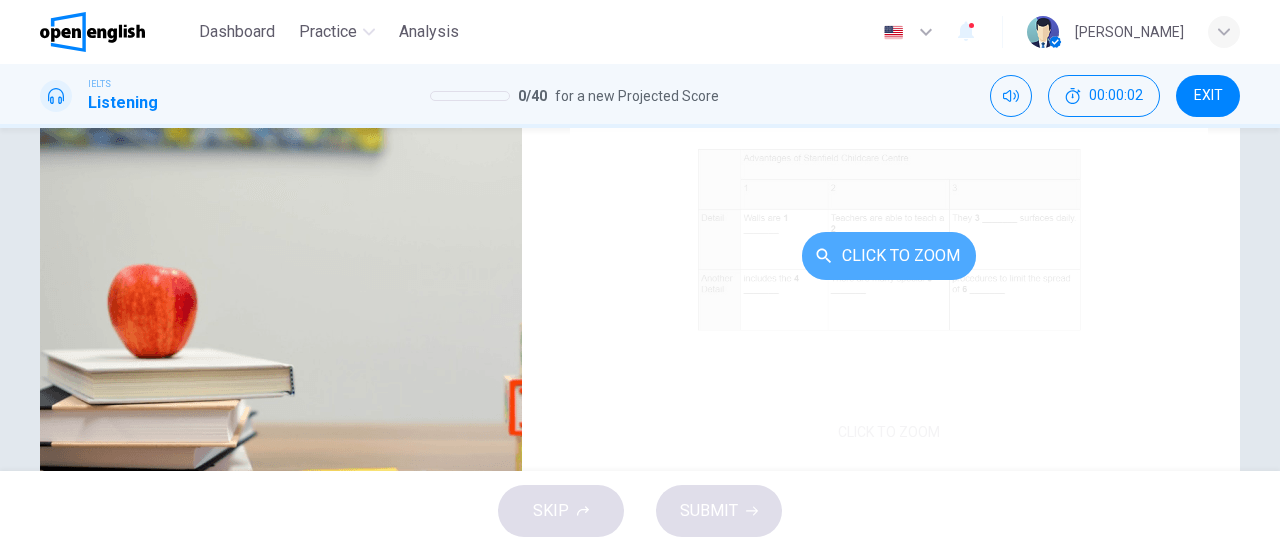 click on "Click to Zoom" at bounding box center (889, 256) 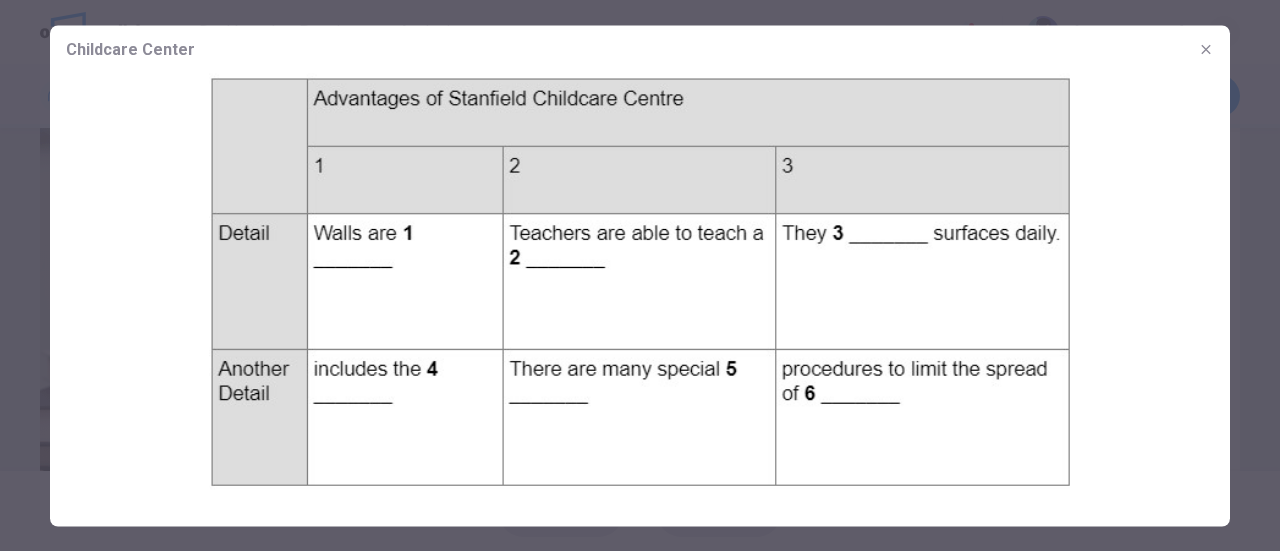 click 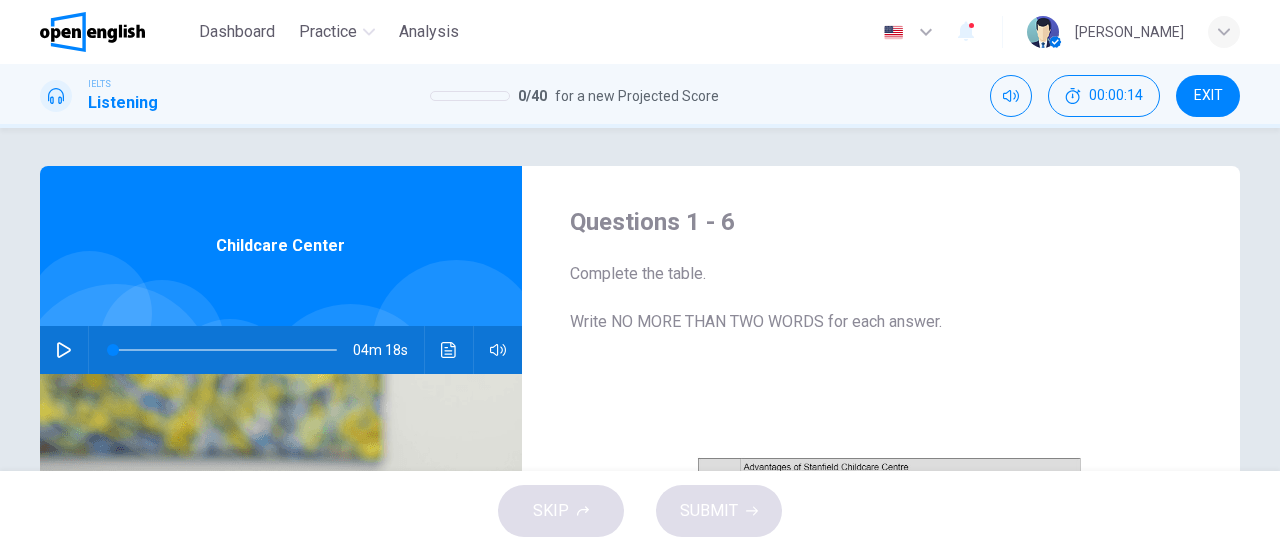 scroll, scrollTop: 0, scrollLeft: 0, axis: both 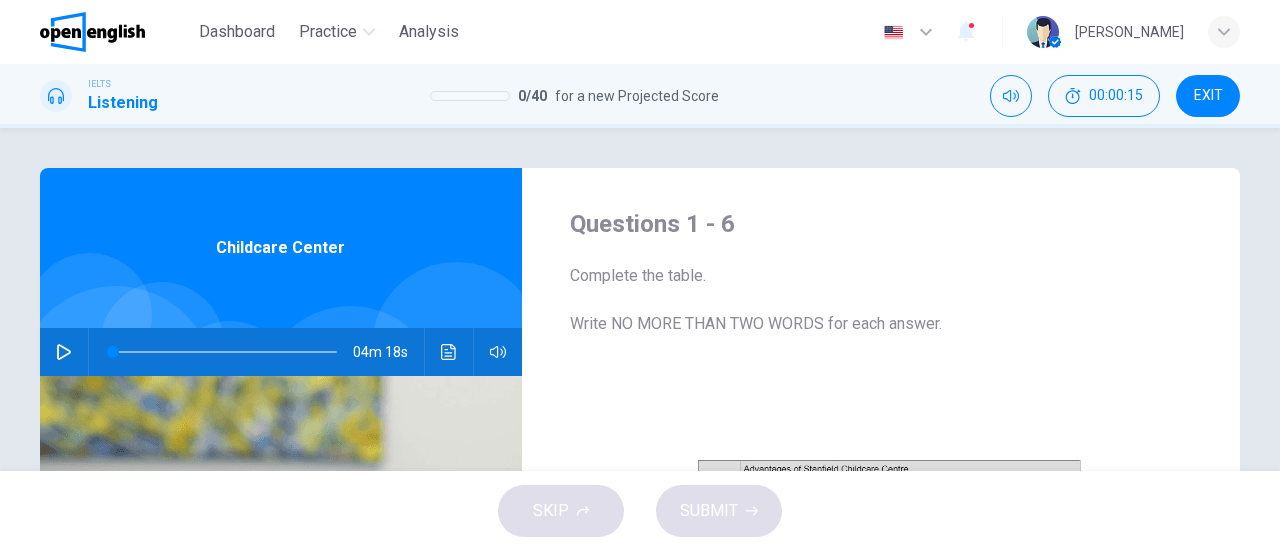 click at bounding box center (64, 352) 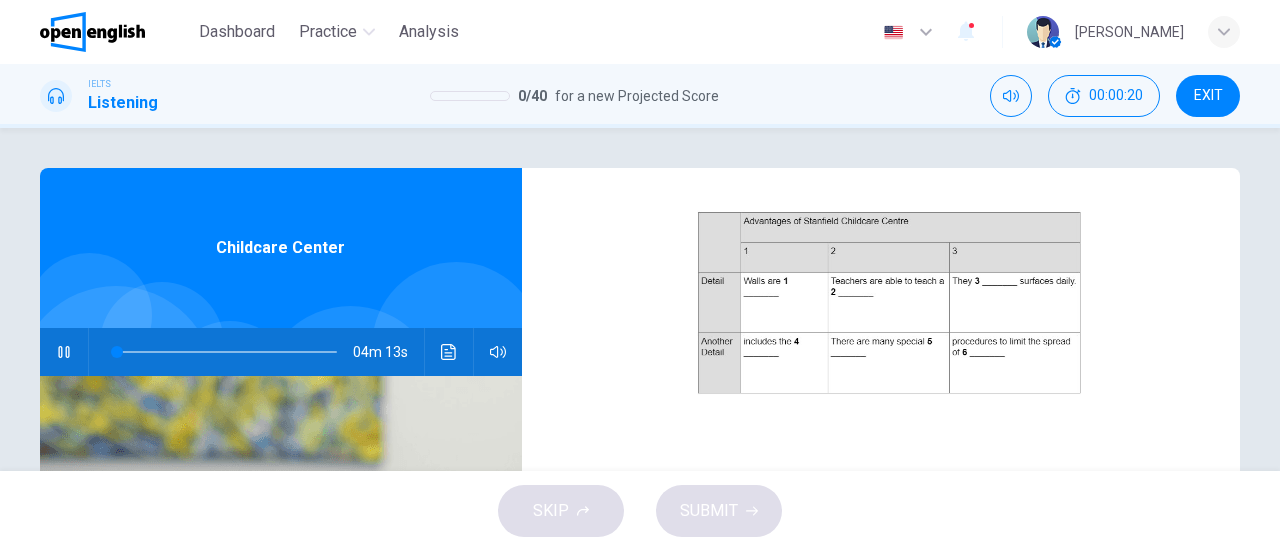 scroll, scrollTop: 286, scrollLeft: 0, axis: vertical 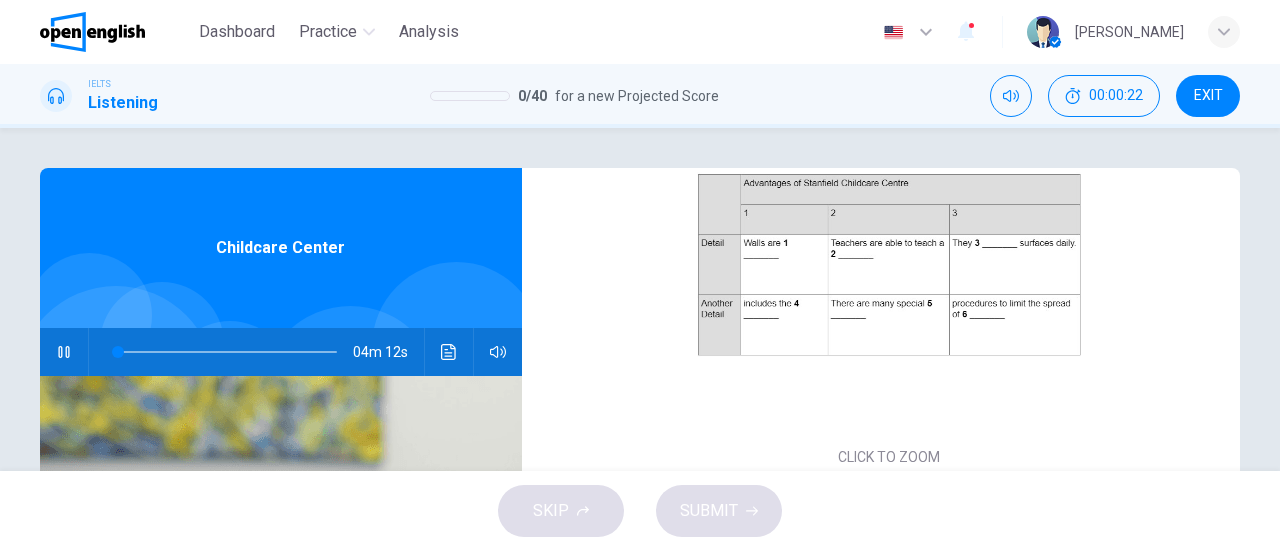 type on "*" 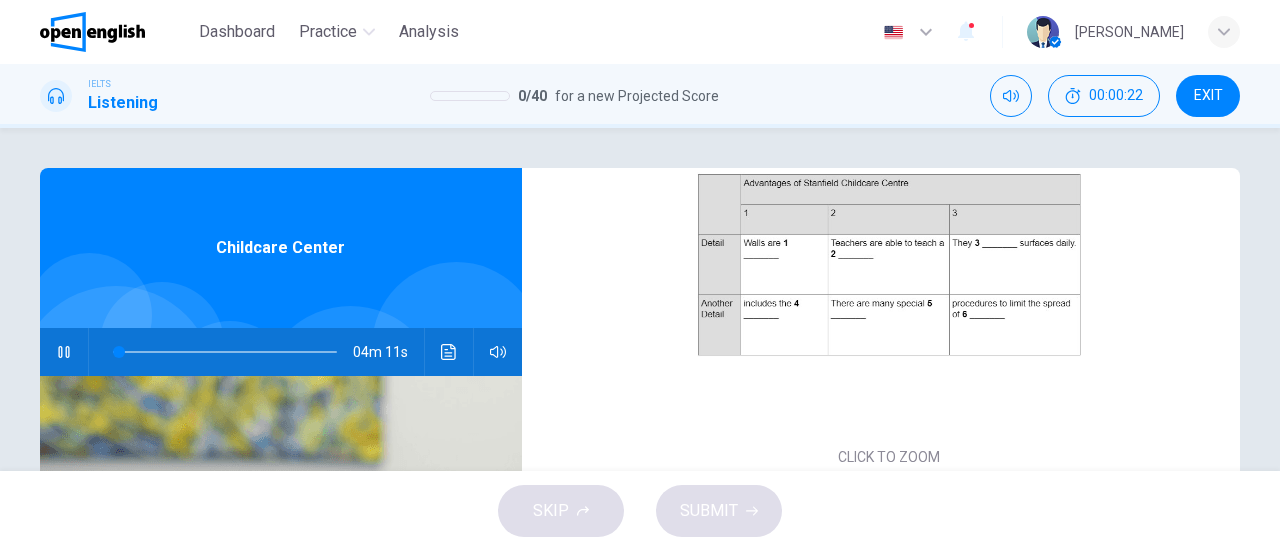 type 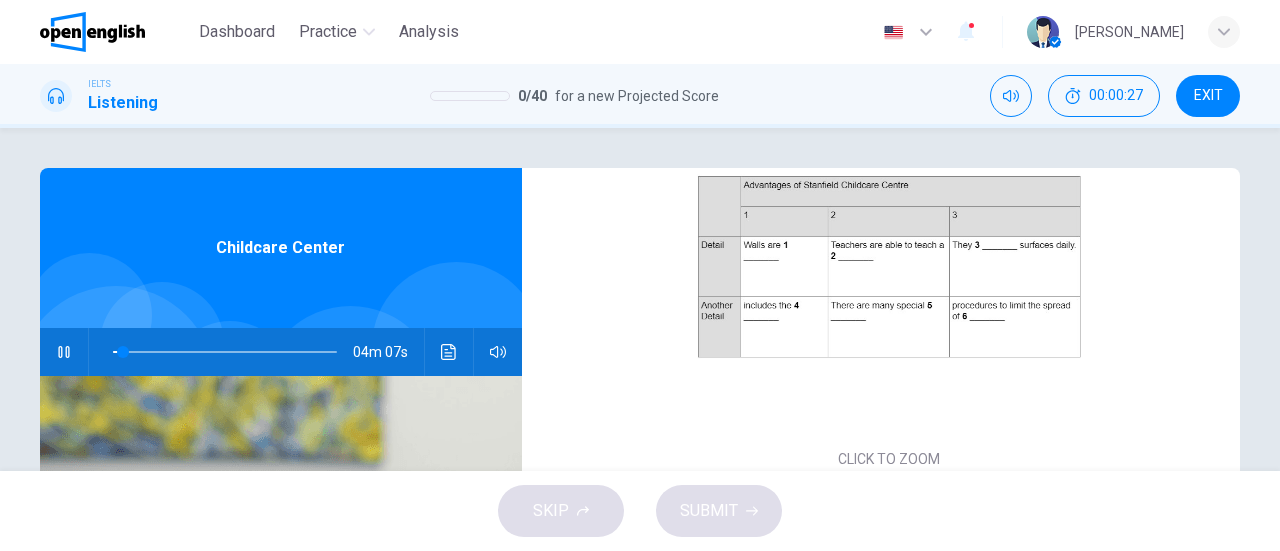 scroll, scrollTop: 286, scrollLeft: 0, axis: vertical 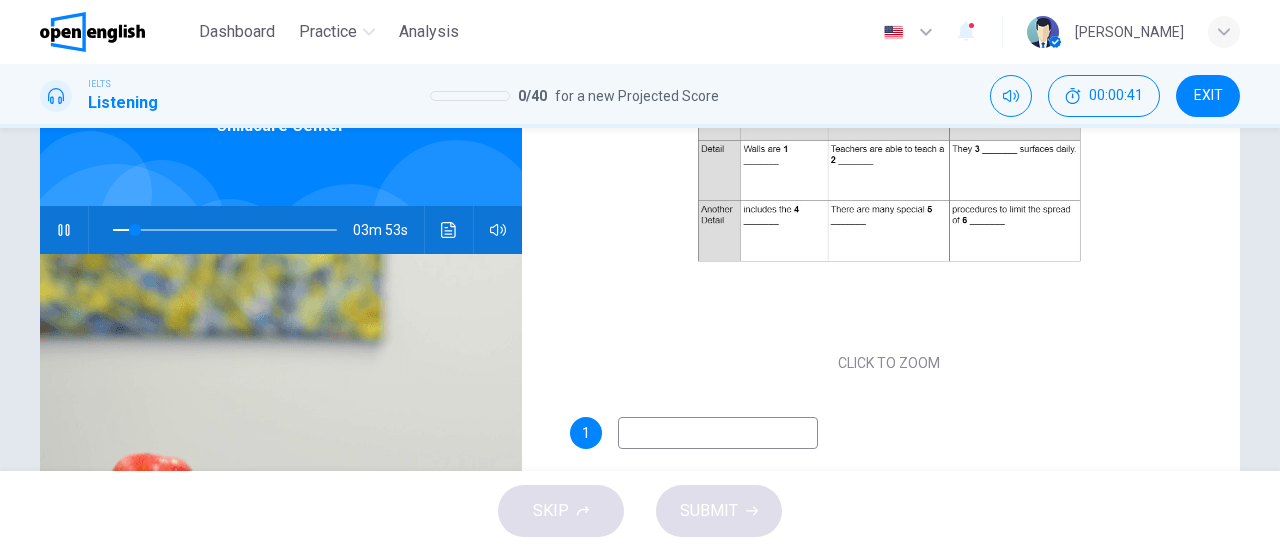 click at bounding box center (718, 433) 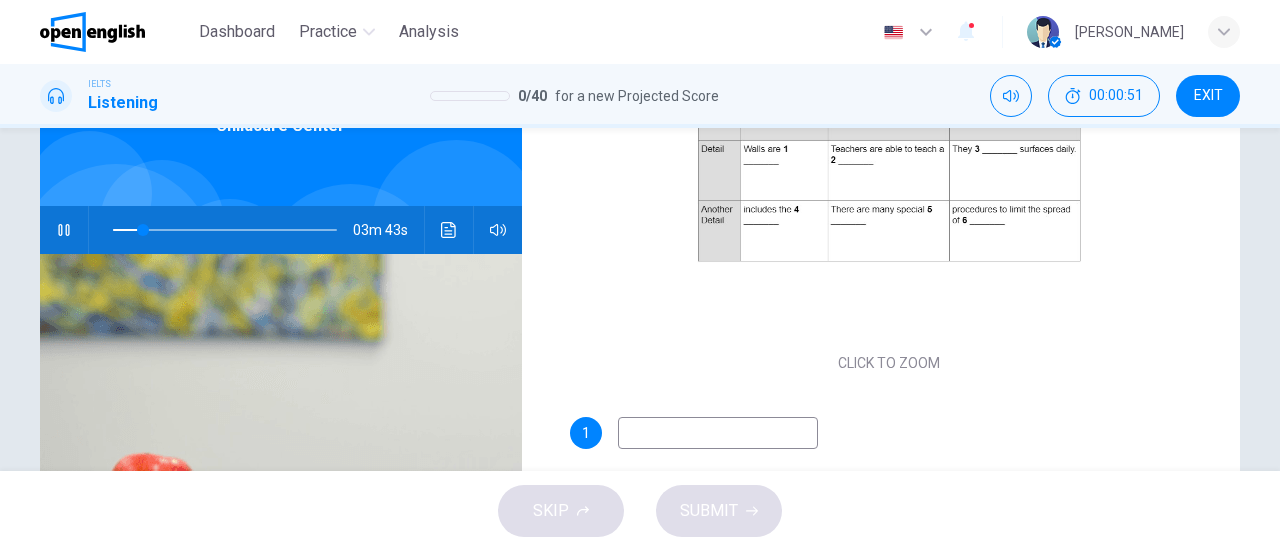 type on "**" 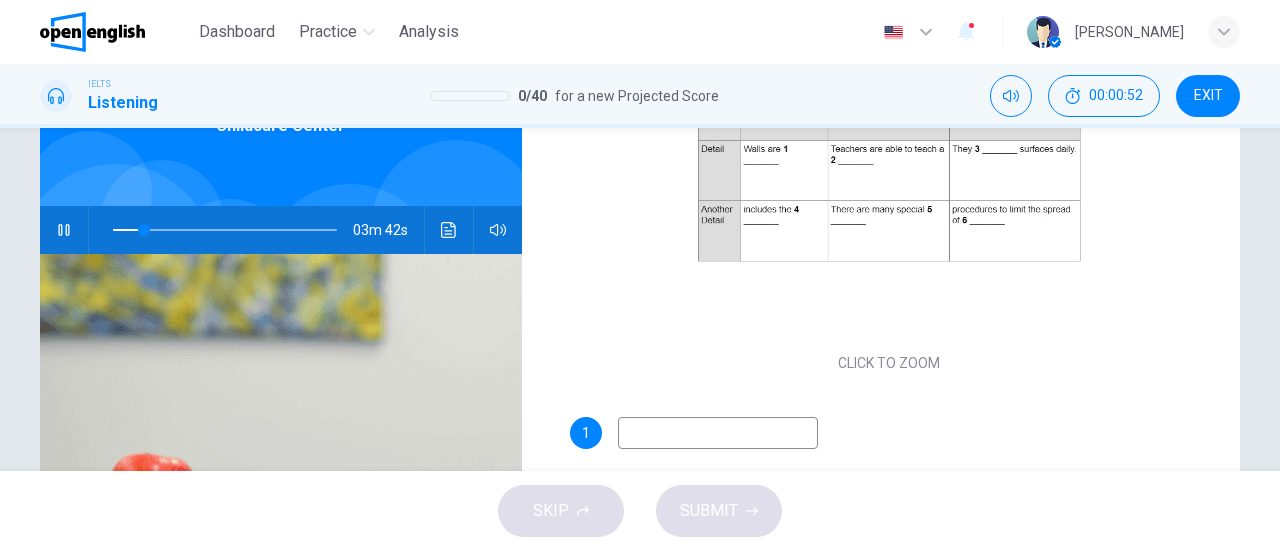 type on "*" 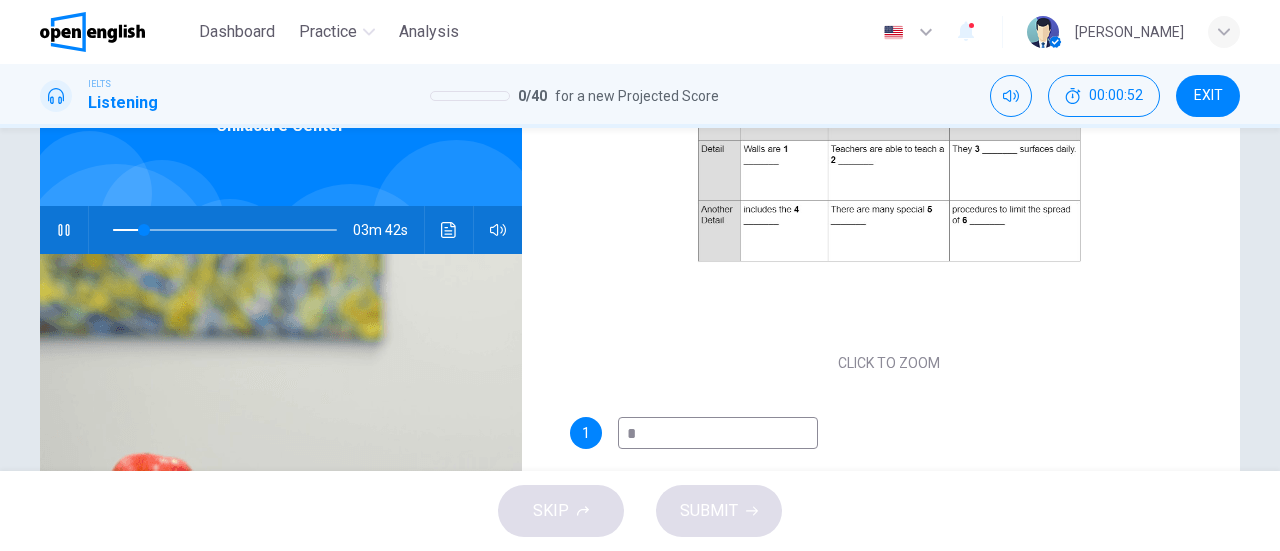 type on "**" 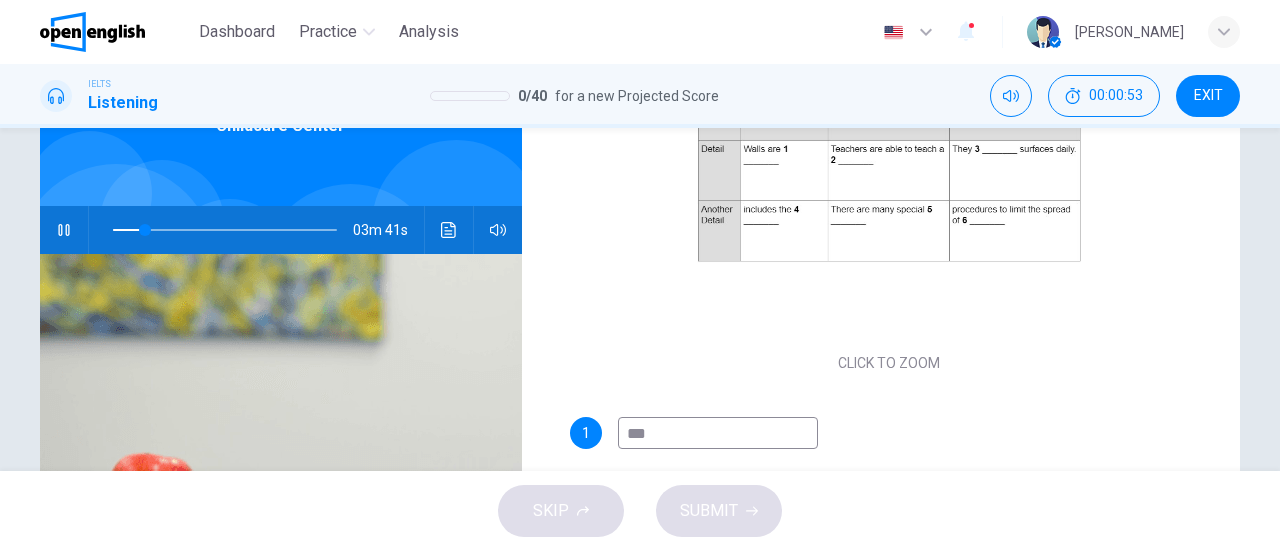 type on "****" 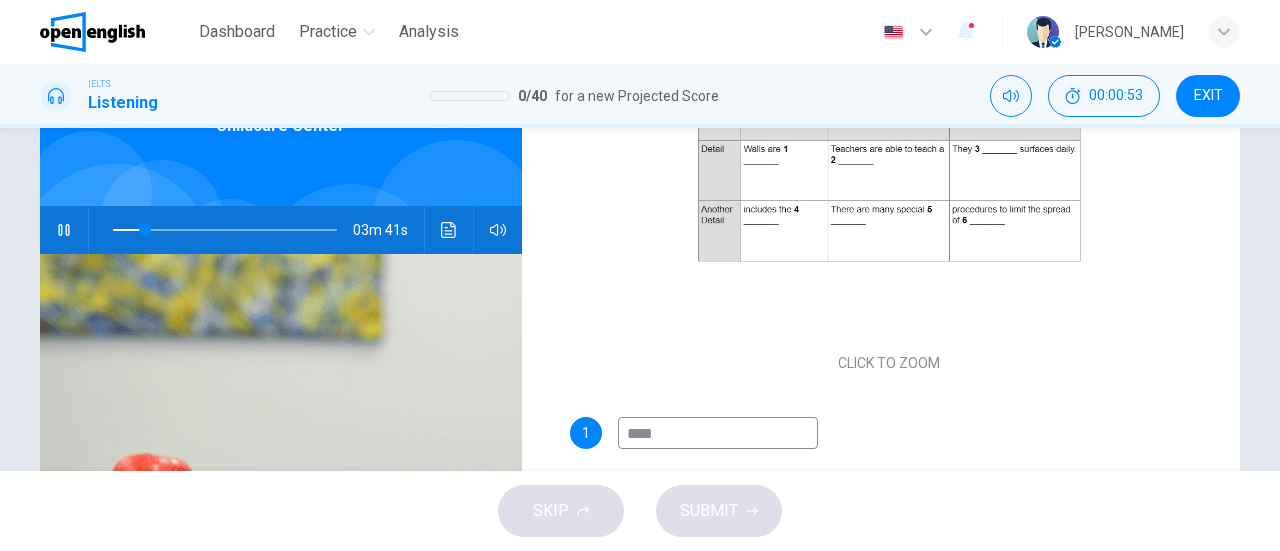 type on "**" 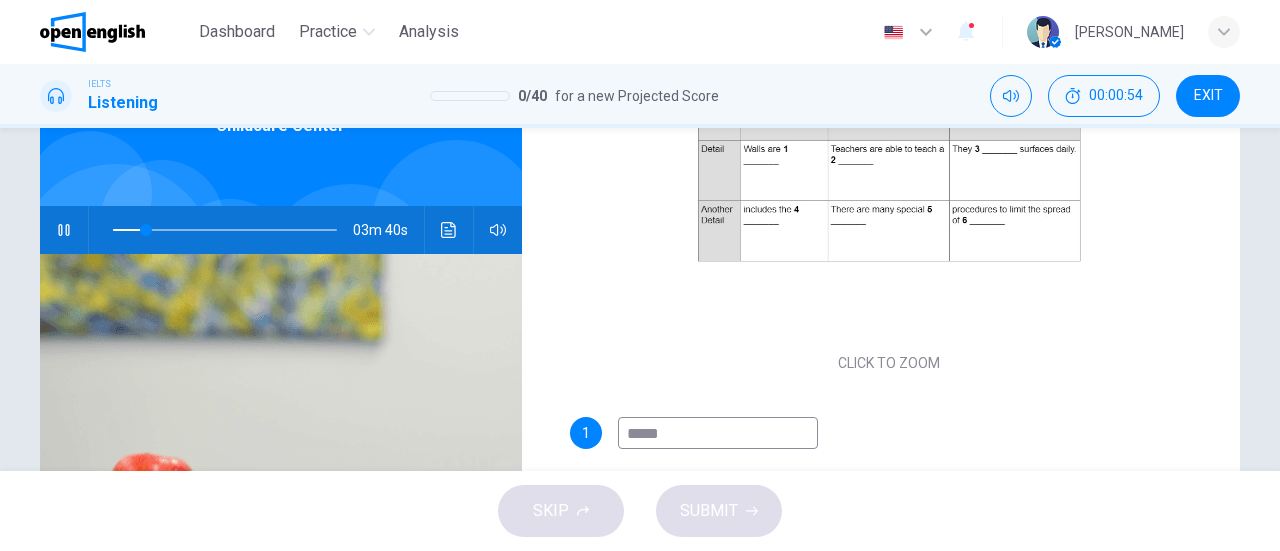 type on "******" 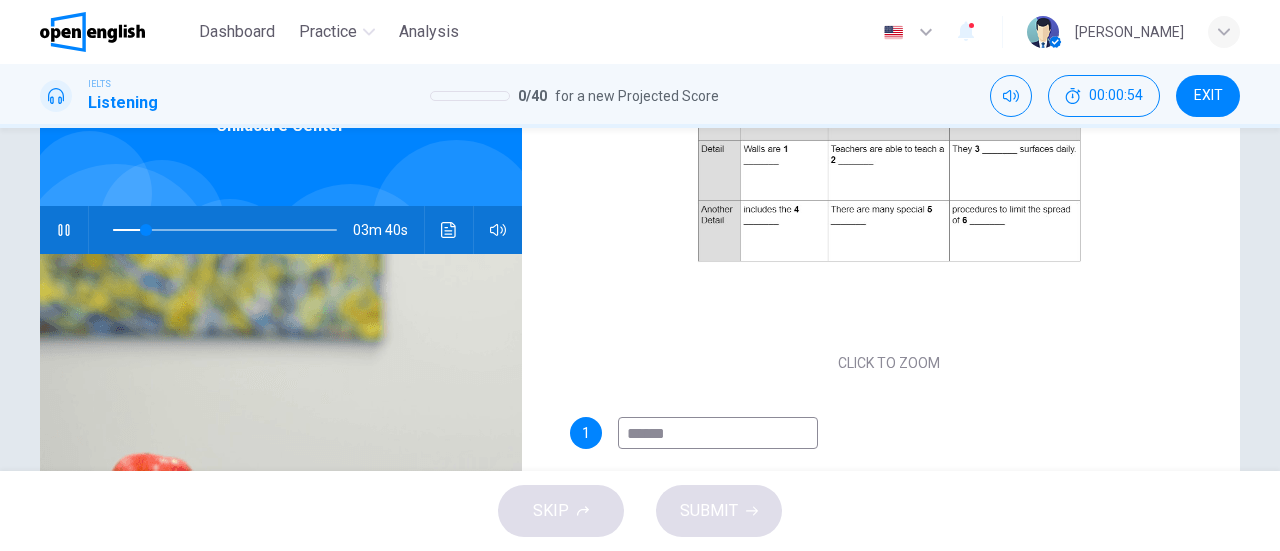 type on "**" 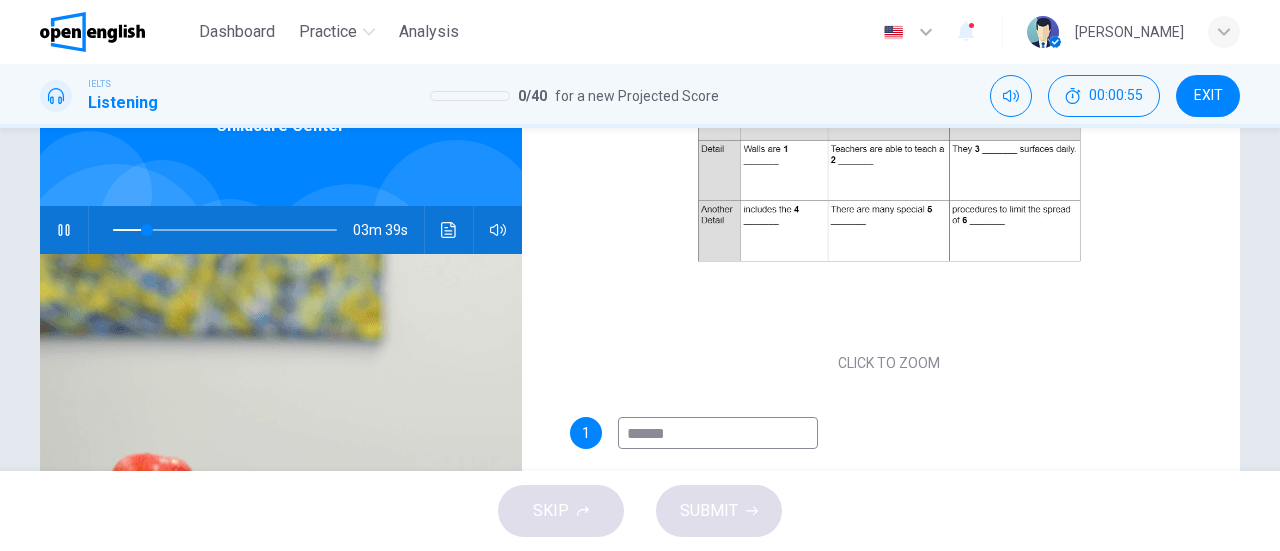 type on "*******" 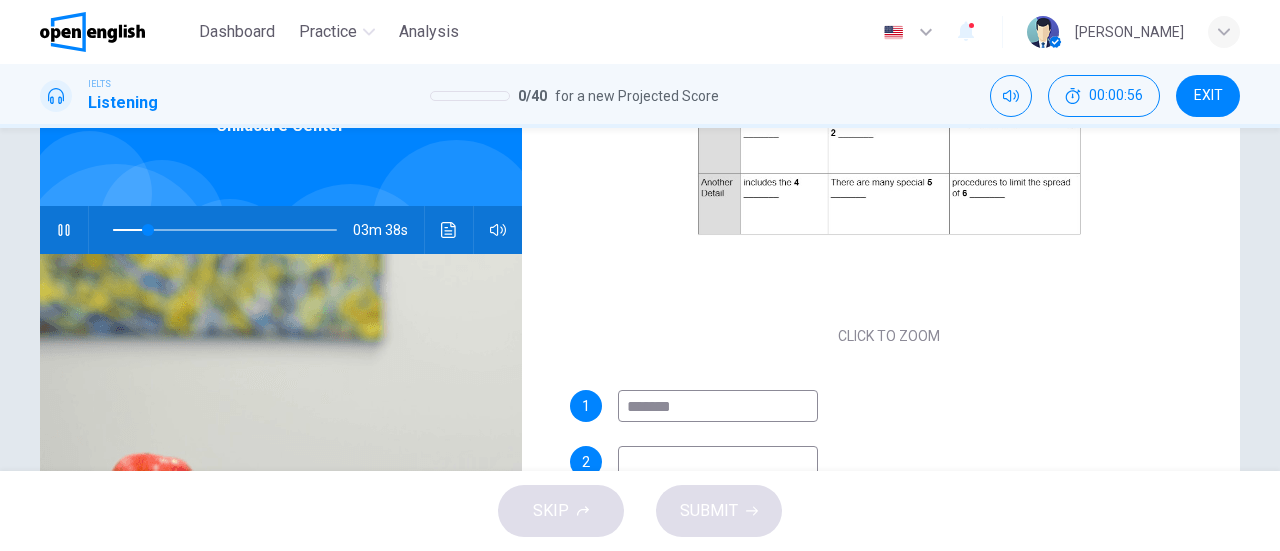 scroll, scrollTop: 286, scrollLeft: 0, axis: vertical 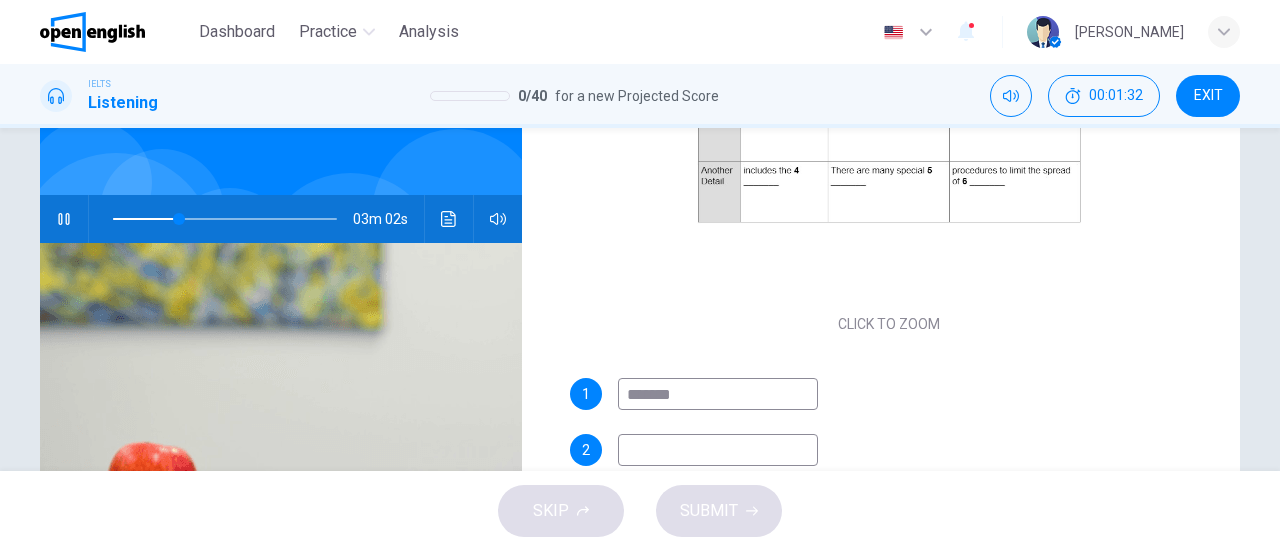 type on "**" 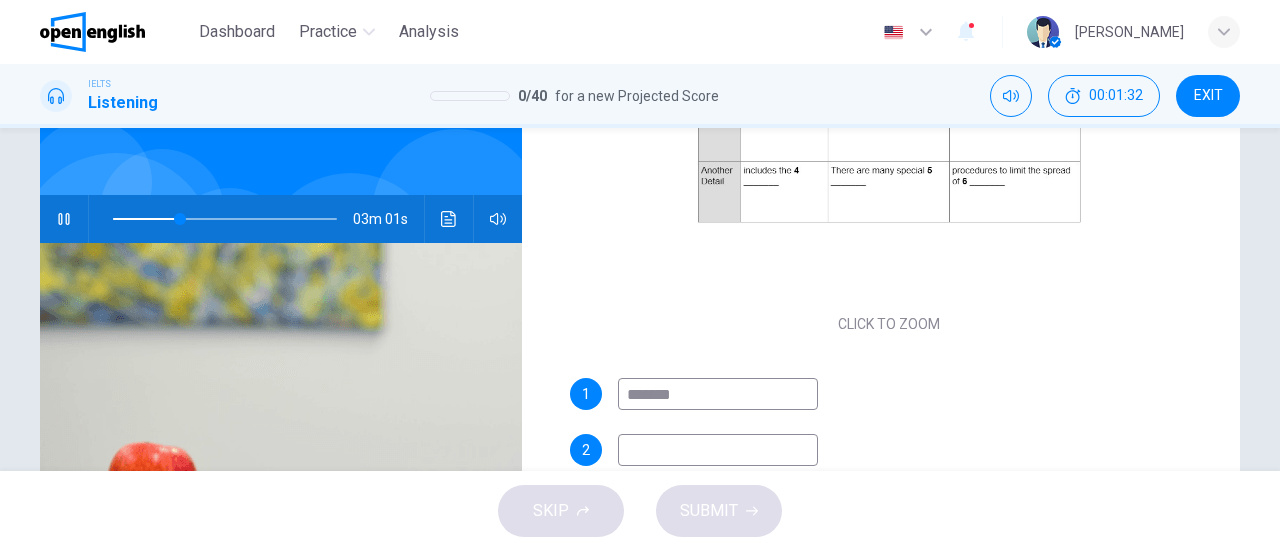 type on "*******" 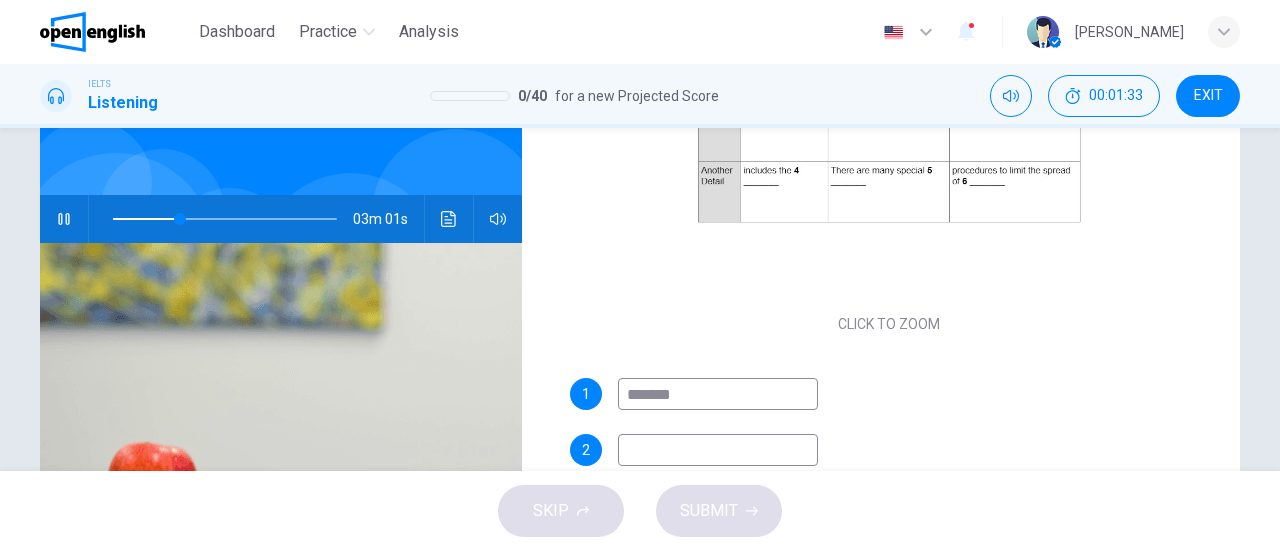 click at bounding box center [718, 450] 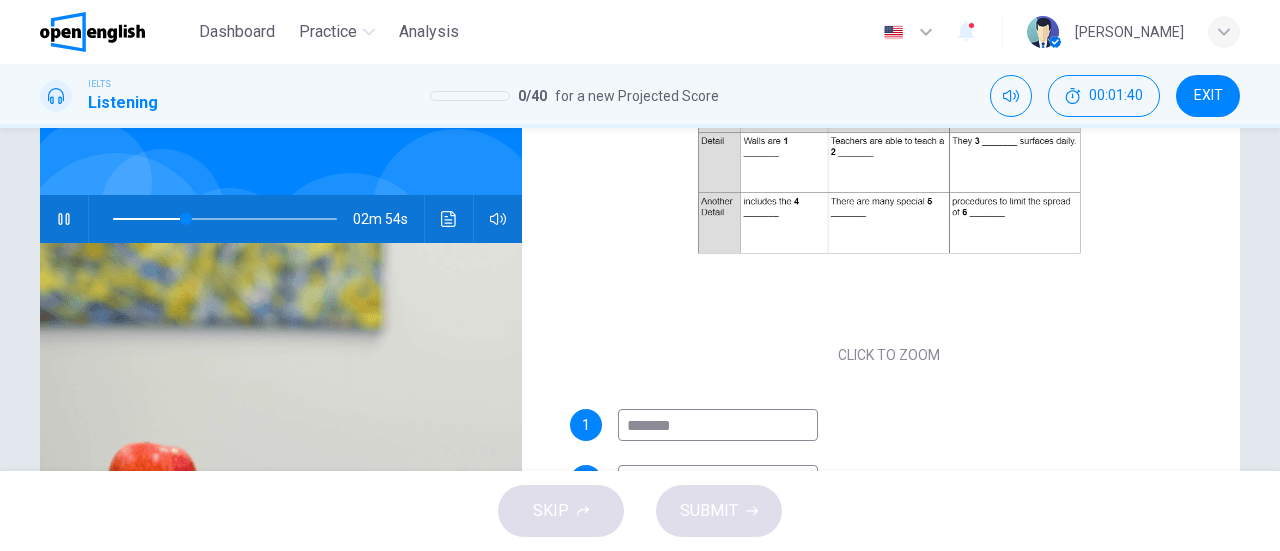 scroll, scrollTop: 286, scrollLeft: 0, axis: vertical 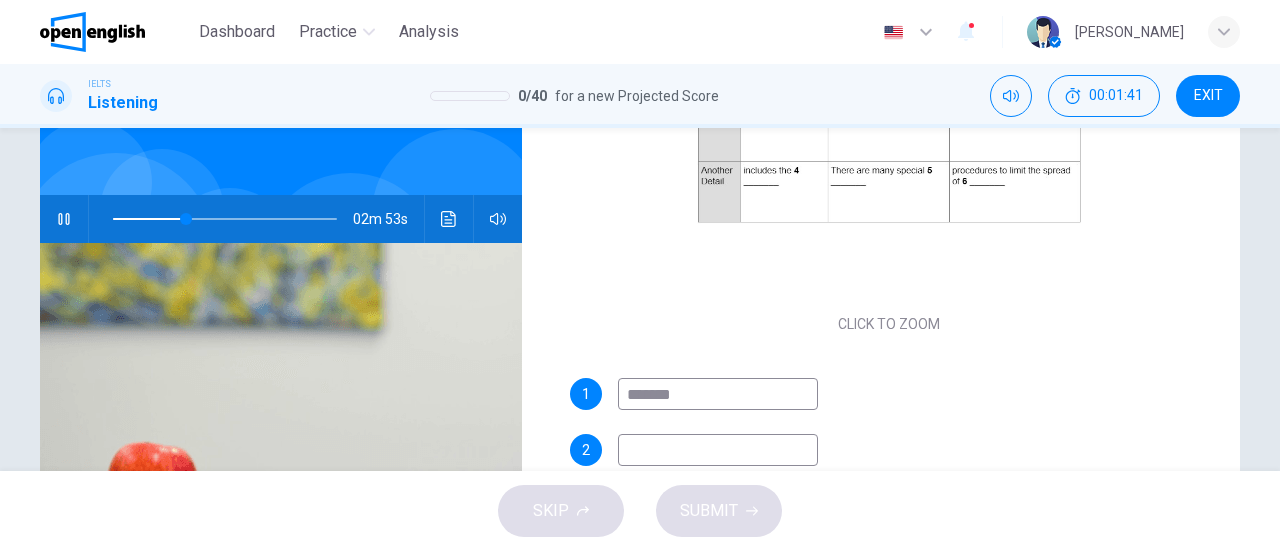 click at bounding box center (718, 450) 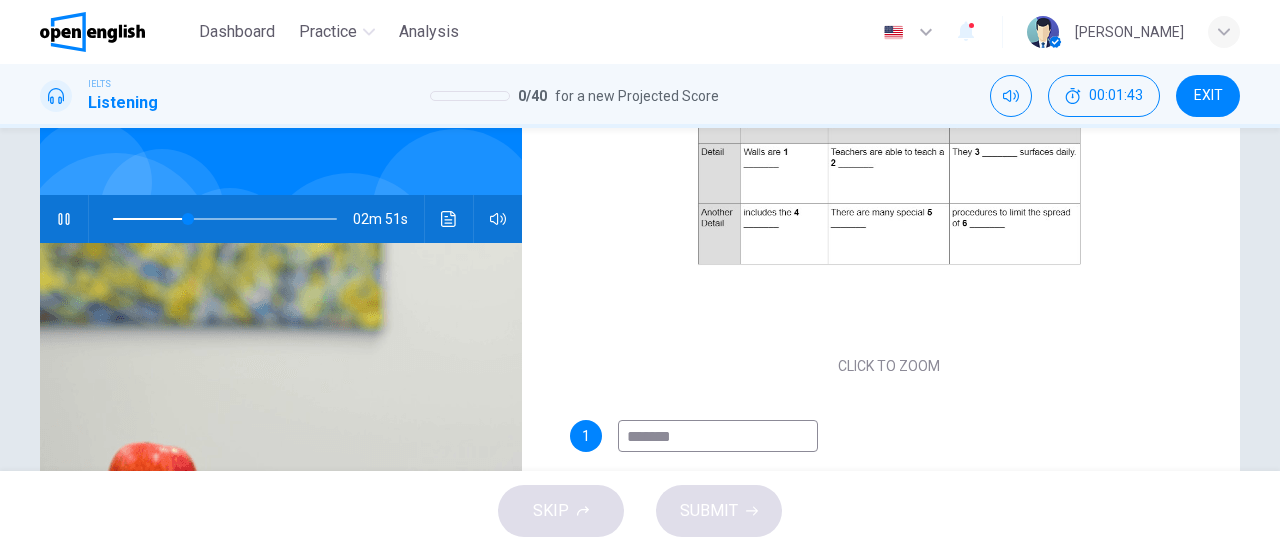 scroll, scrollTop: 286, scrollLeft: 0, axis: vertical 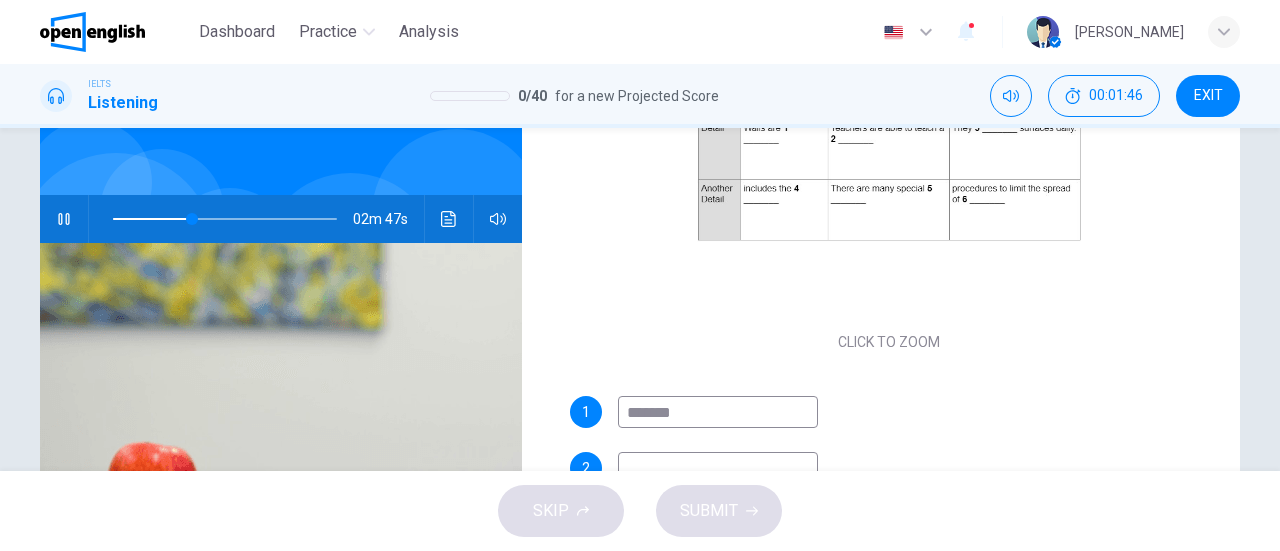 type on "**" 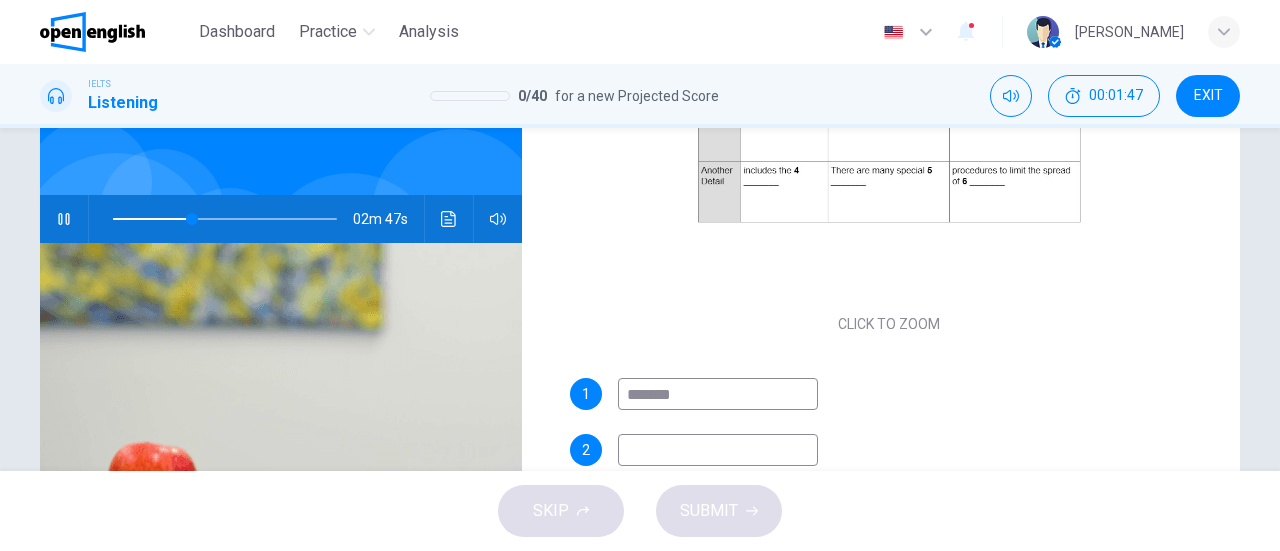 type on "*" 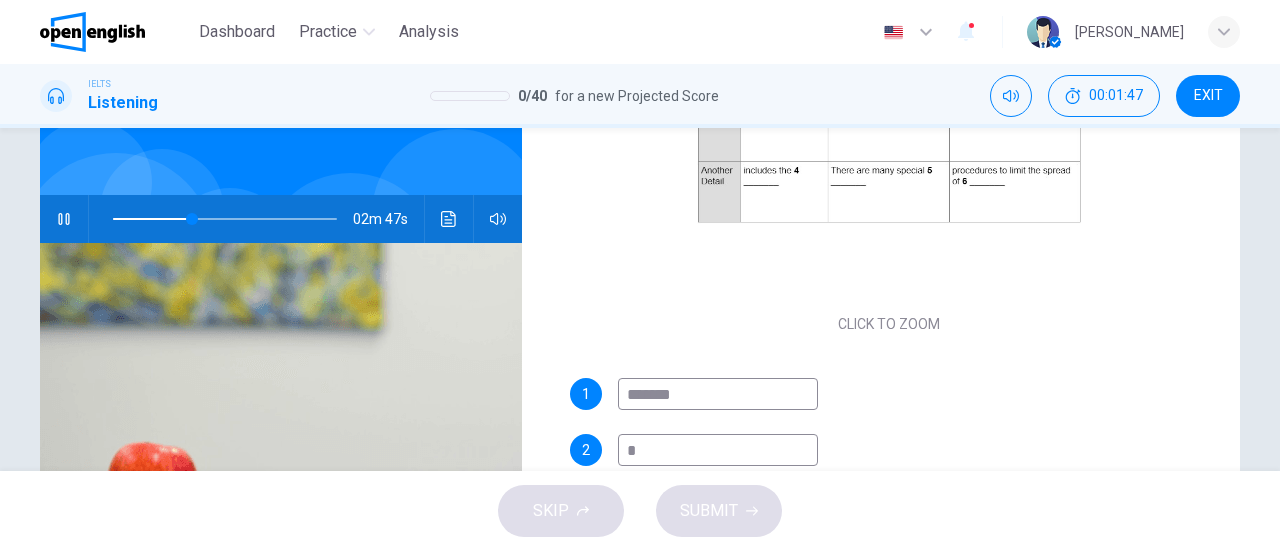 type on "**" 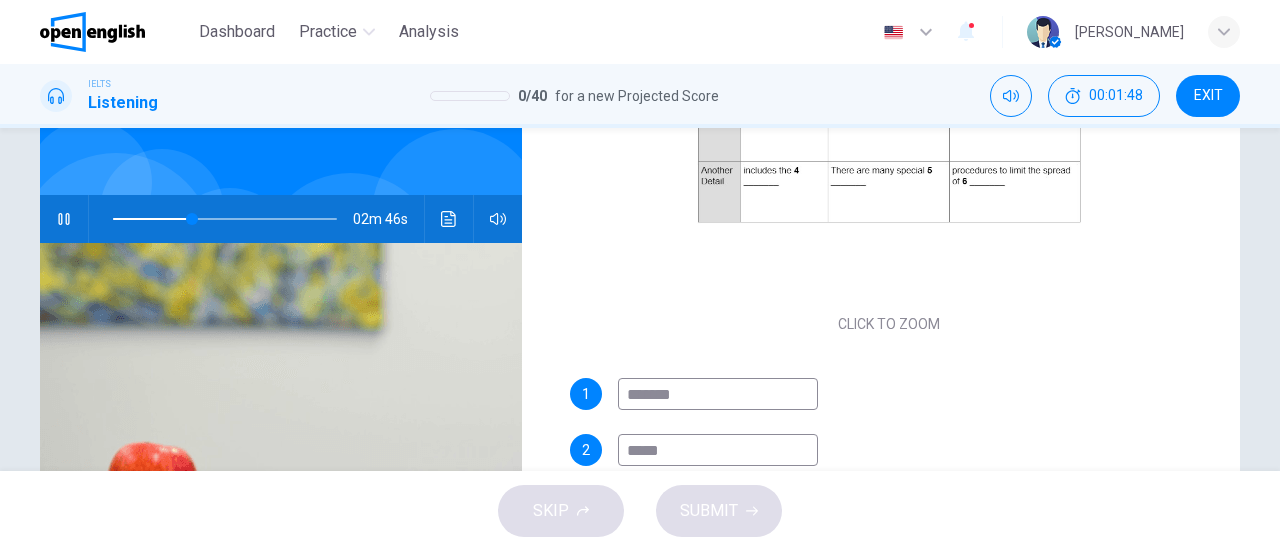 type on "******" 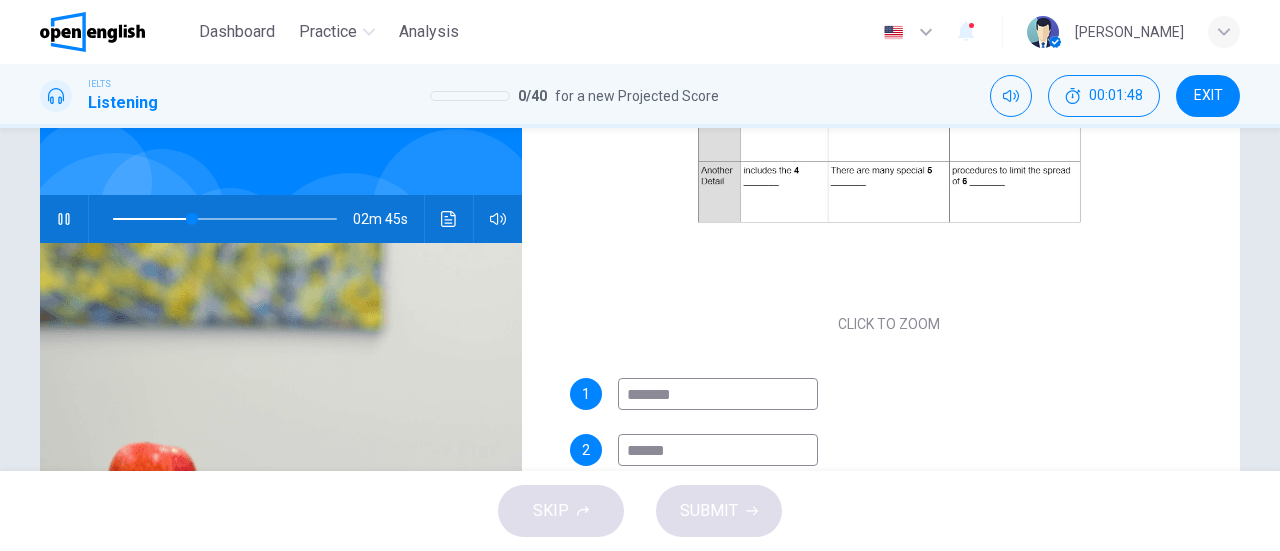 type on "**" 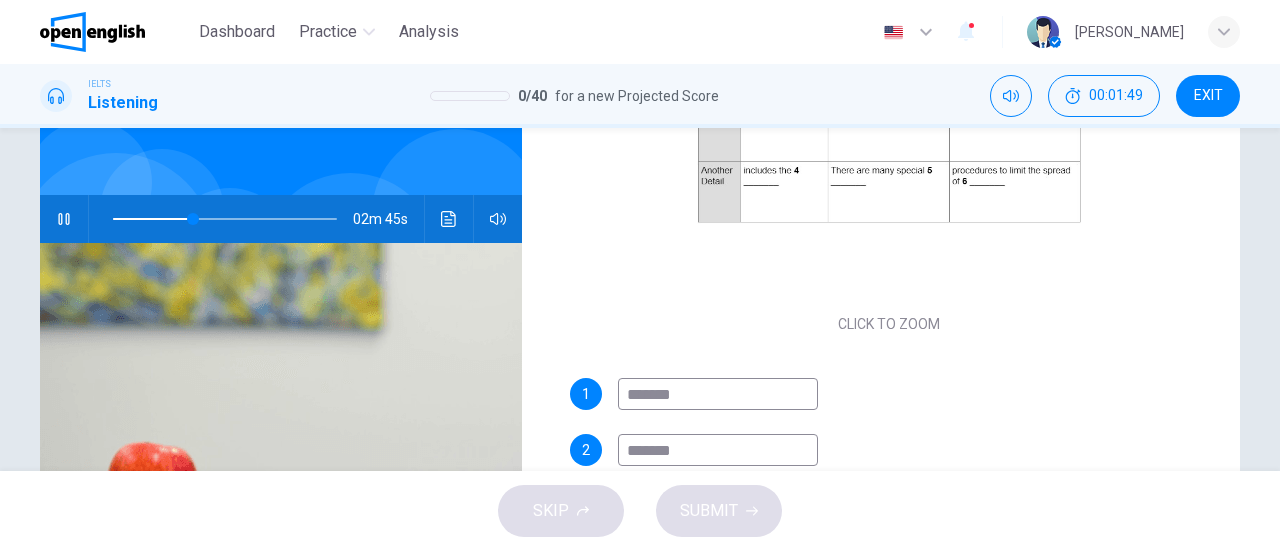 type on "********" 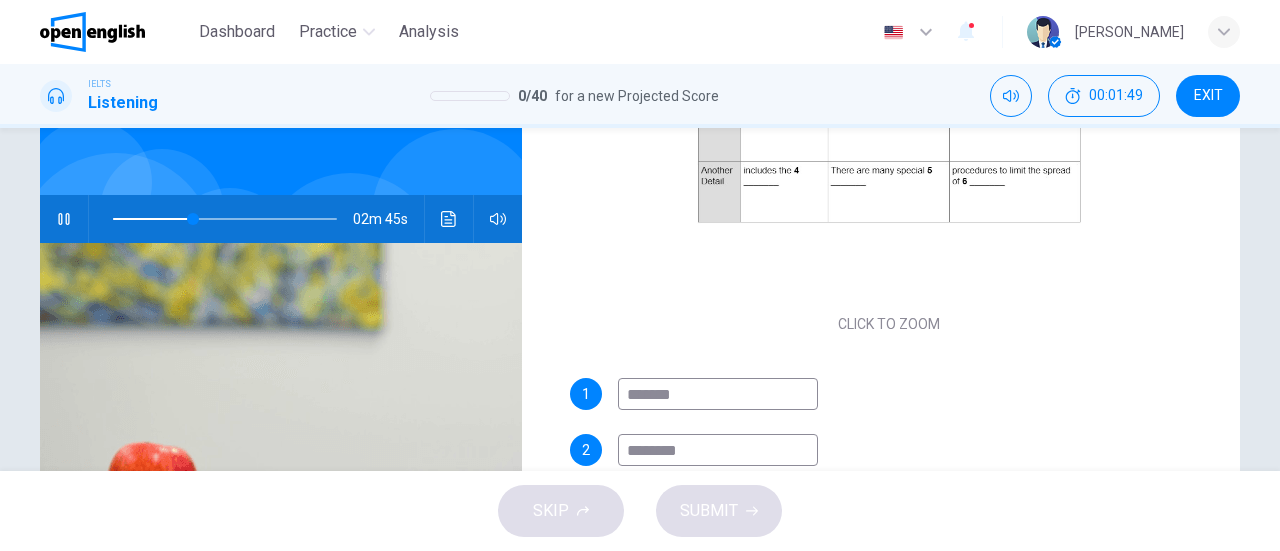type on "**" 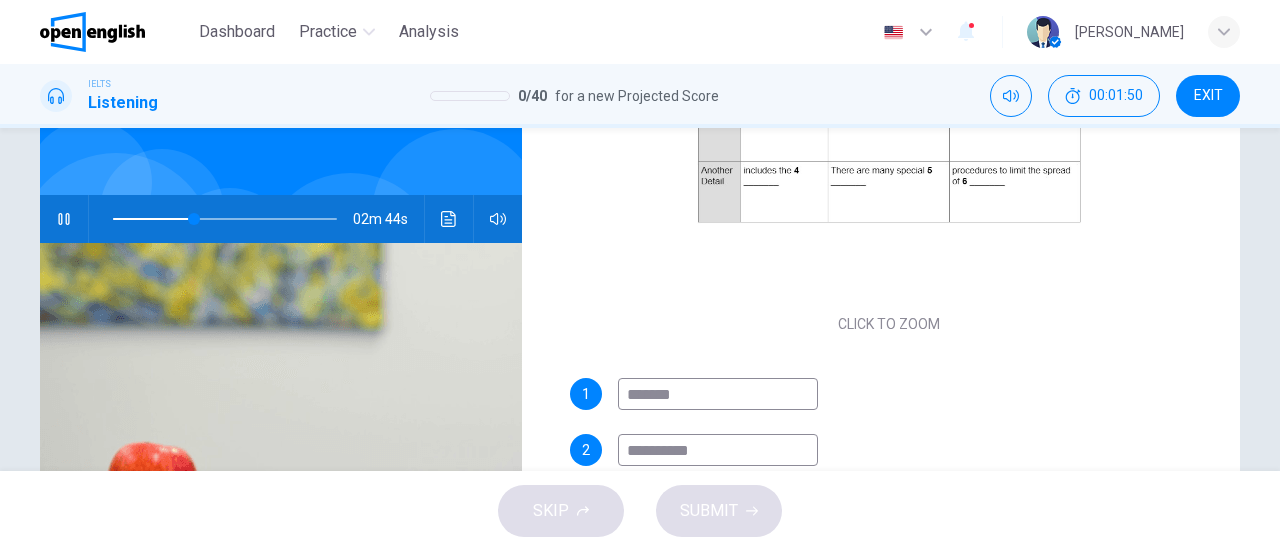 type on "**********" 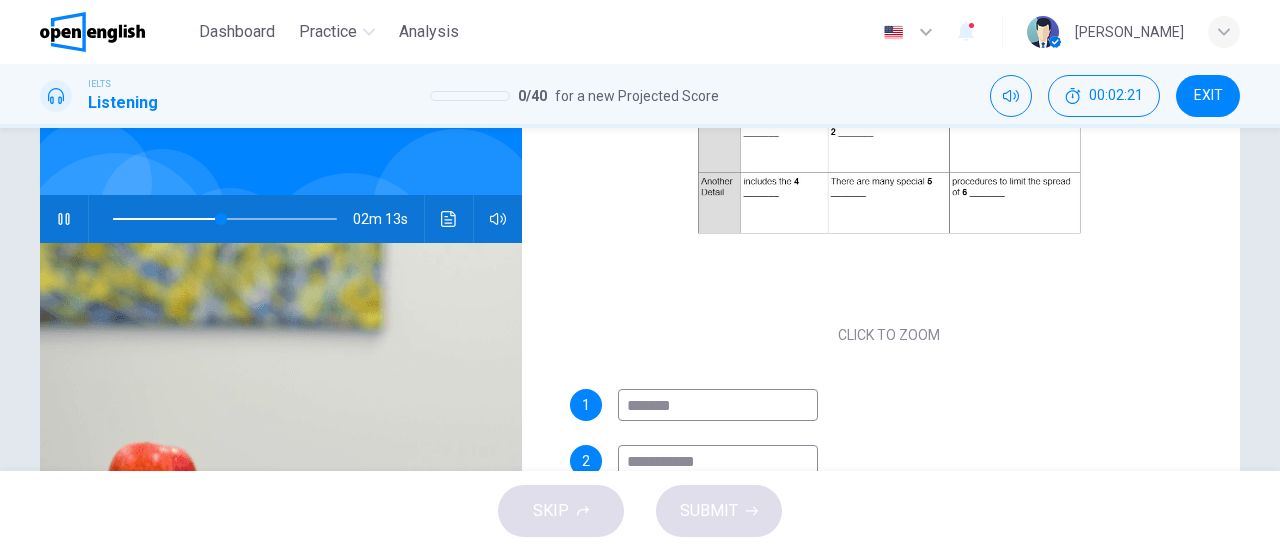 scroll, scrollTop: 286, scrollLeft: 0, axis: vertical 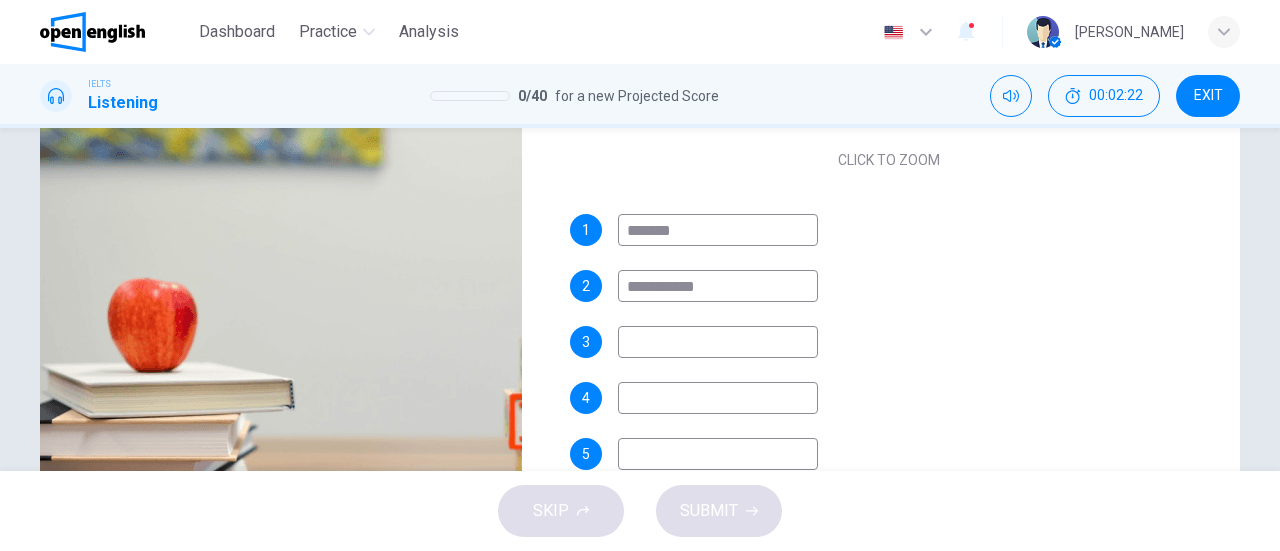 type on "**" 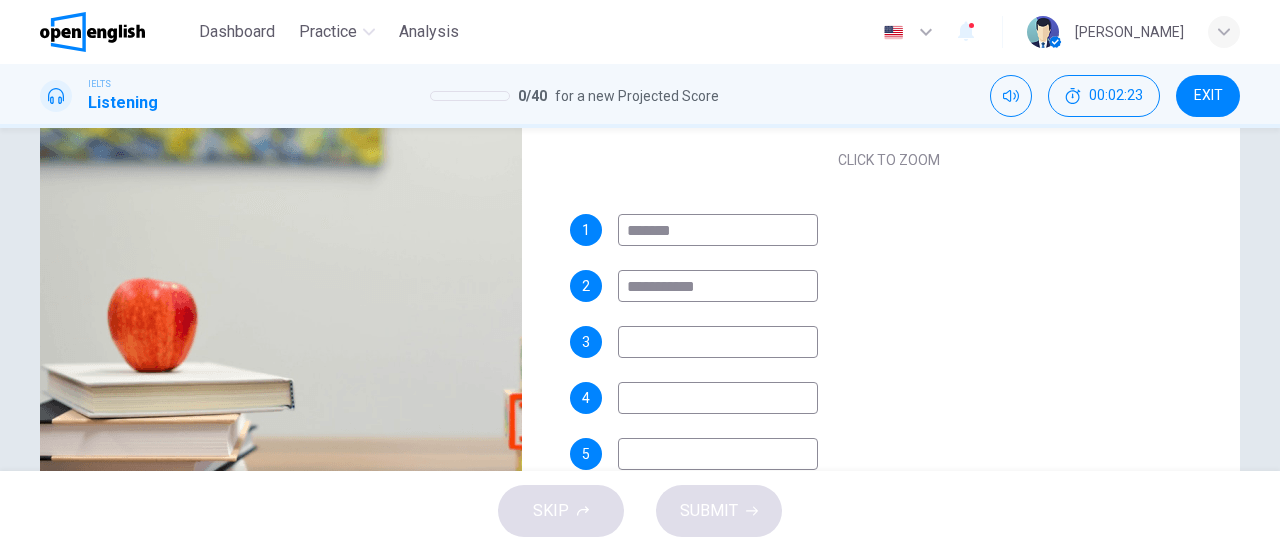 type on "**********" 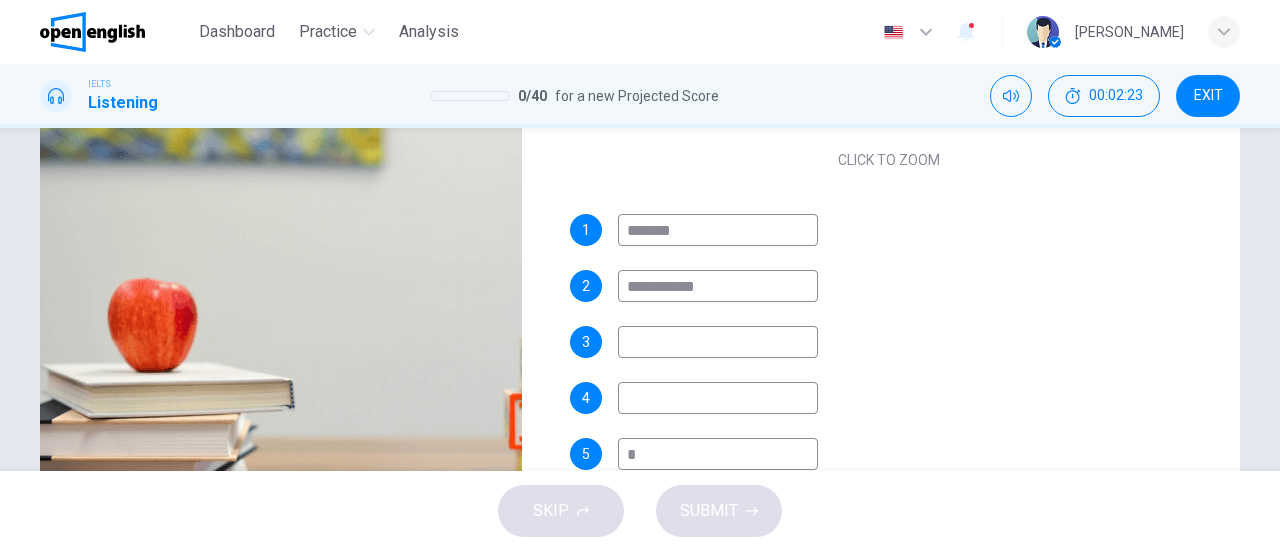 type on "**" 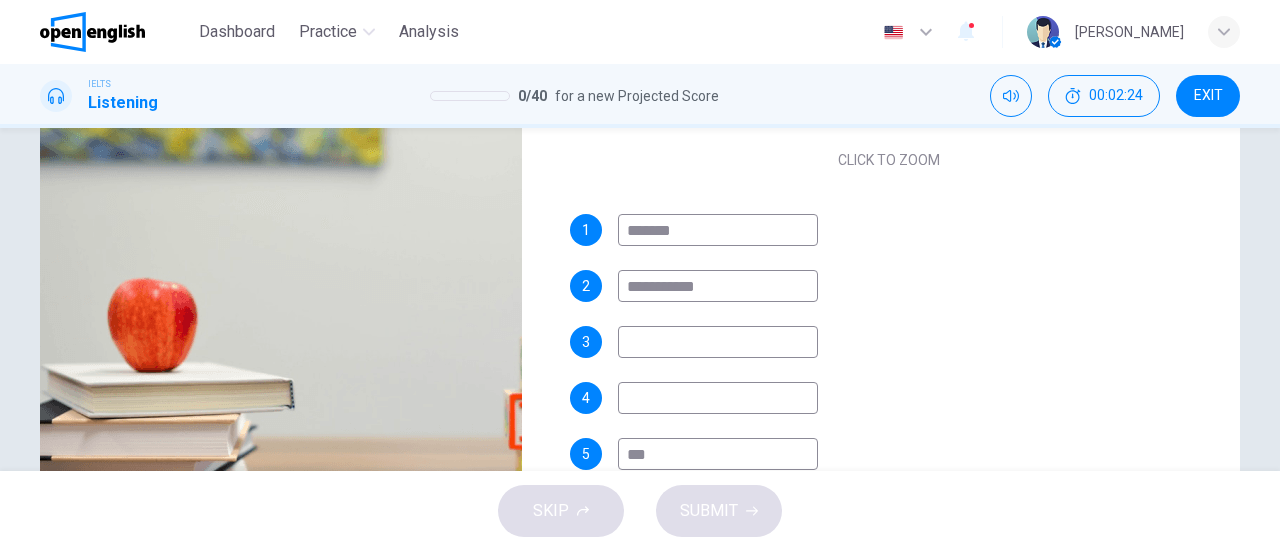 type on "**" 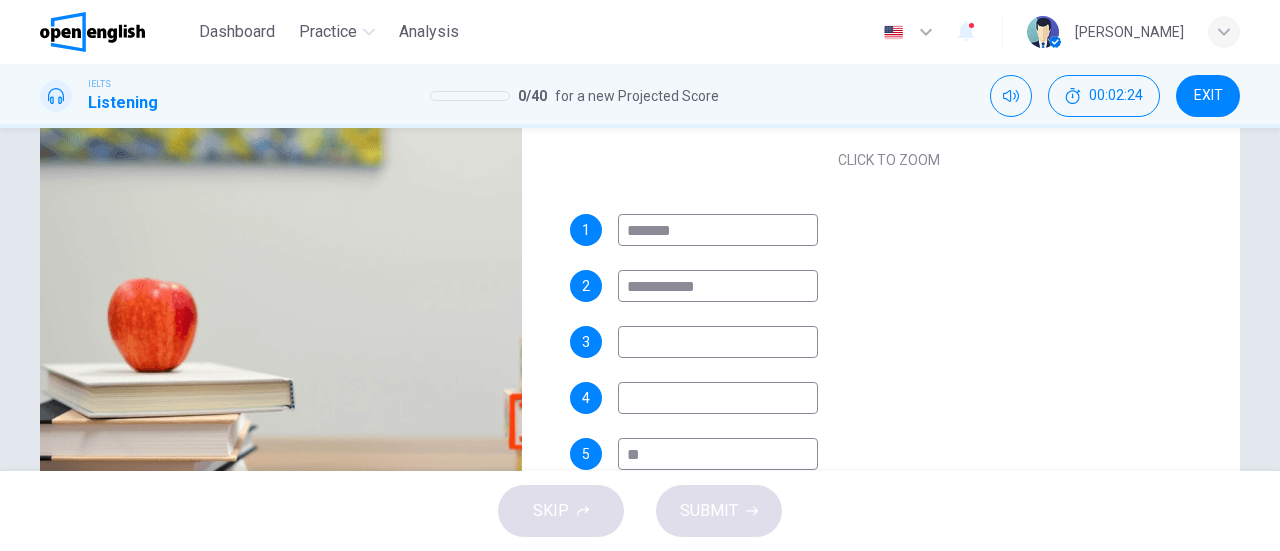 type on "**" 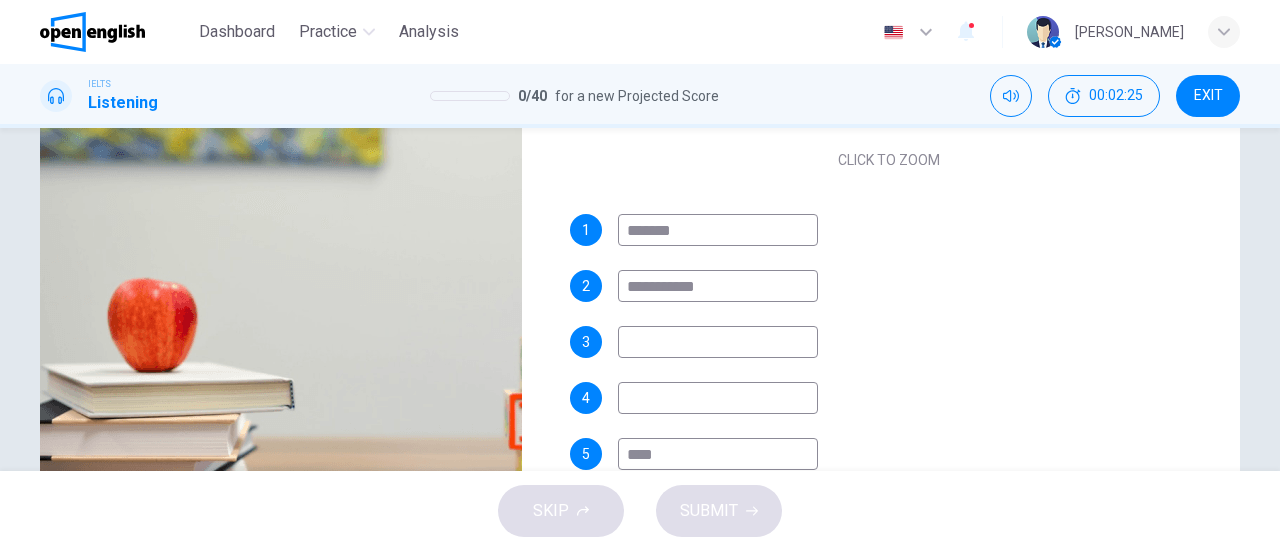 type on "*****" 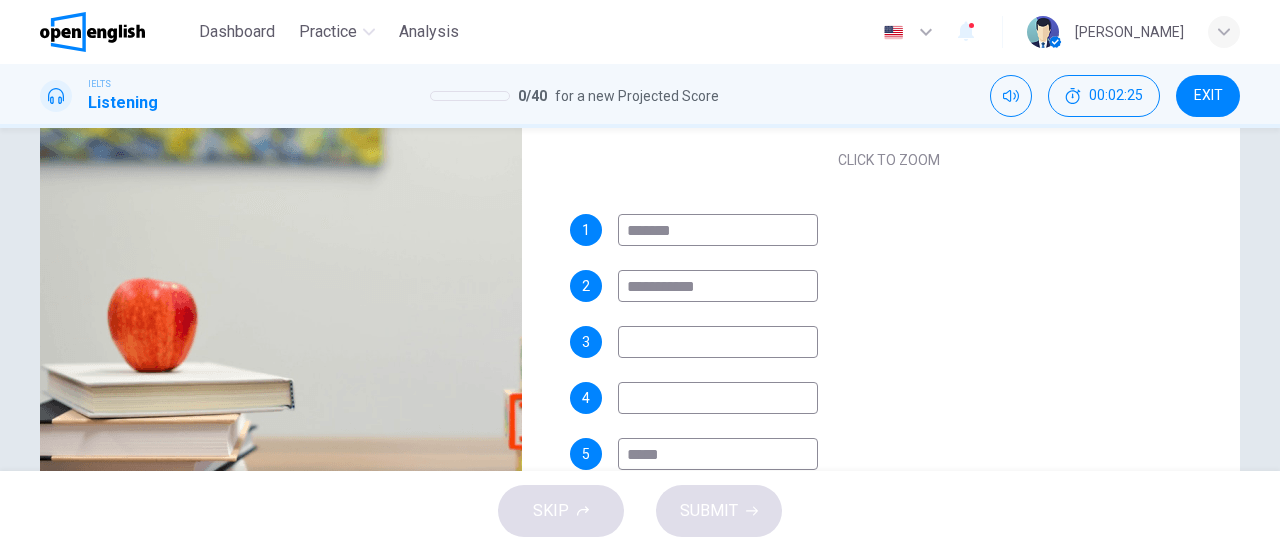 type on "**" 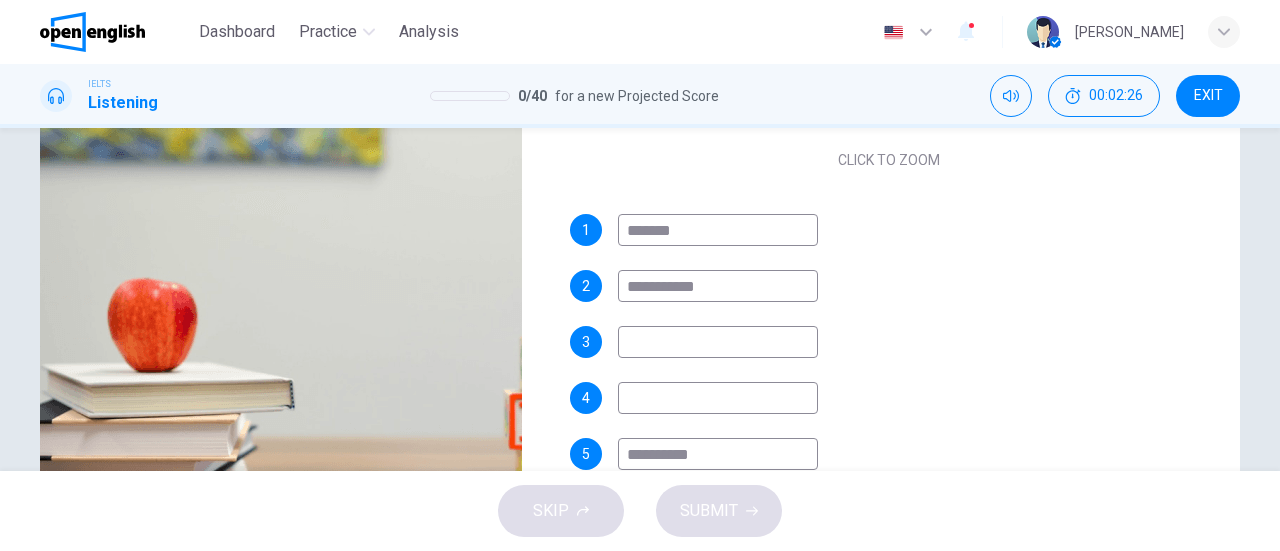 type on "**********" 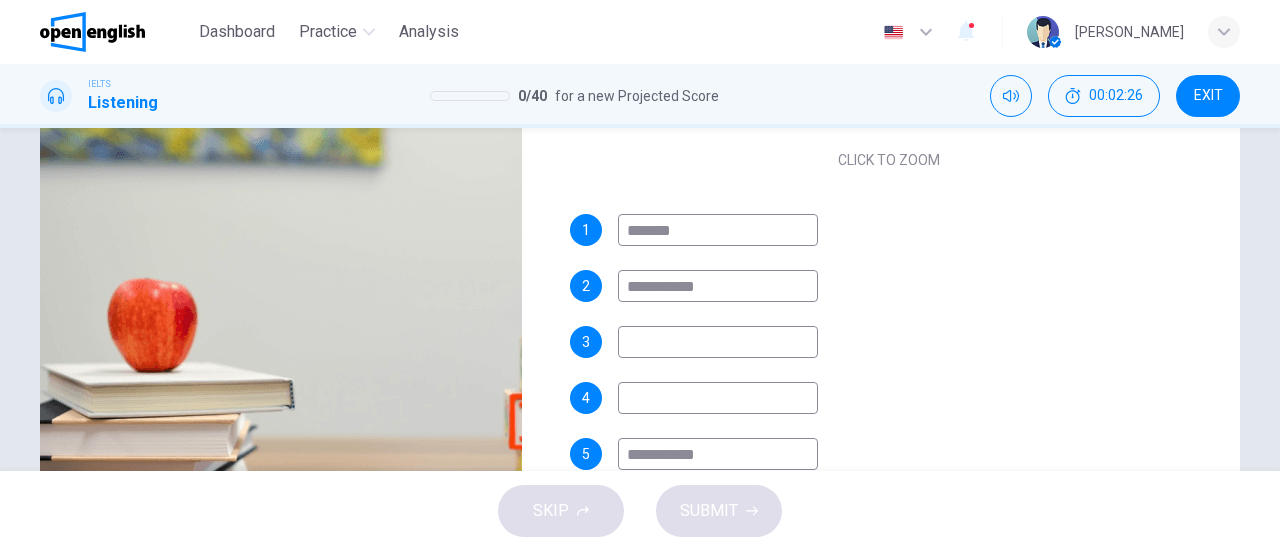 type on "**" 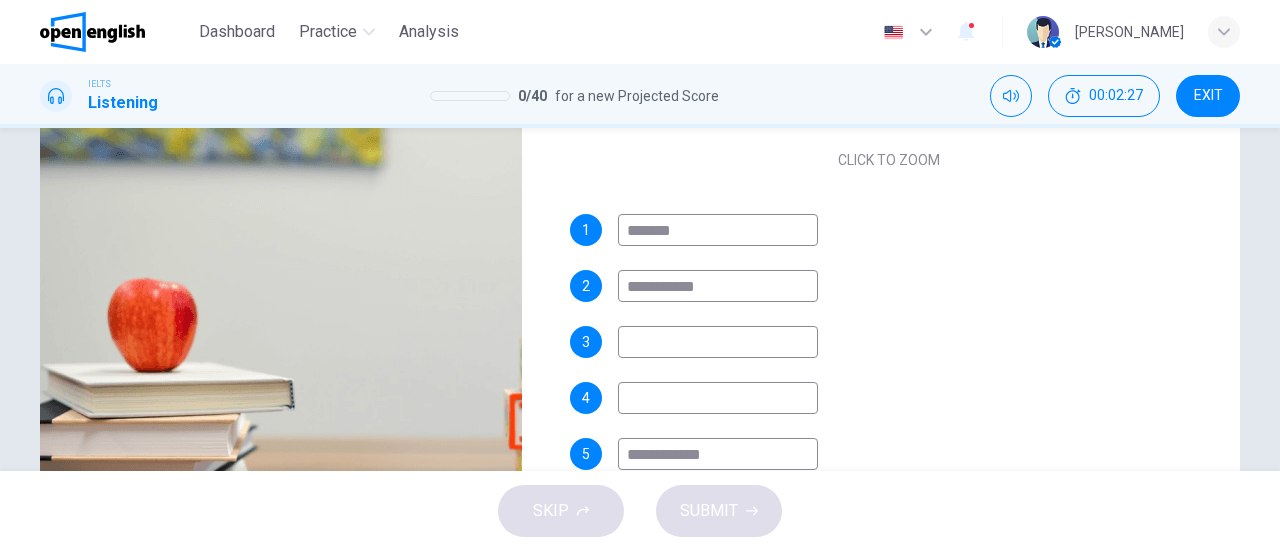 type on "**" 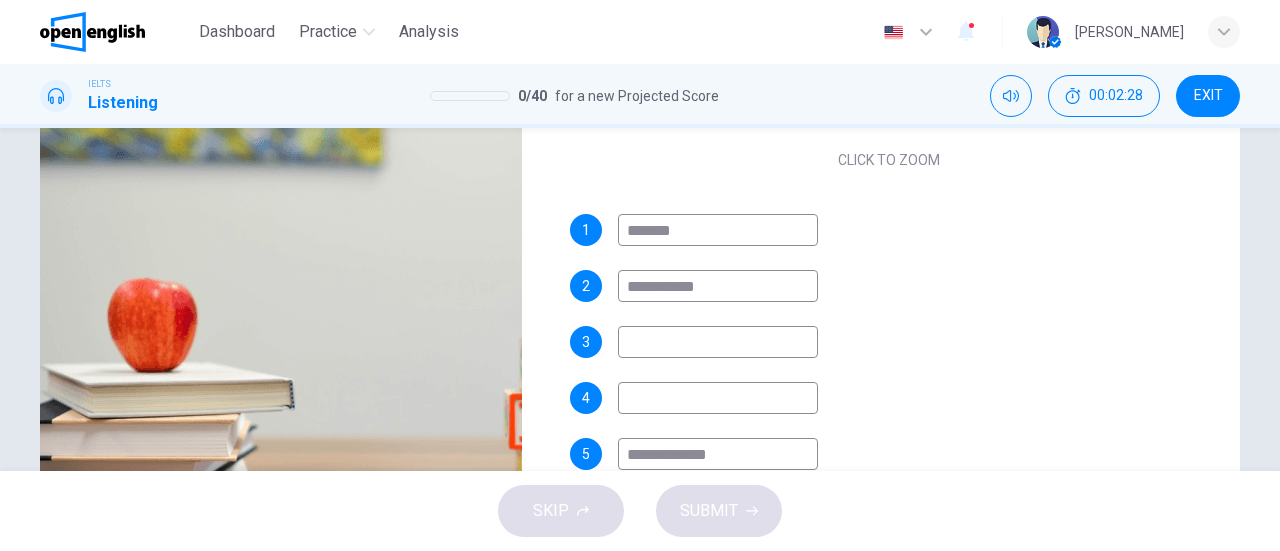 type on "**********" 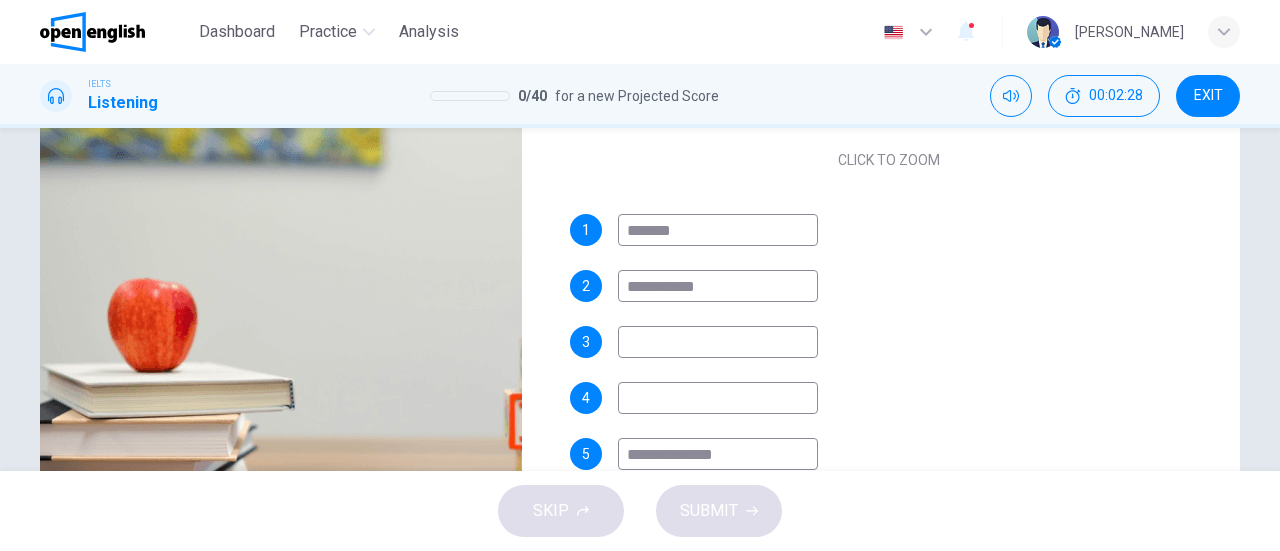 type on "**" 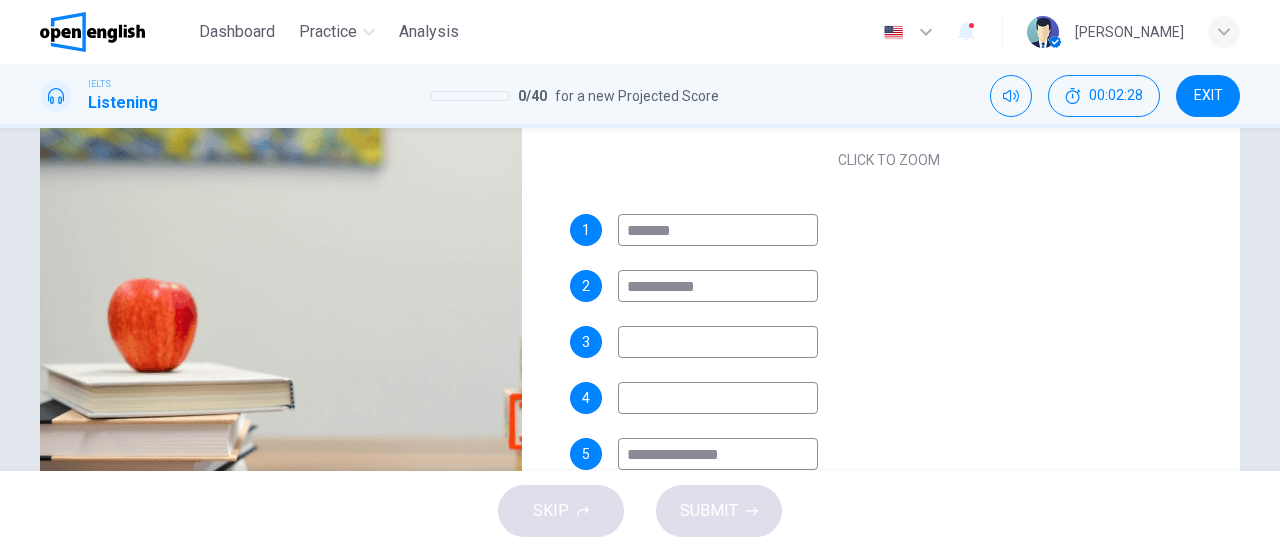 type on "**********" 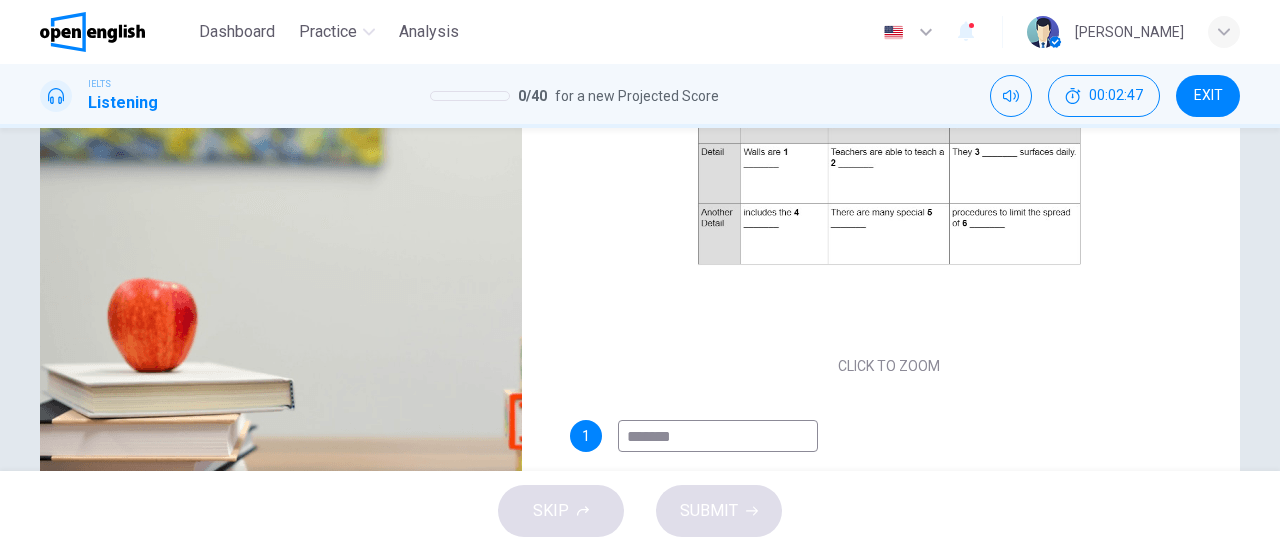 scroll, scrollTop: 83, scrollLeft: 0, axis: vertical 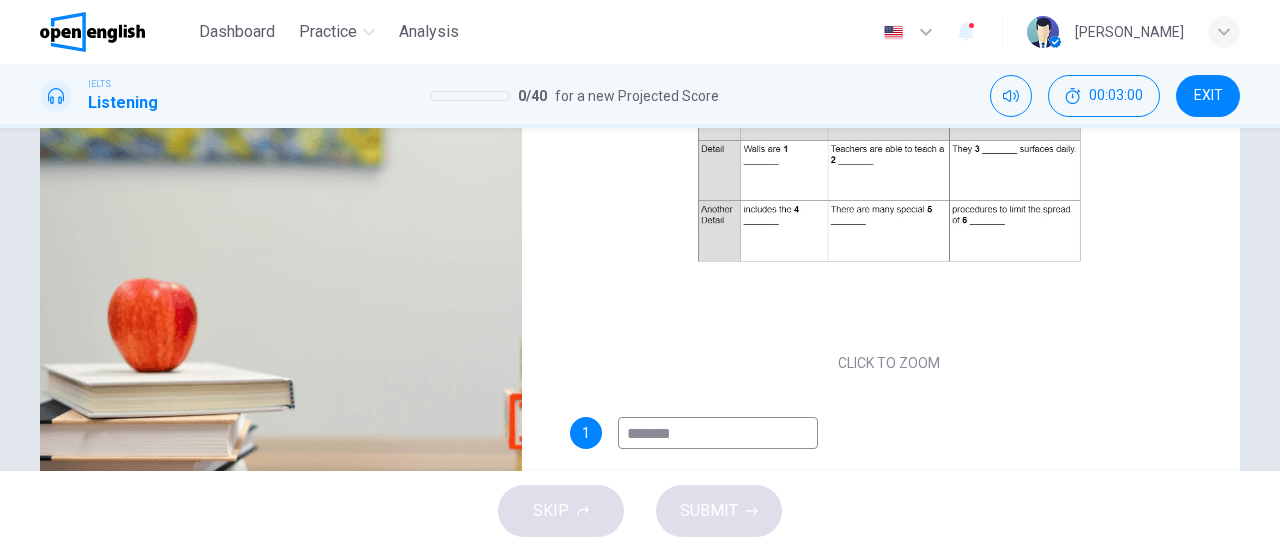 type on "**" 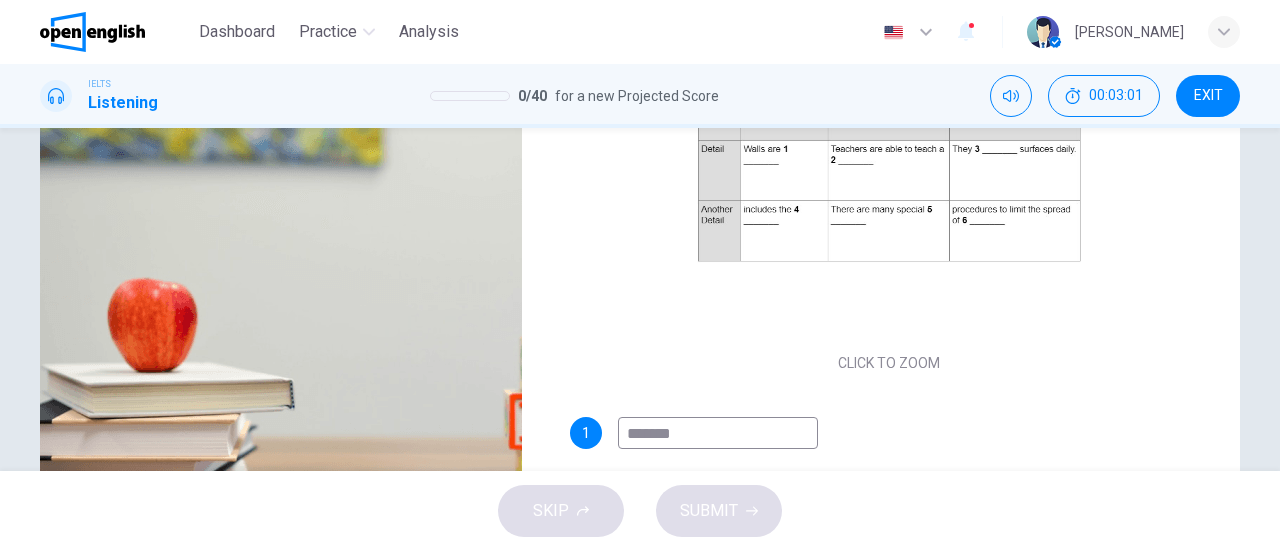 type on "**********" 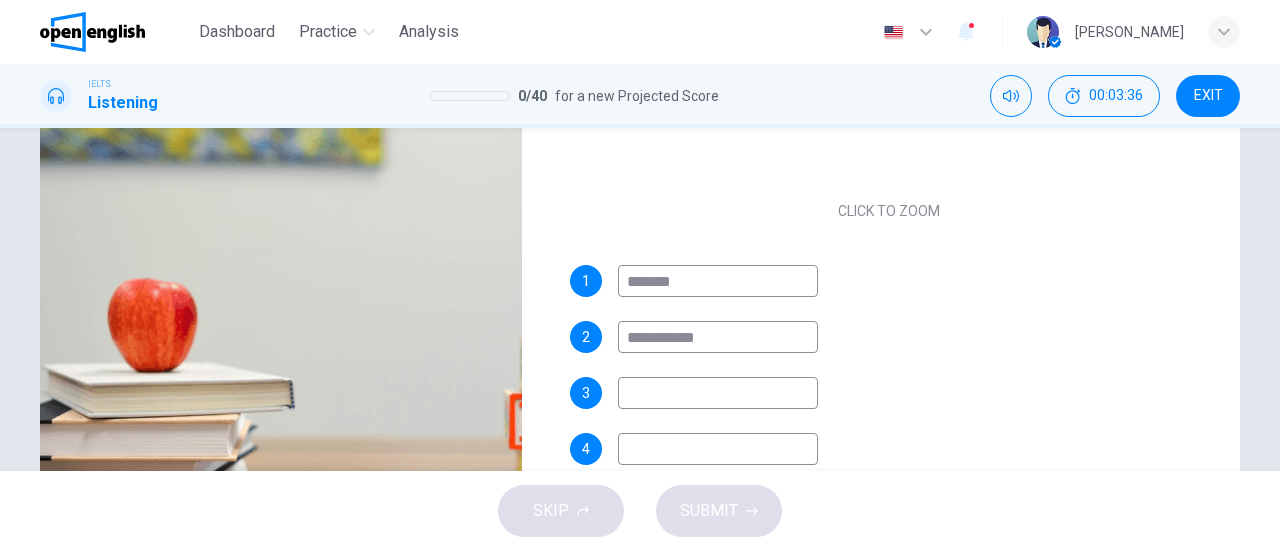 scroll, scrollTop: 286, scrollLeft: 0, axis: vertical 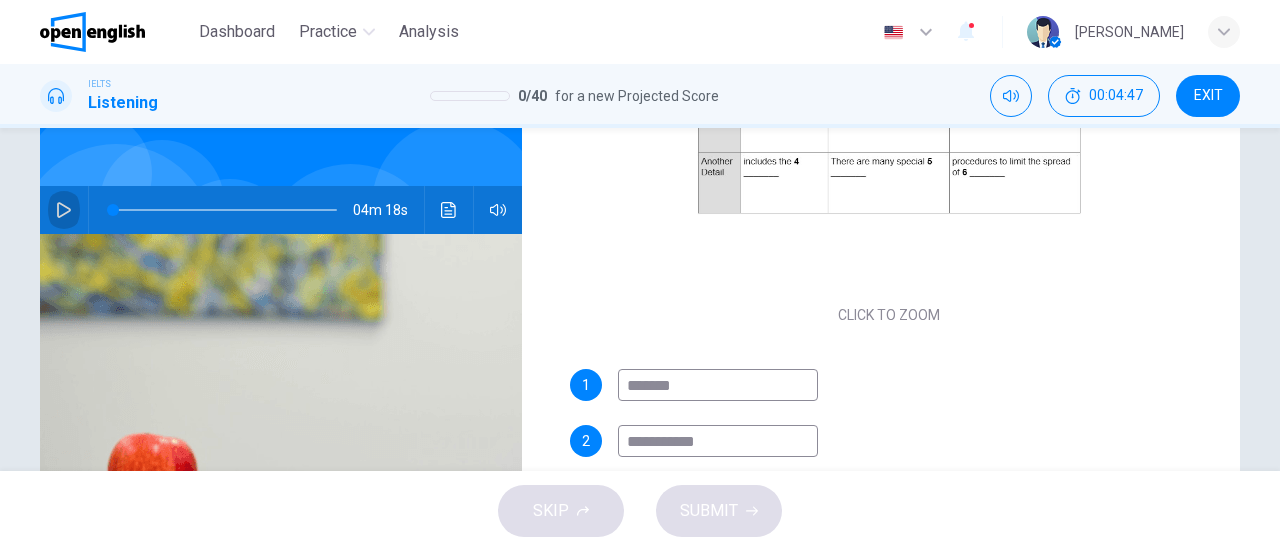 click 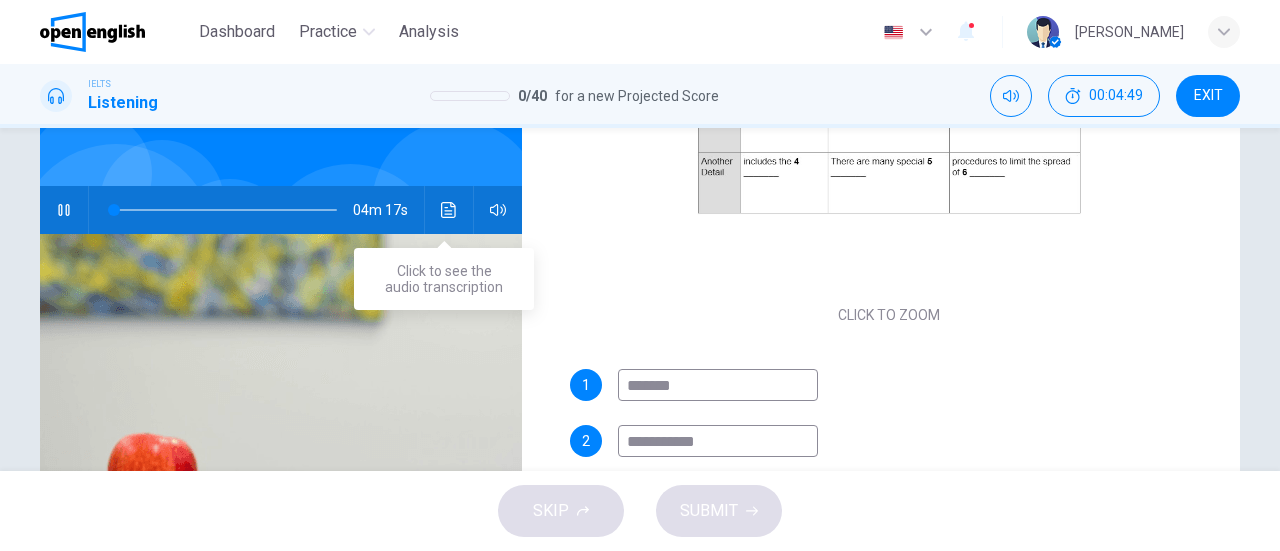 click 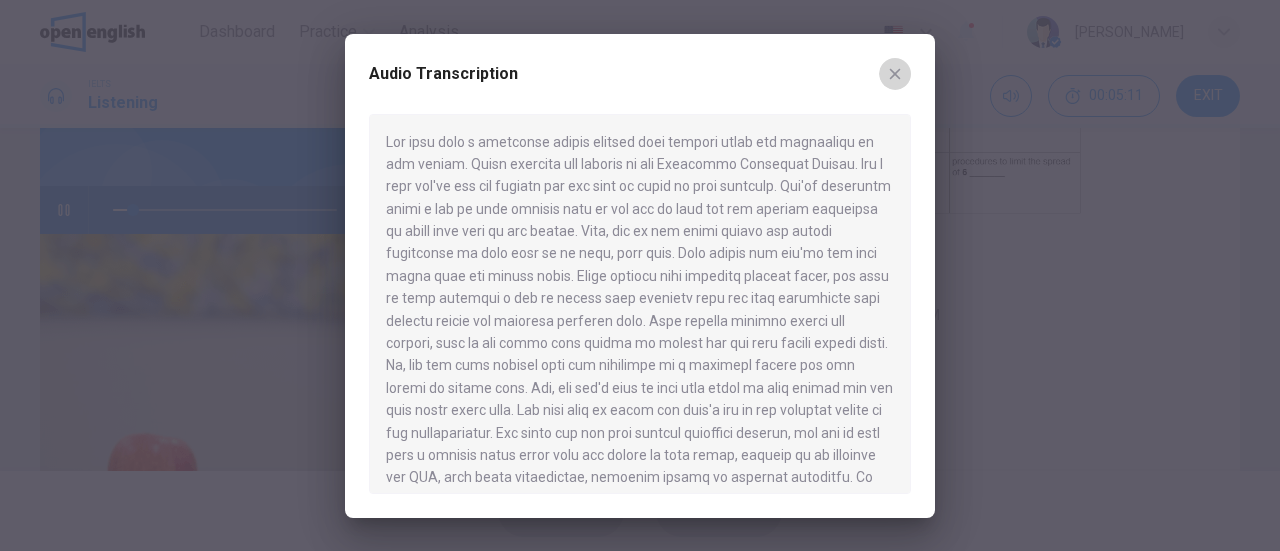 click at bounding box center [895, 74] 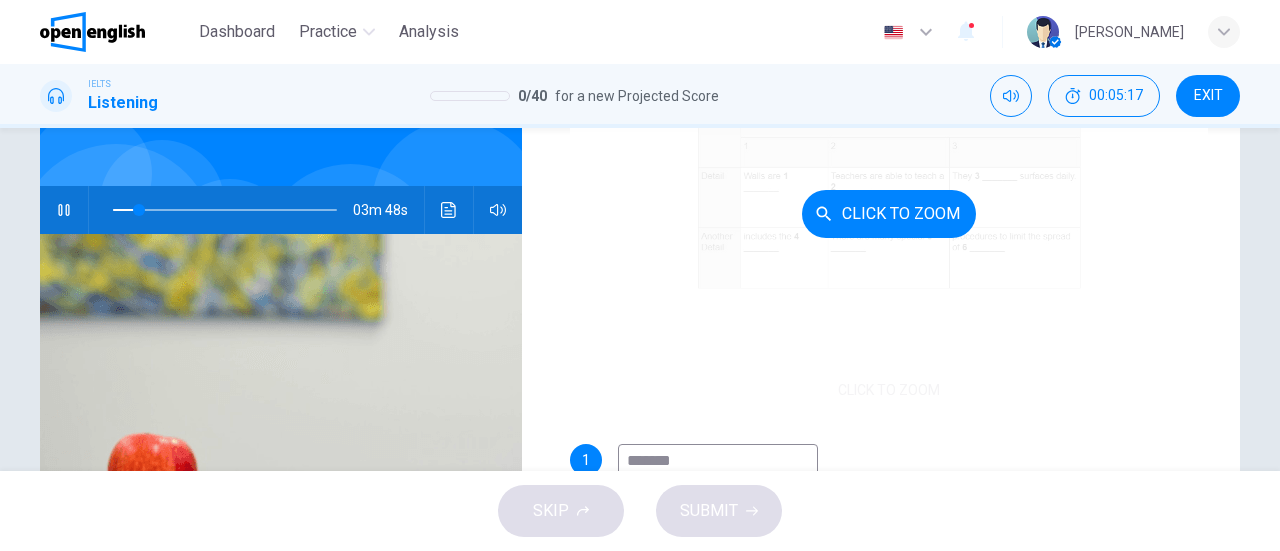 scroll, scrollTop: 212, scrollLeft: 0, axis: vertical 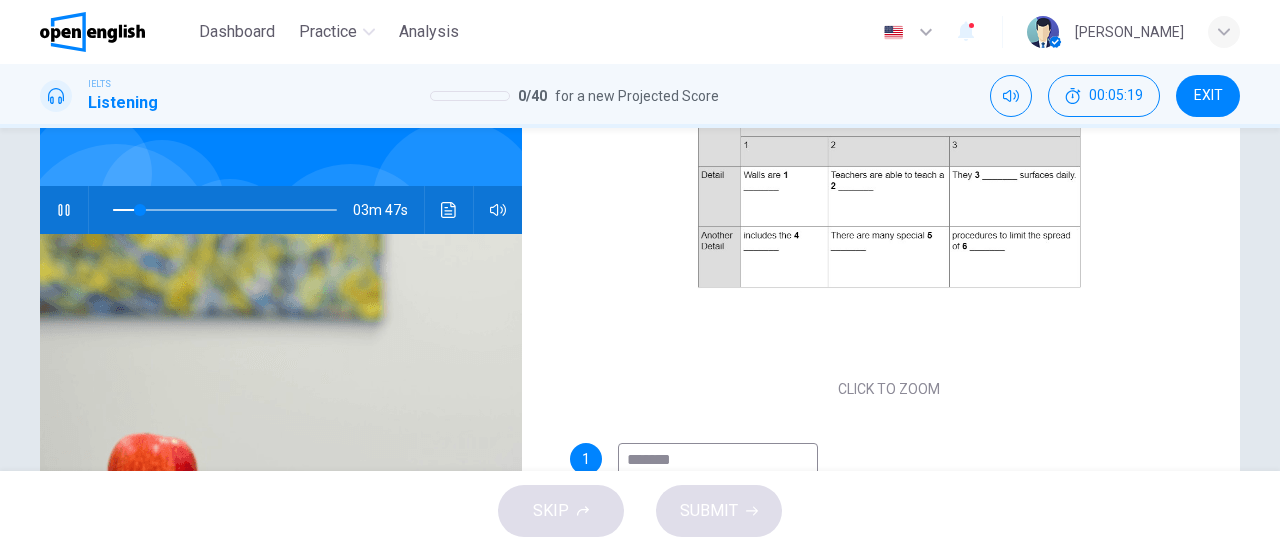 click on "*******" at bounding box center [718, 459] 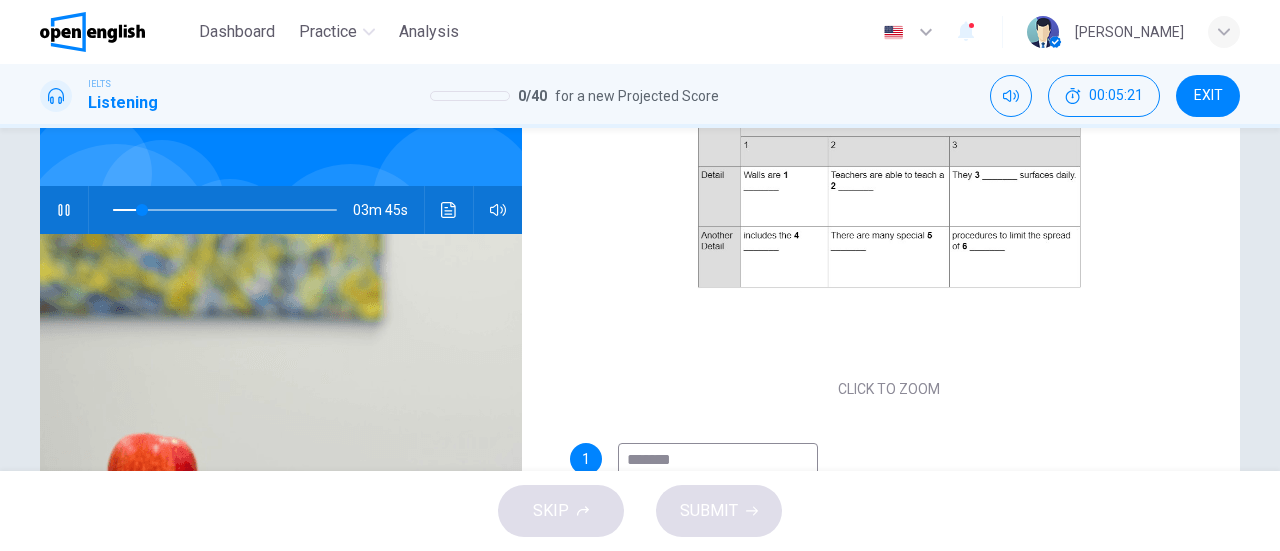 type on "**" 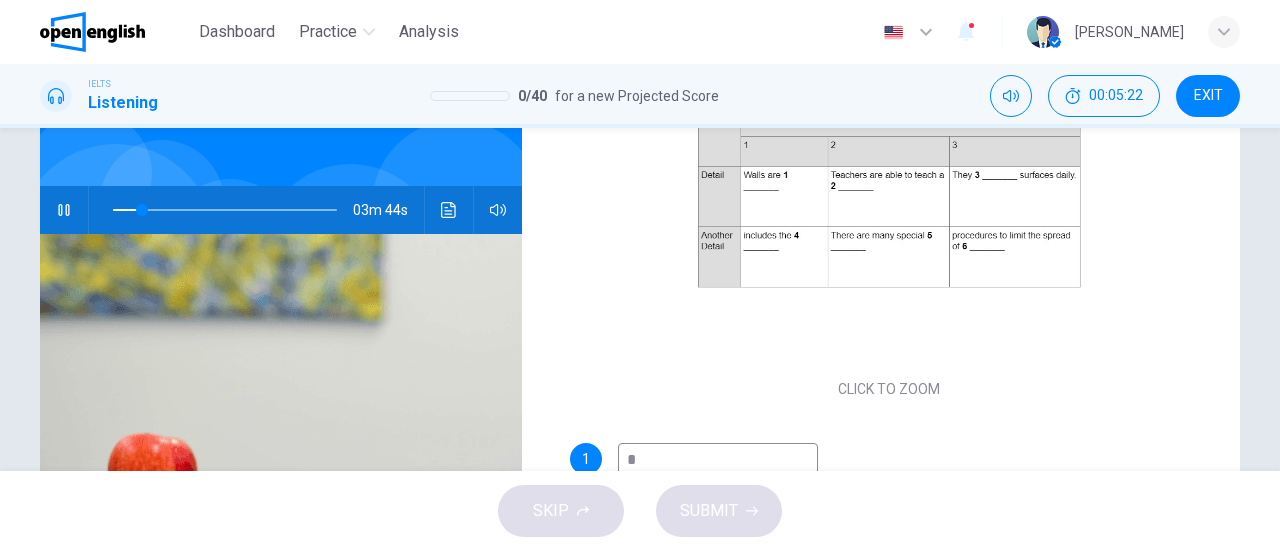 type on "**" 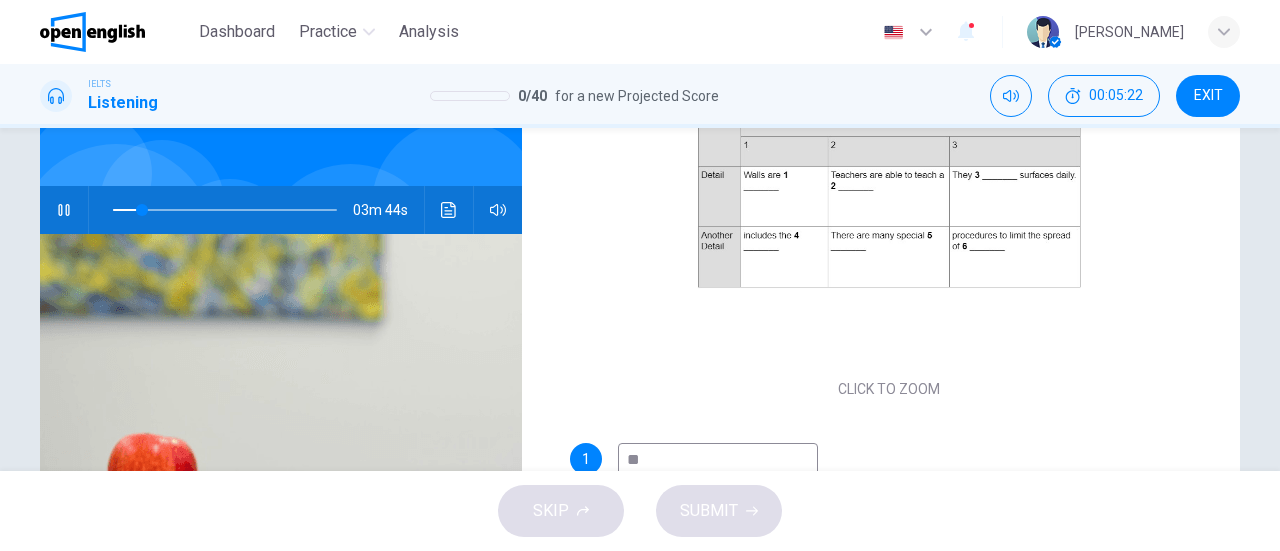 type on "**" 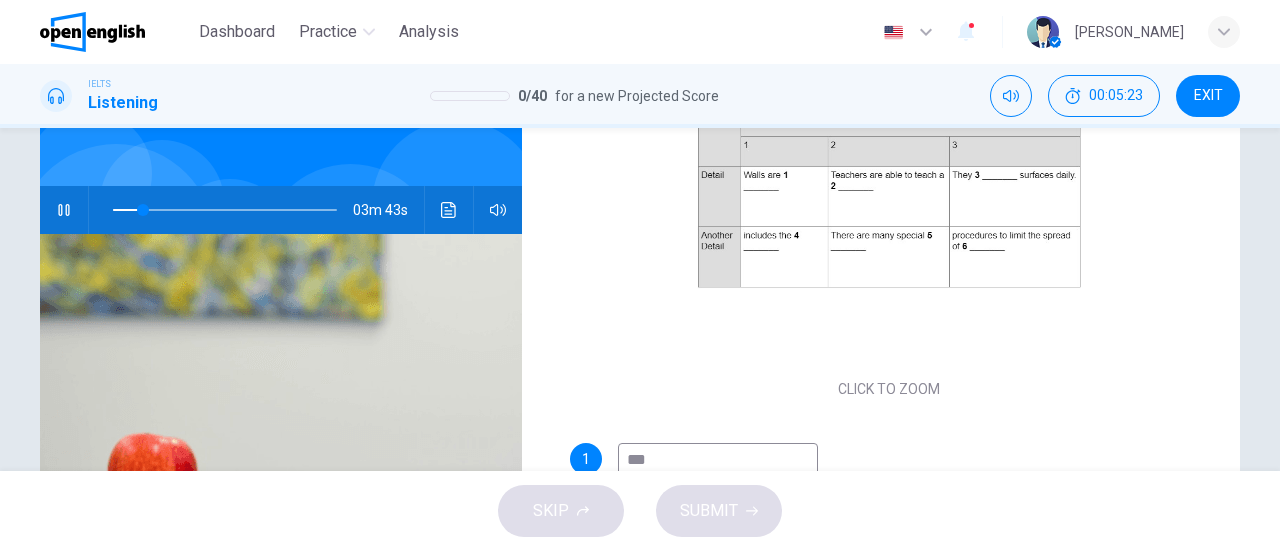type on "****" 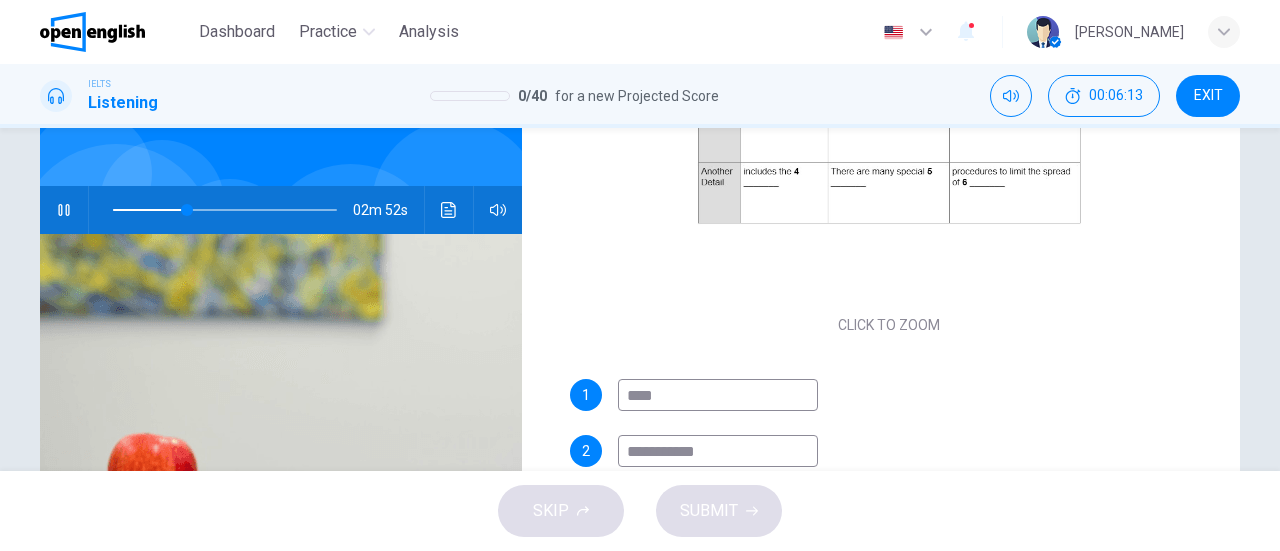scroll, scrollTop: 286, scrollLeft: 0, axis: vertical 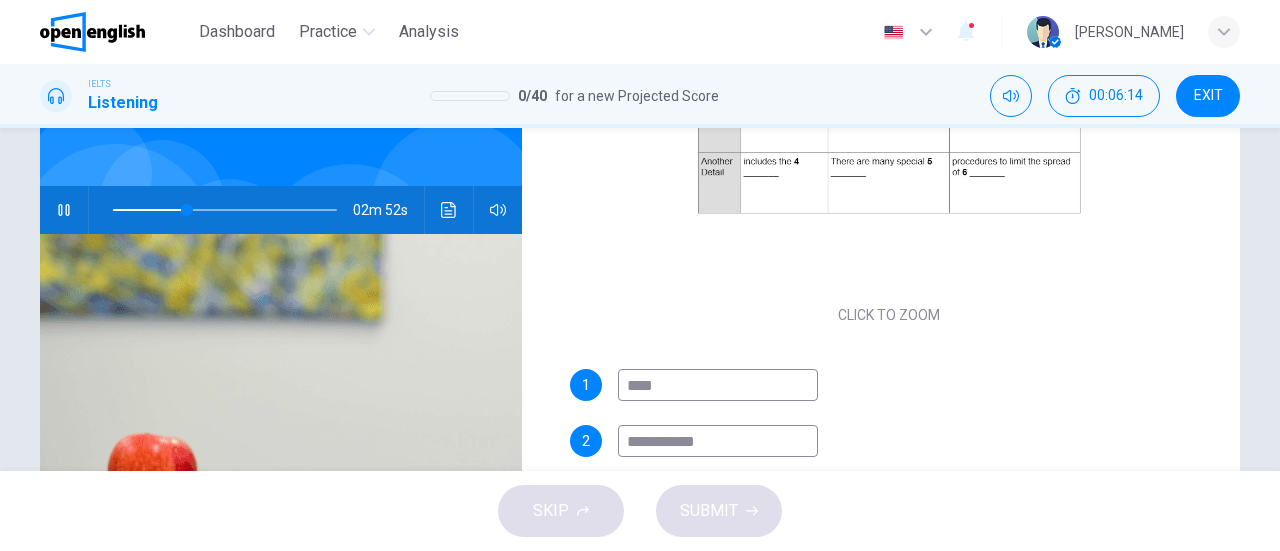 type on "**" 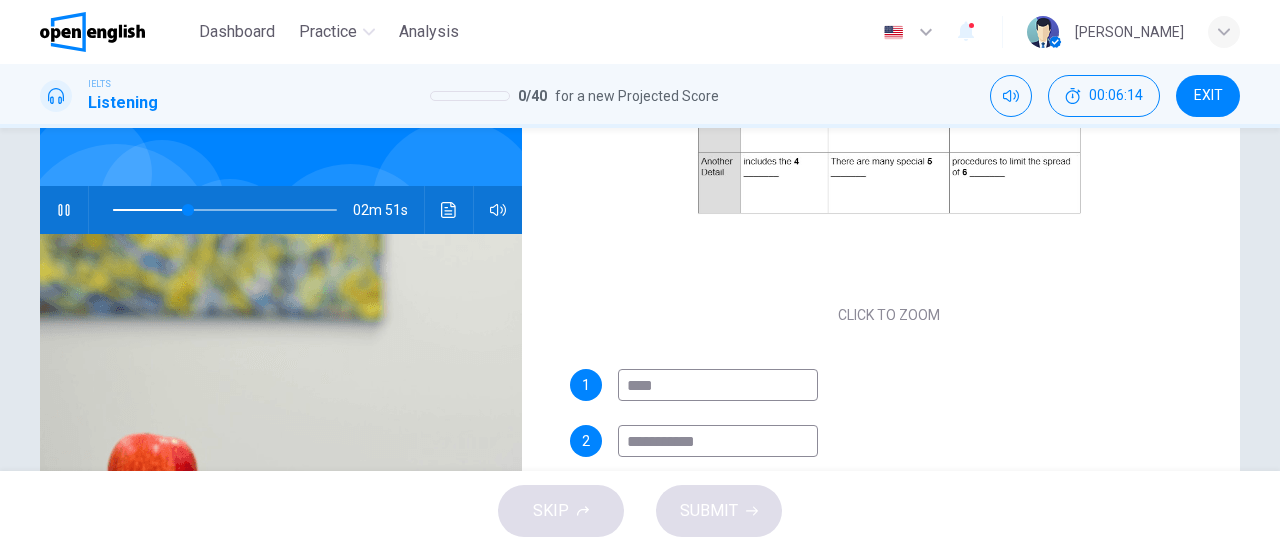 type on "****" 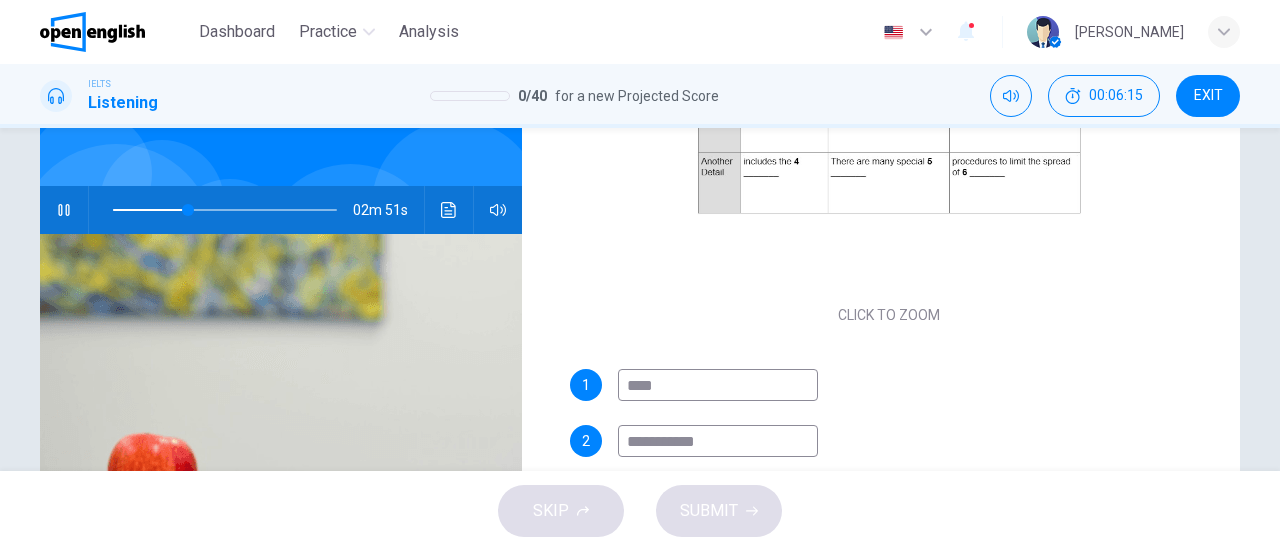 click on "**********" at bounding box center (718, 441) 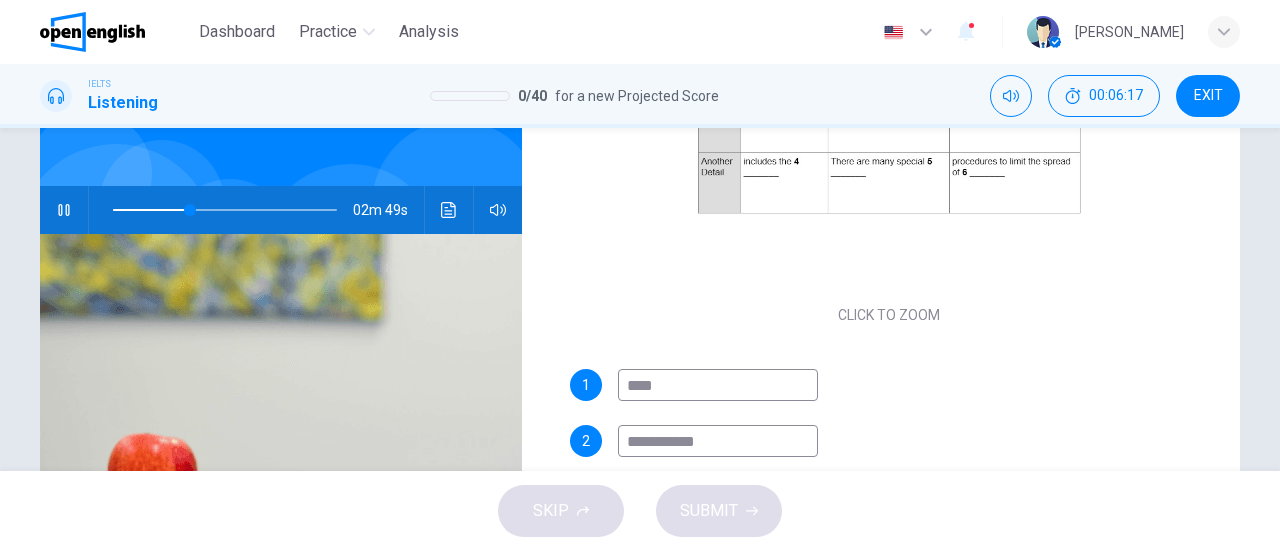 type on "**" 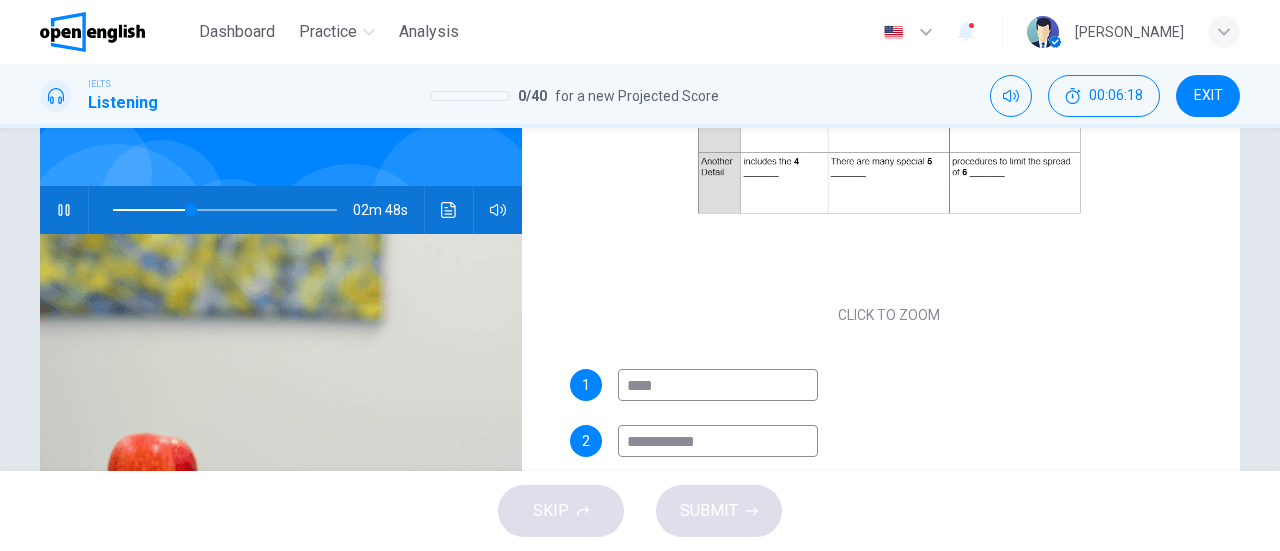 type on "*" 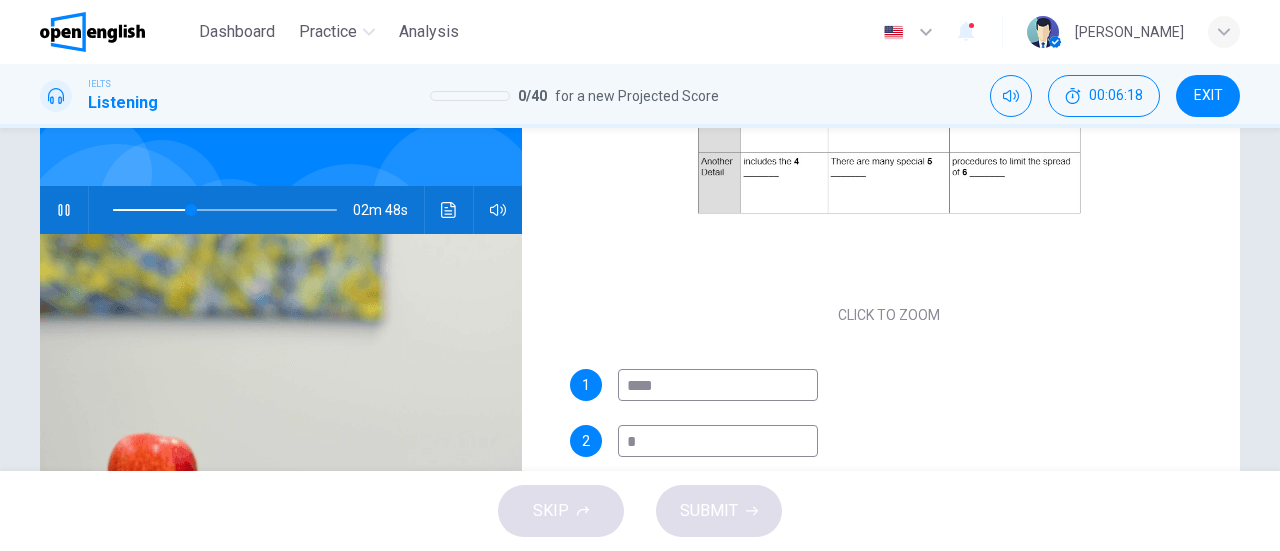 type on "**" 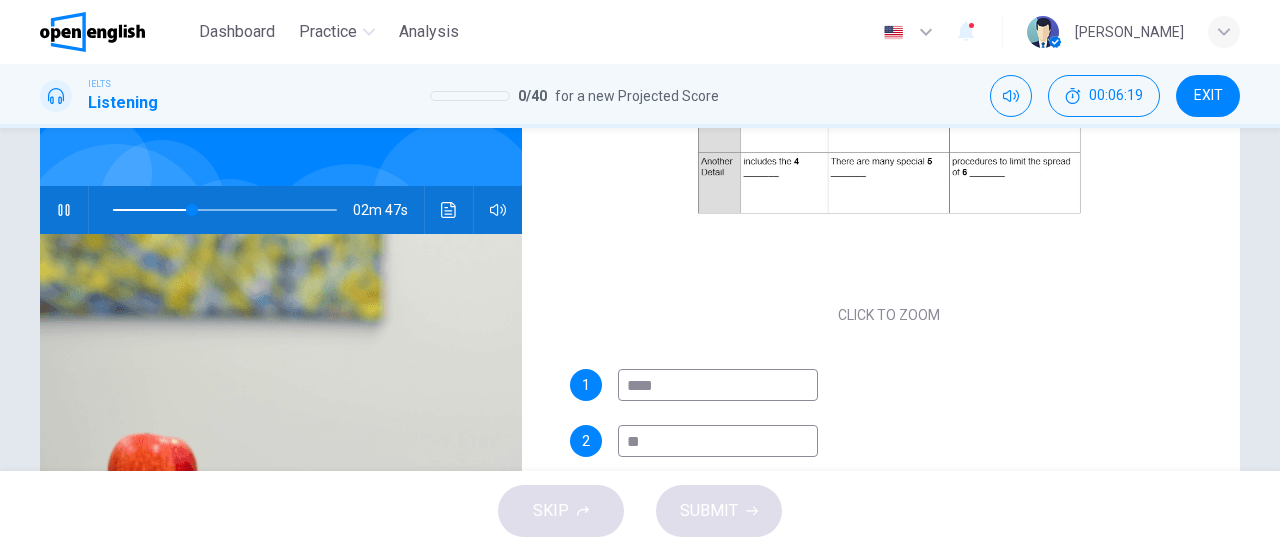 type on "***" 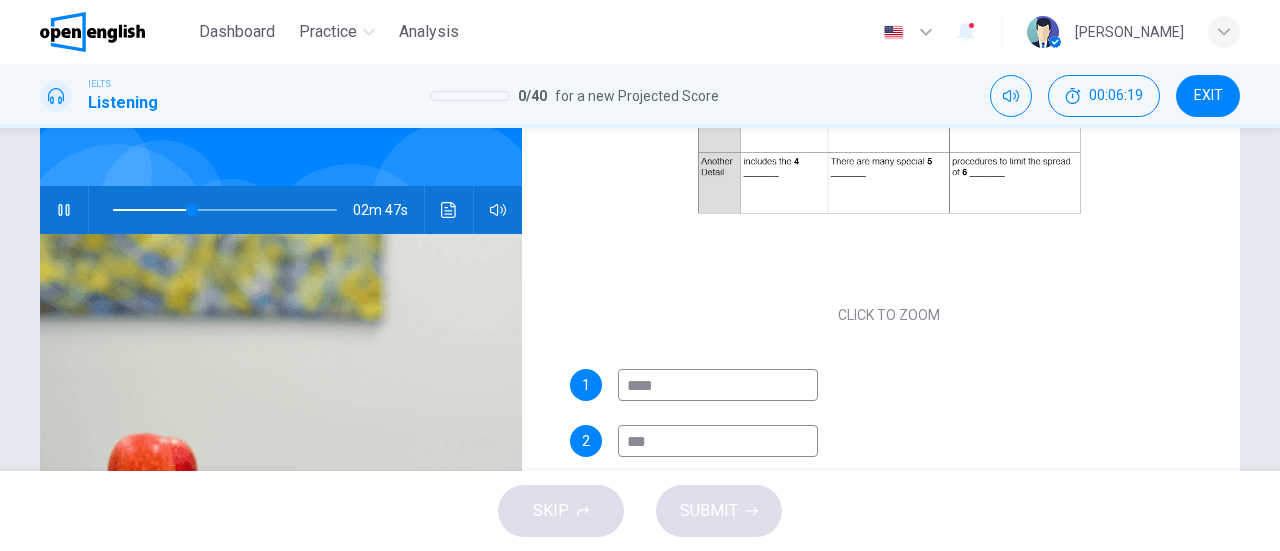 type on "**" 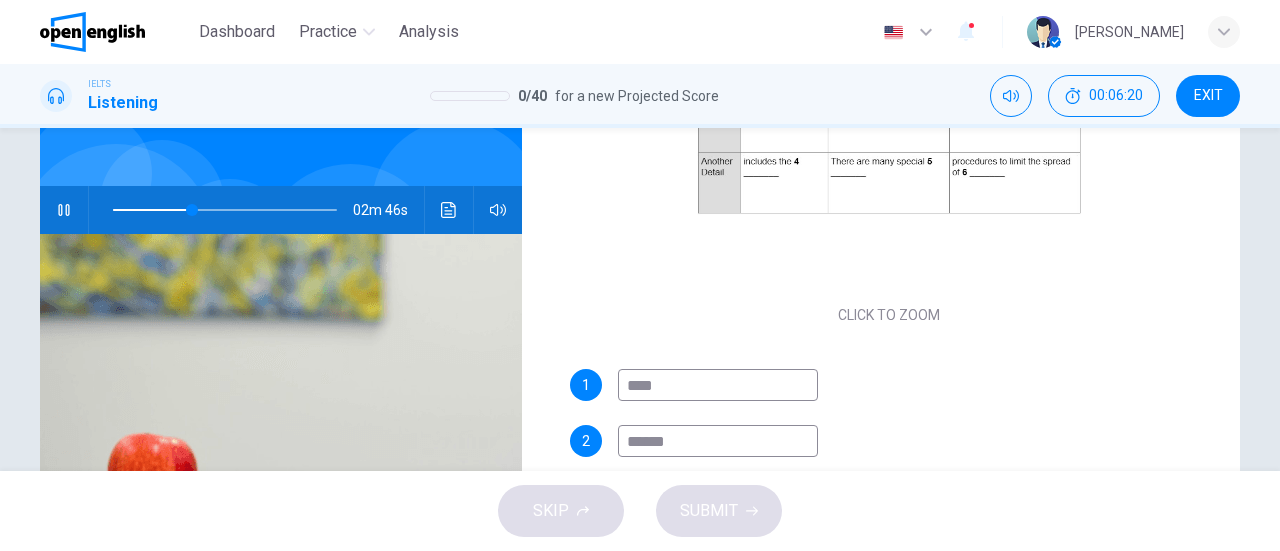 type on "*******" 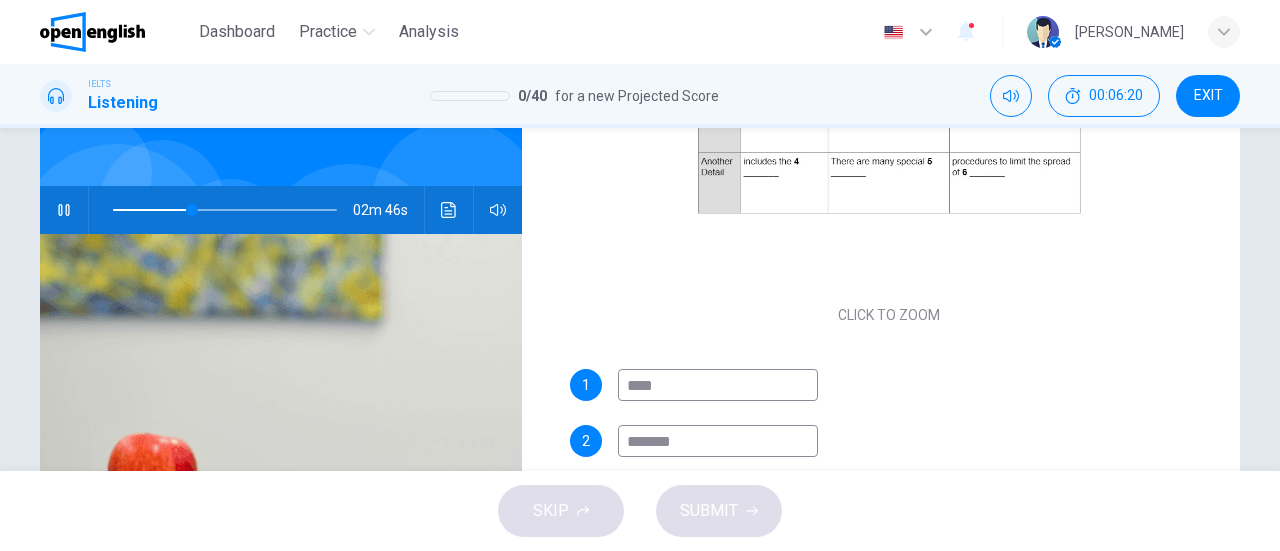type on "**" 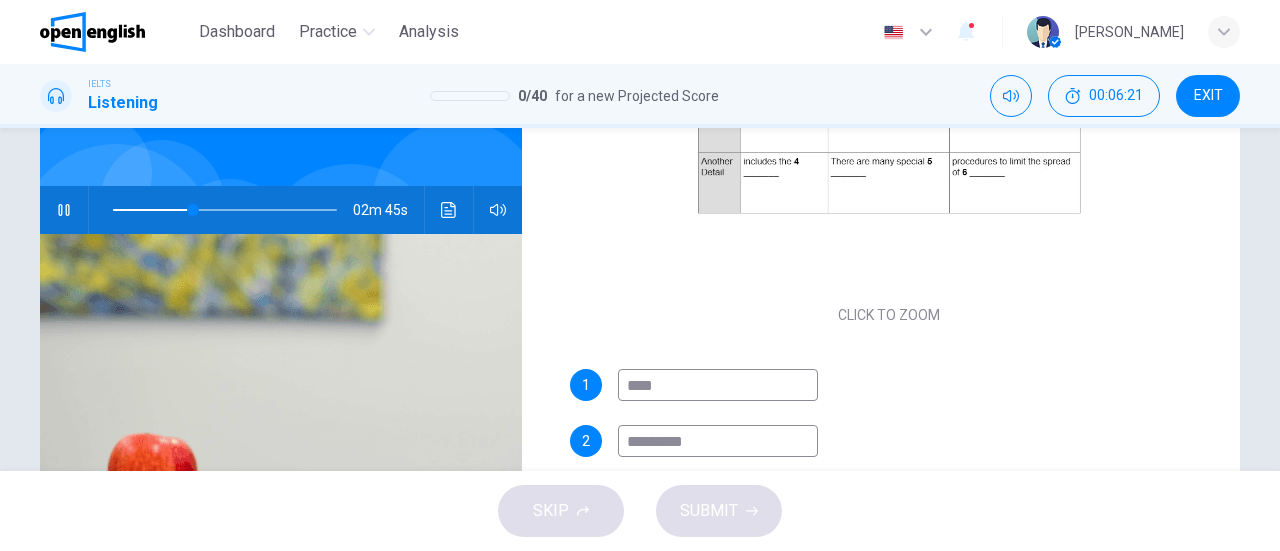 type on "**********" 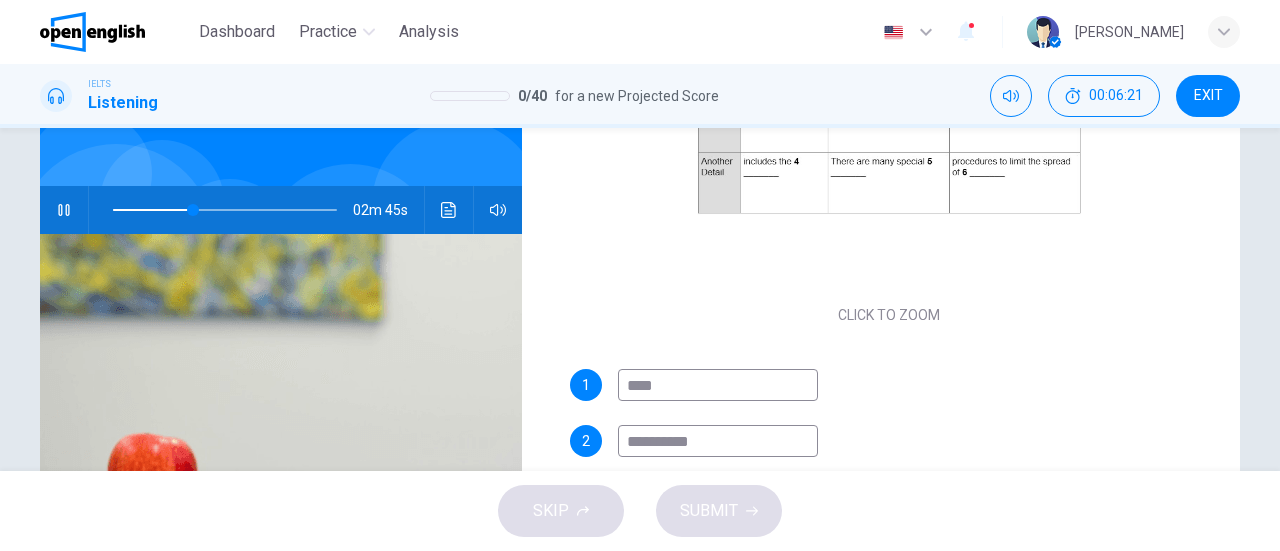 type on "**" 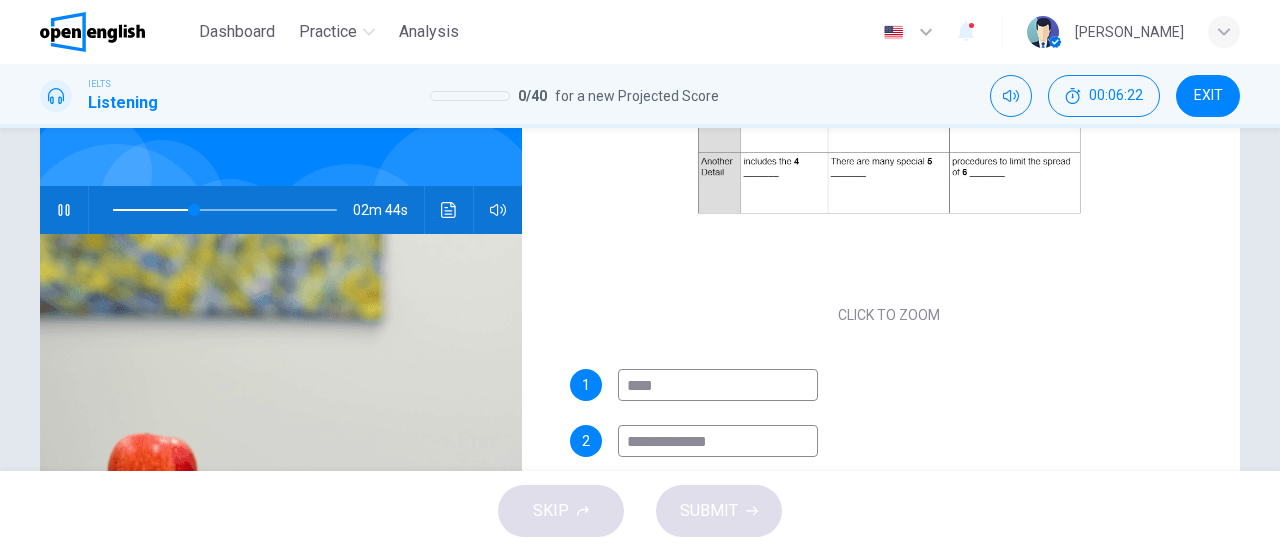 type on "**********" 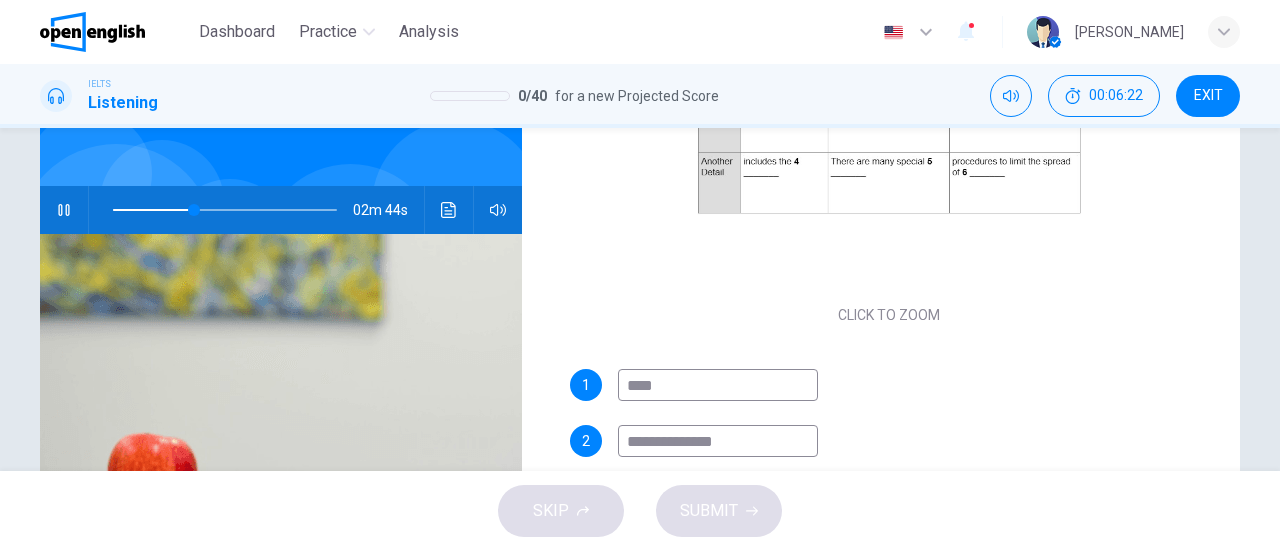 type on "**" 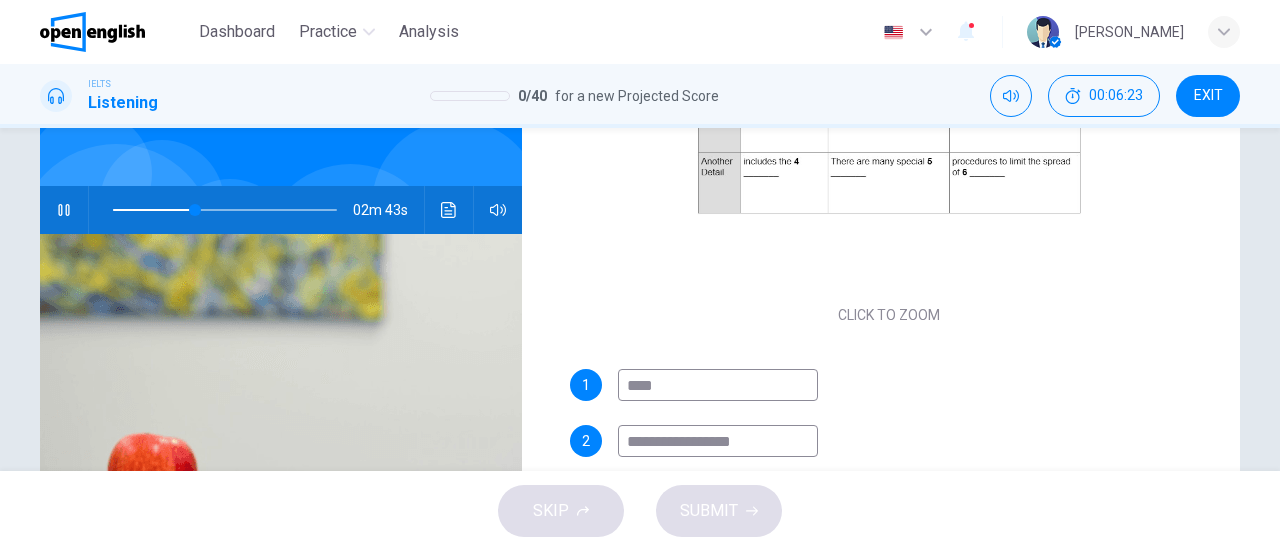 type on "**********" 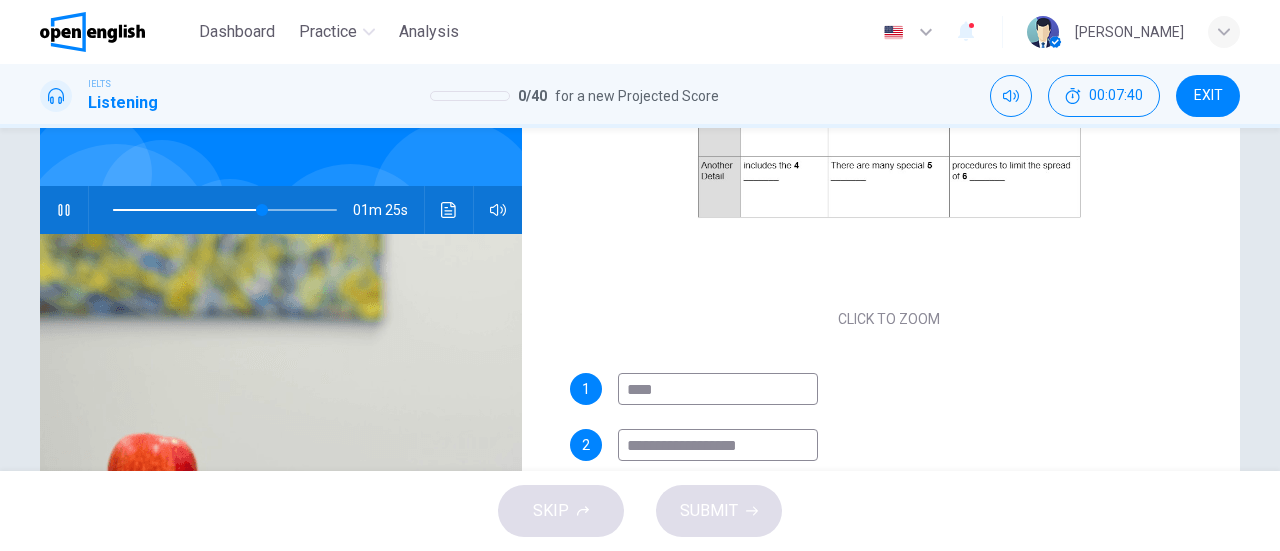 scroll, scrollTop: 286, scrollLeft: 0, axis: vertical 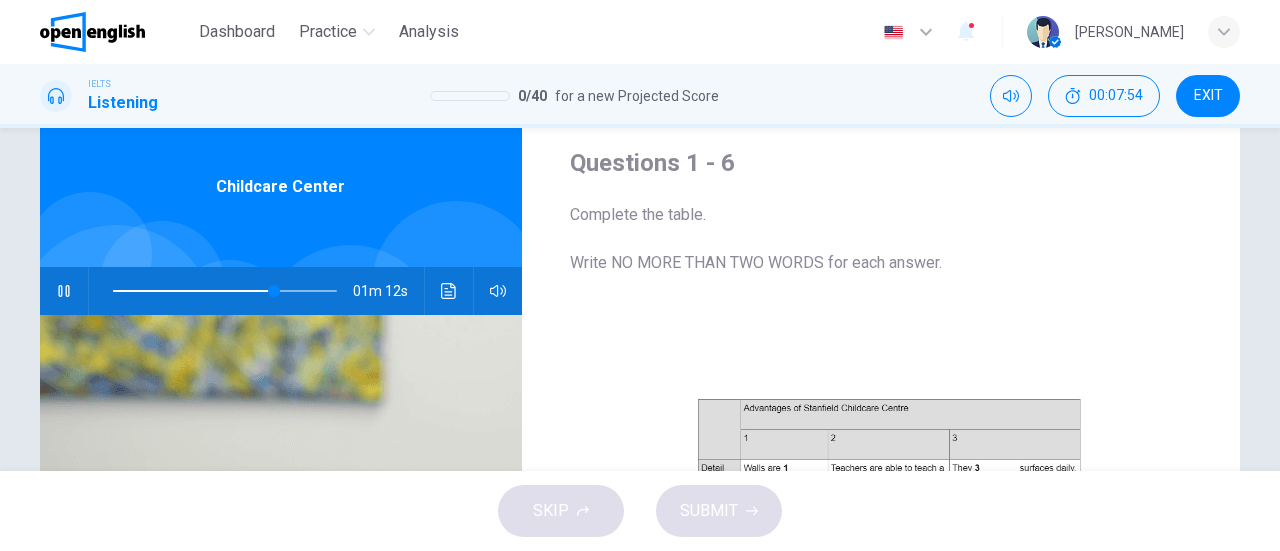 type on "**" 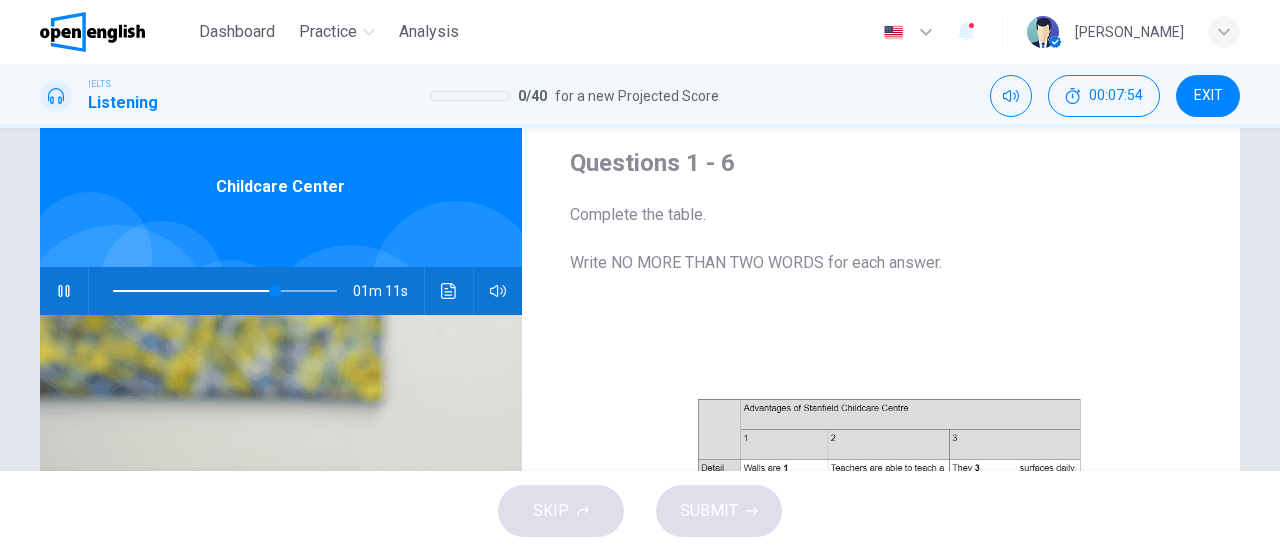 type on "**********" 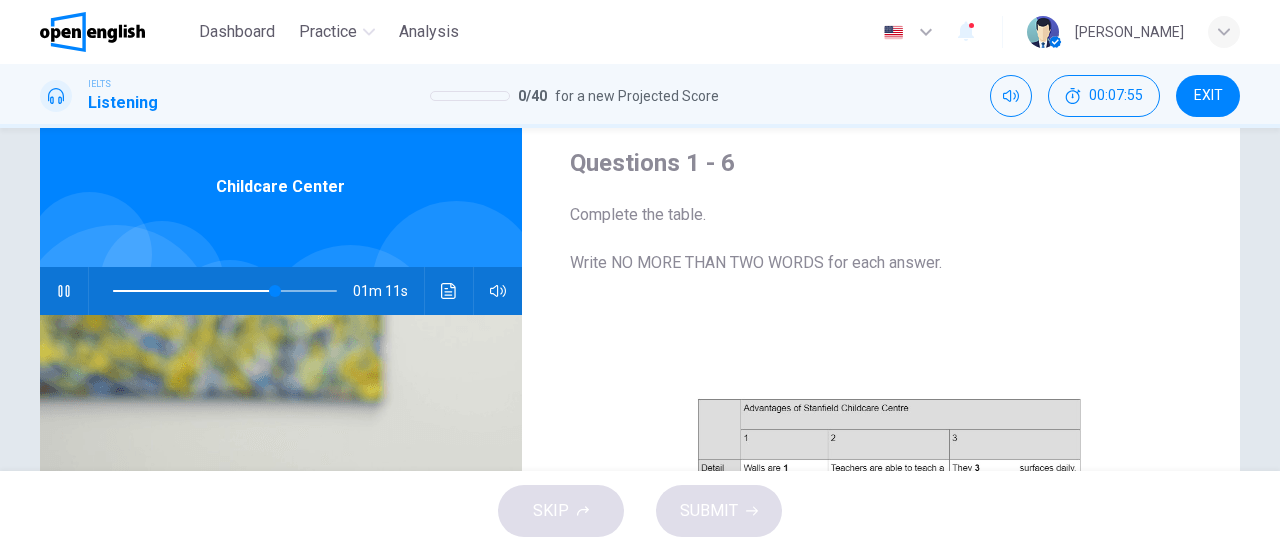 type on "**" 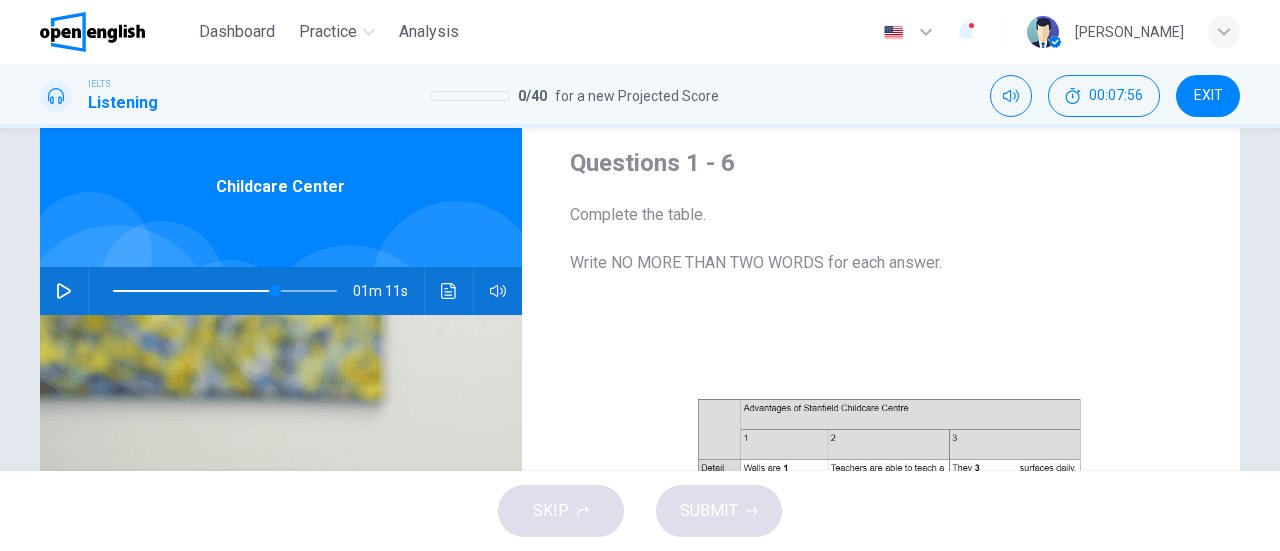 click on "SKIP SUBMIT" at bounding box center (640, 511) 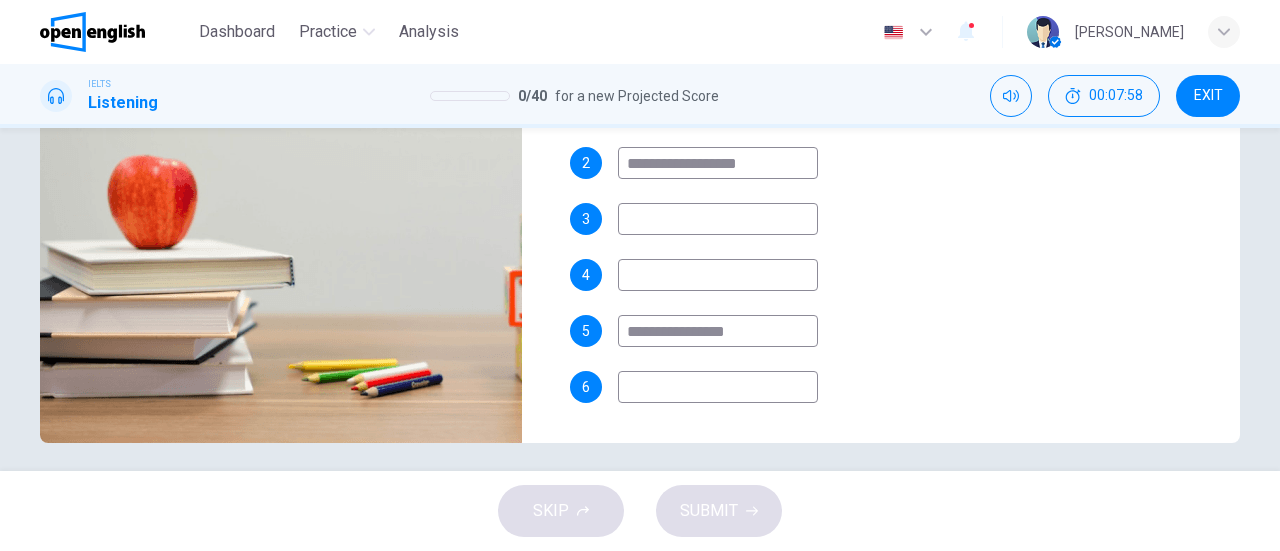 scroll, scrollTop: 432, scrollLeft: 0, axis: vertical 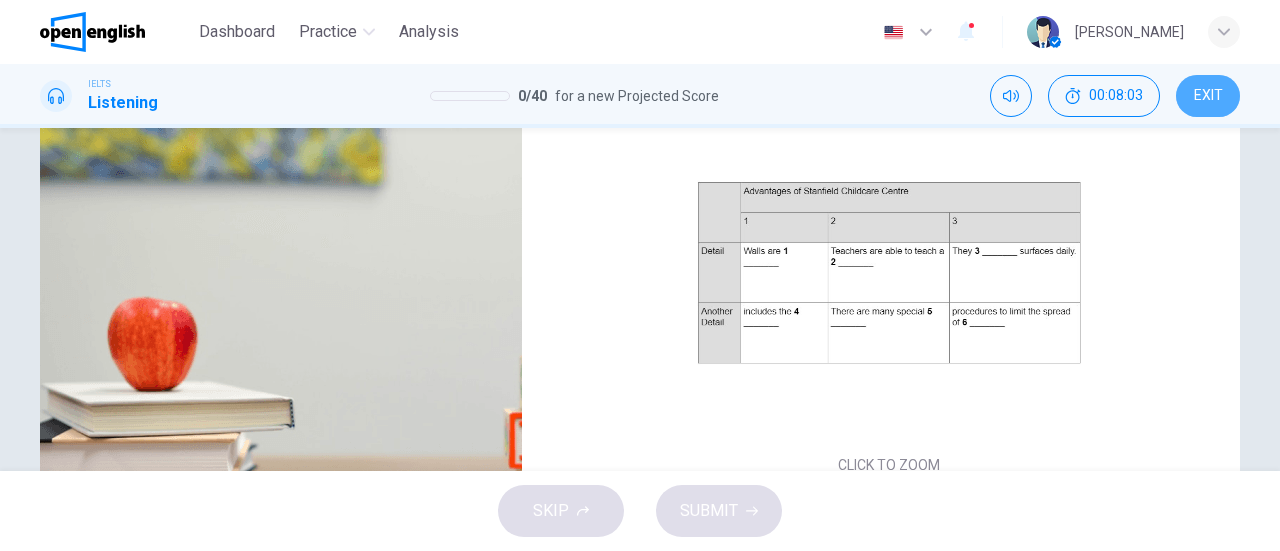 click on "EXIT" at bounding box center (1208, 96) 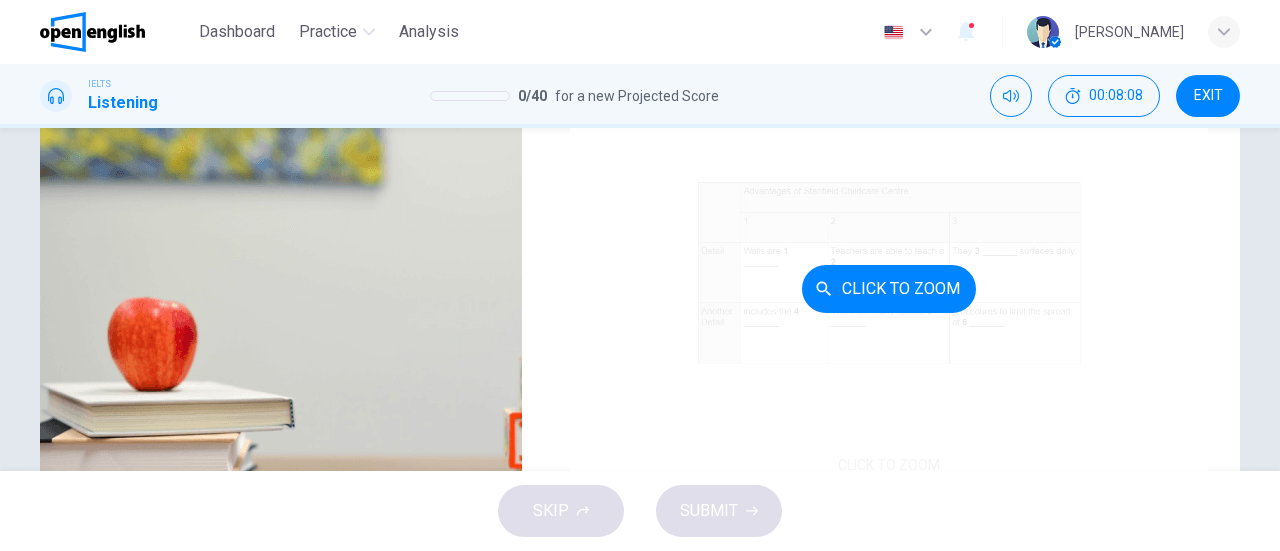 scroll, scrollTop: 286, scrollLeft: 0, axis: vertical 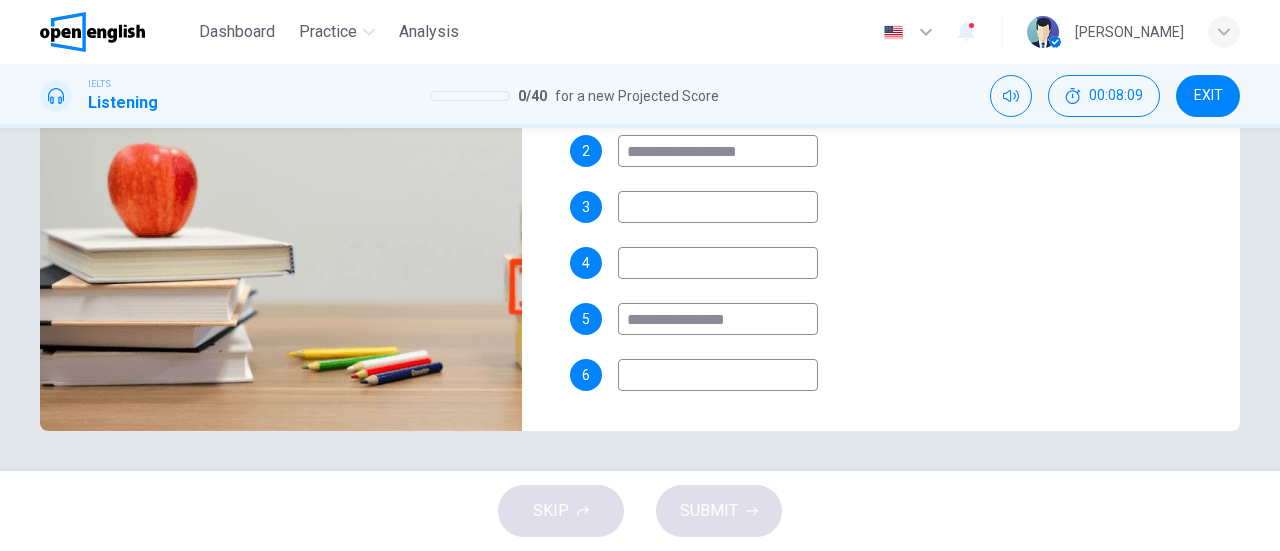 click at bounding box center [718, 207] 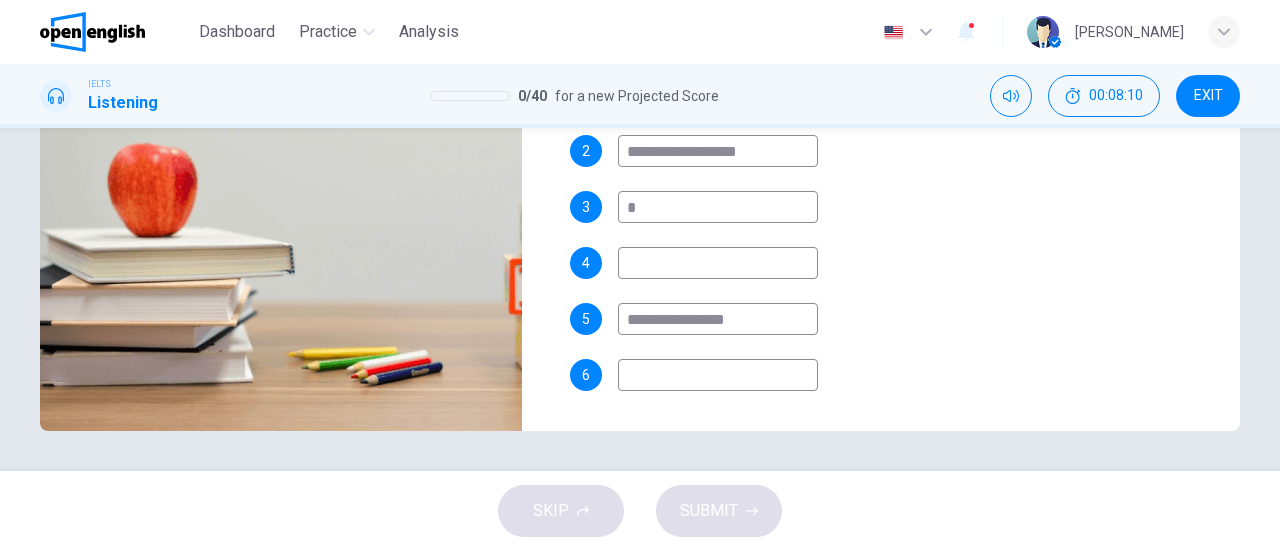 click on "*" at bounding box center (718, 207) 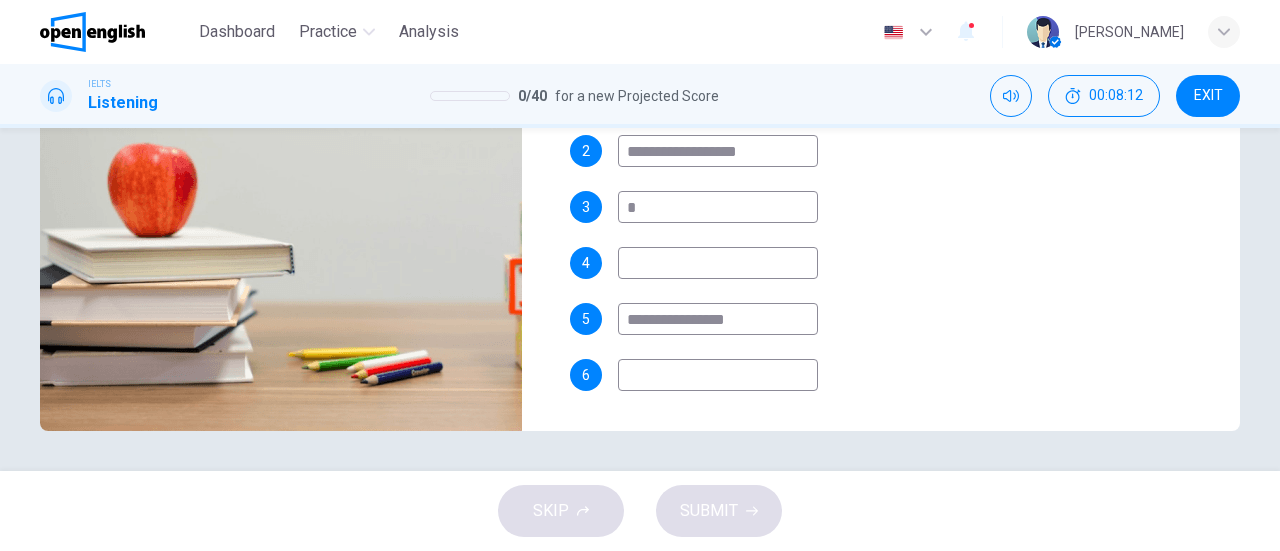 type on "*" 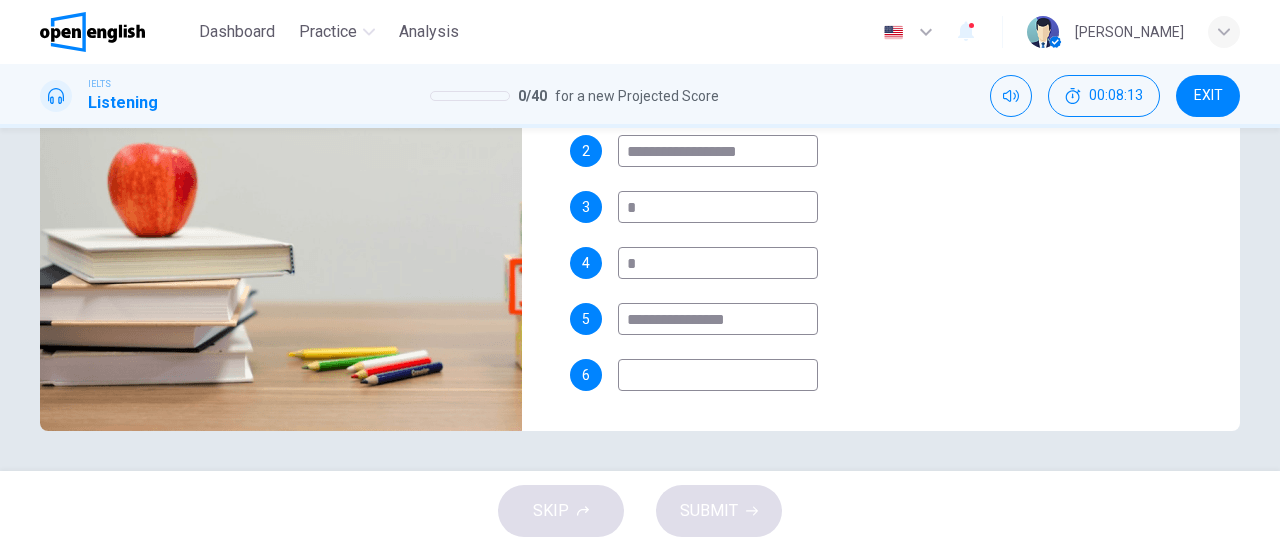 type on "*" 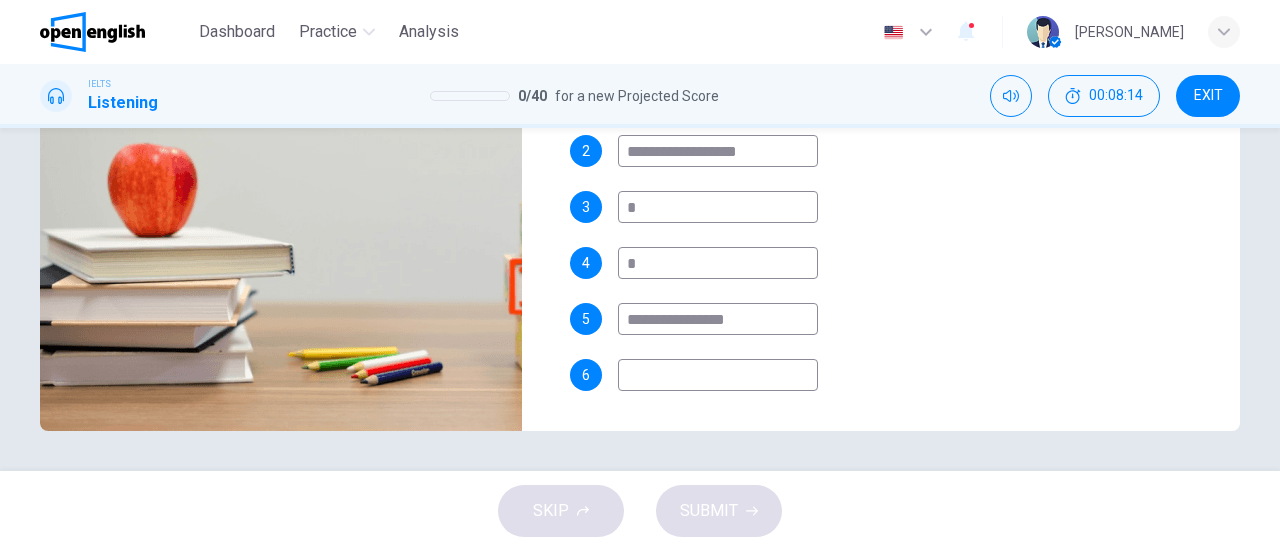 click at bounding box center [718, 375] 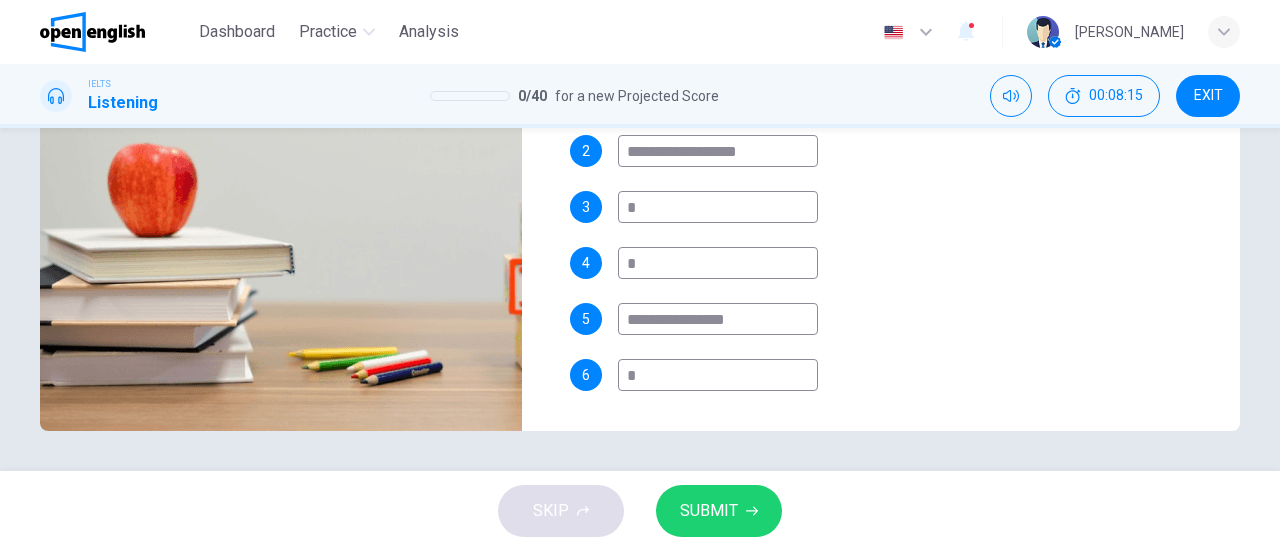 type on "*" 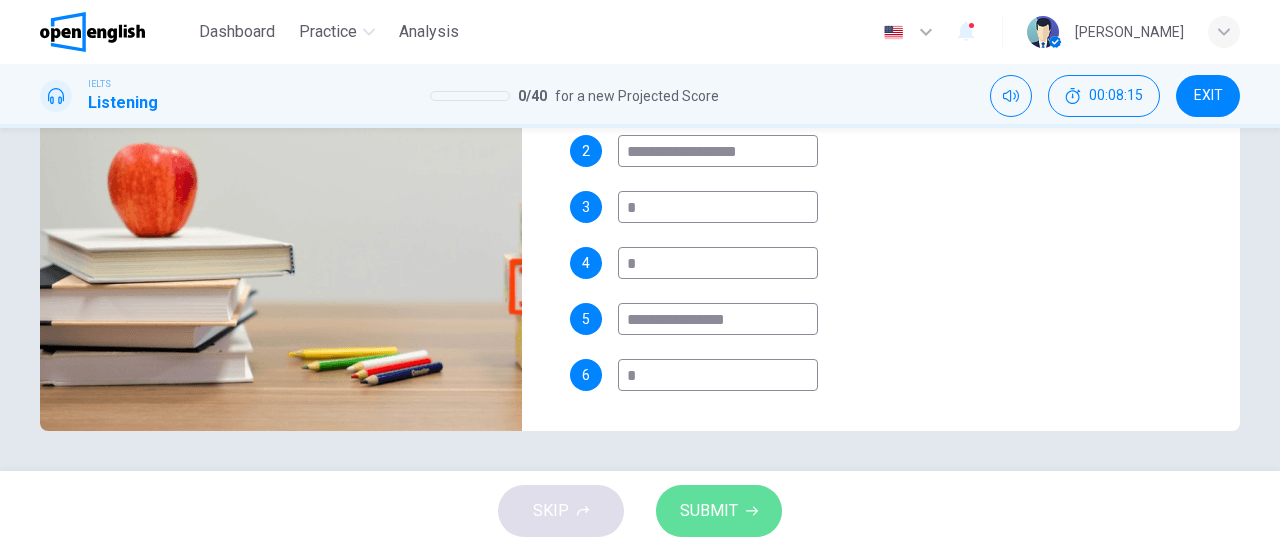 click on "SUBMIT" at bounding box center [709, 511] 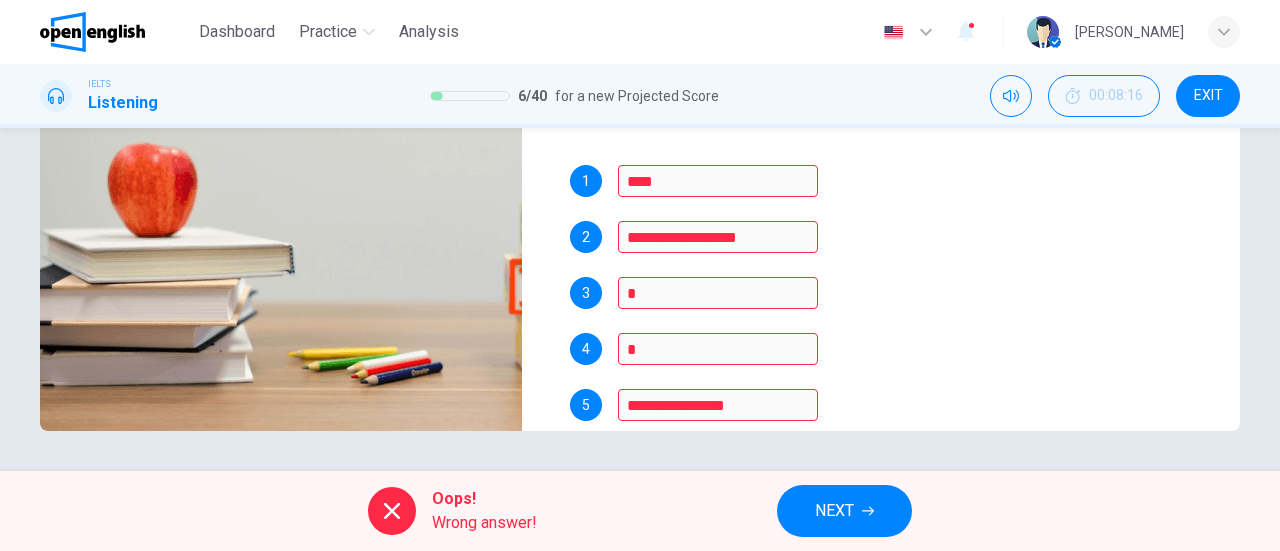 scroll, scrollTop: 230, scrollLeft: 0, axis: vertical 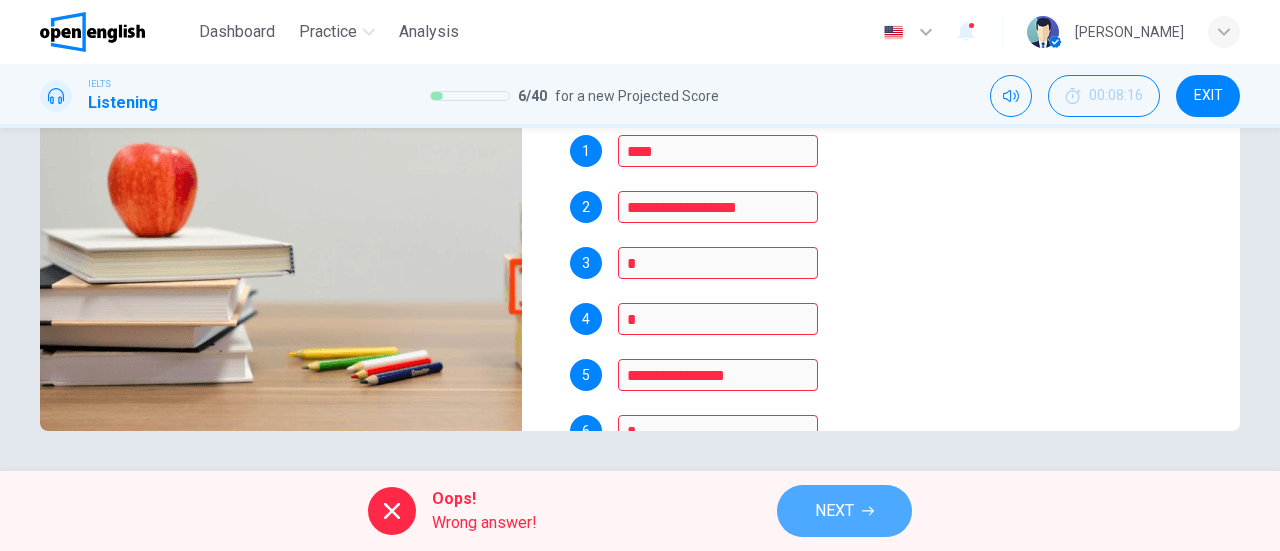 click on "NEXT" at bounding box center (834, 511) 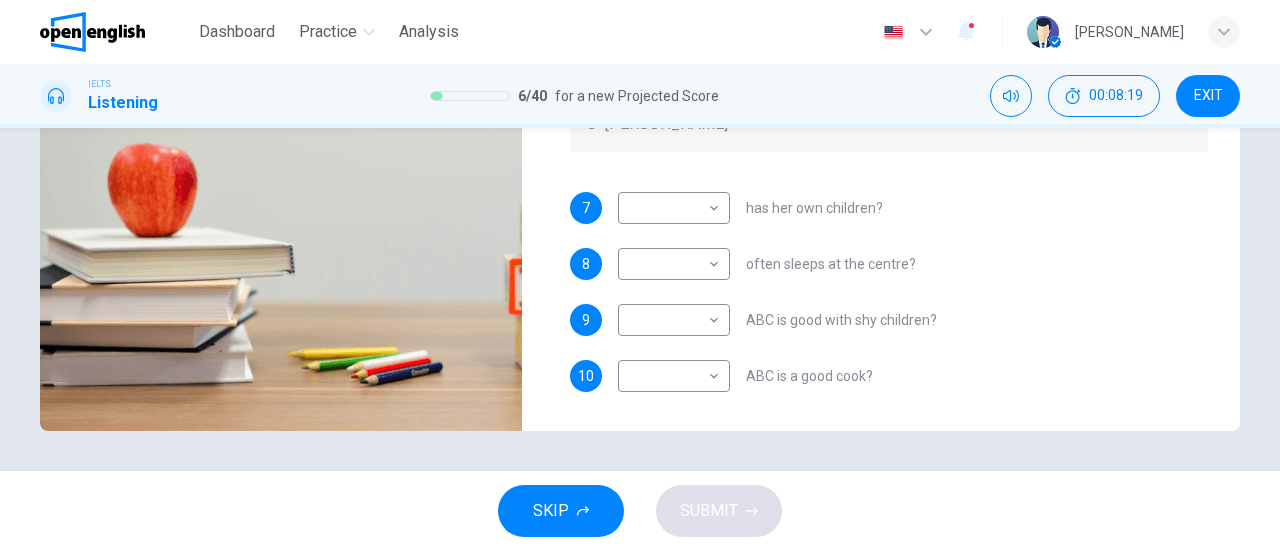 scroll, scrollTop: 0, scrollLeft: 0, axis: both 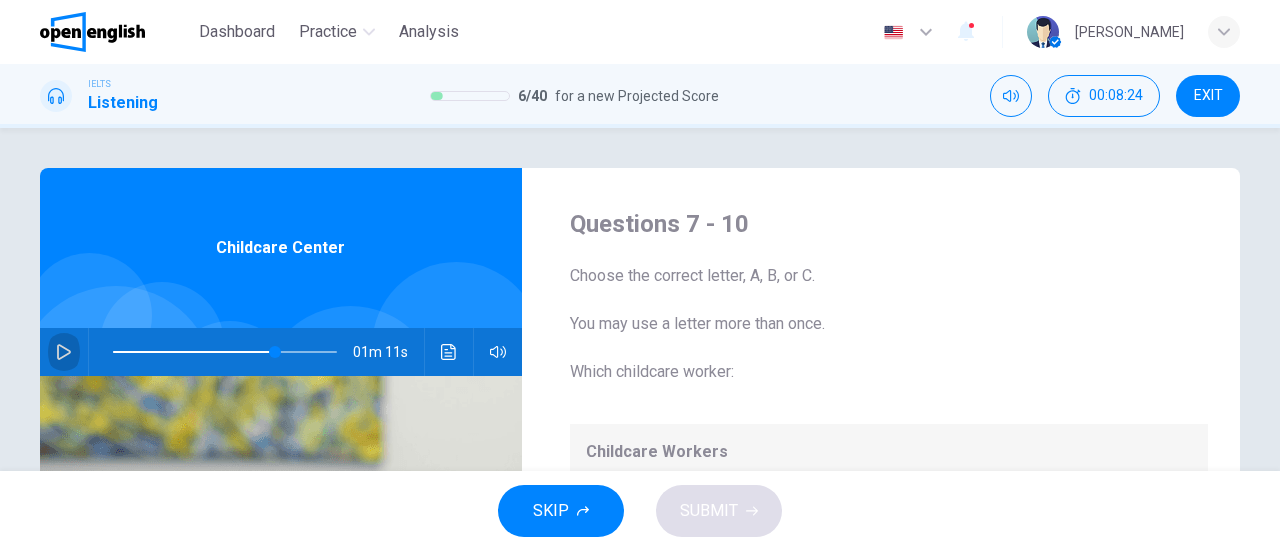 click 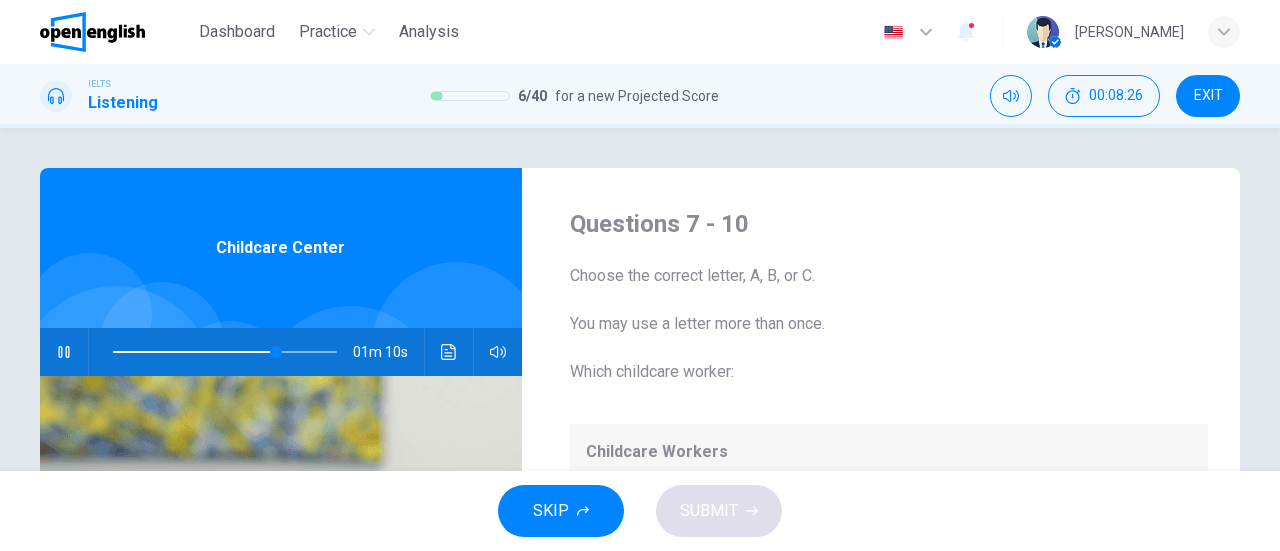 scroll, scrollTop: 16, scrollLeft: 0, axis: vertical 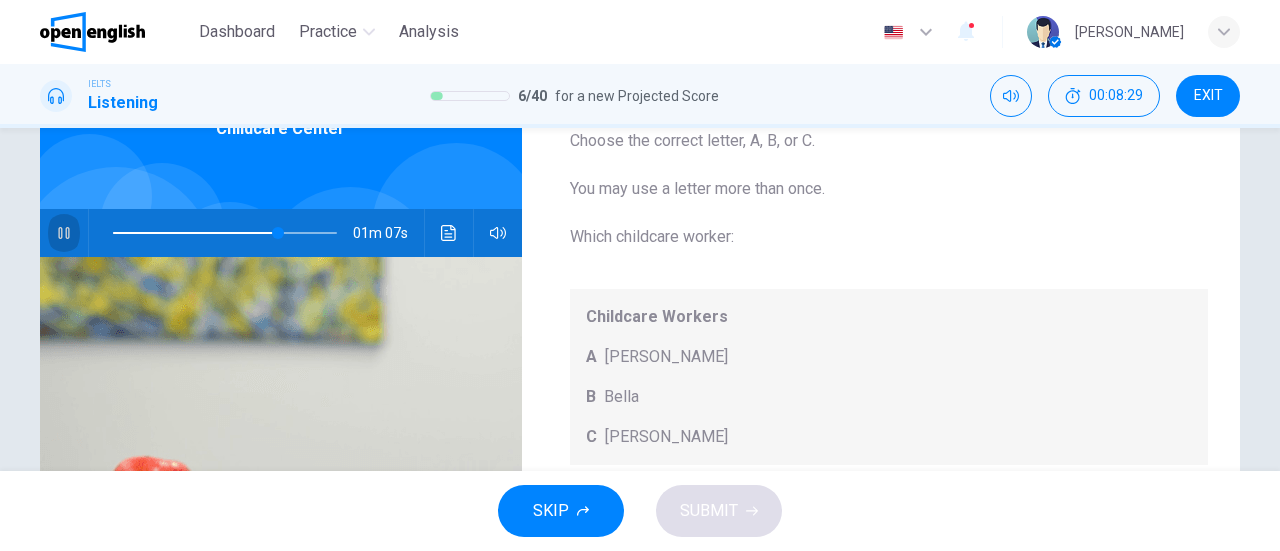 click 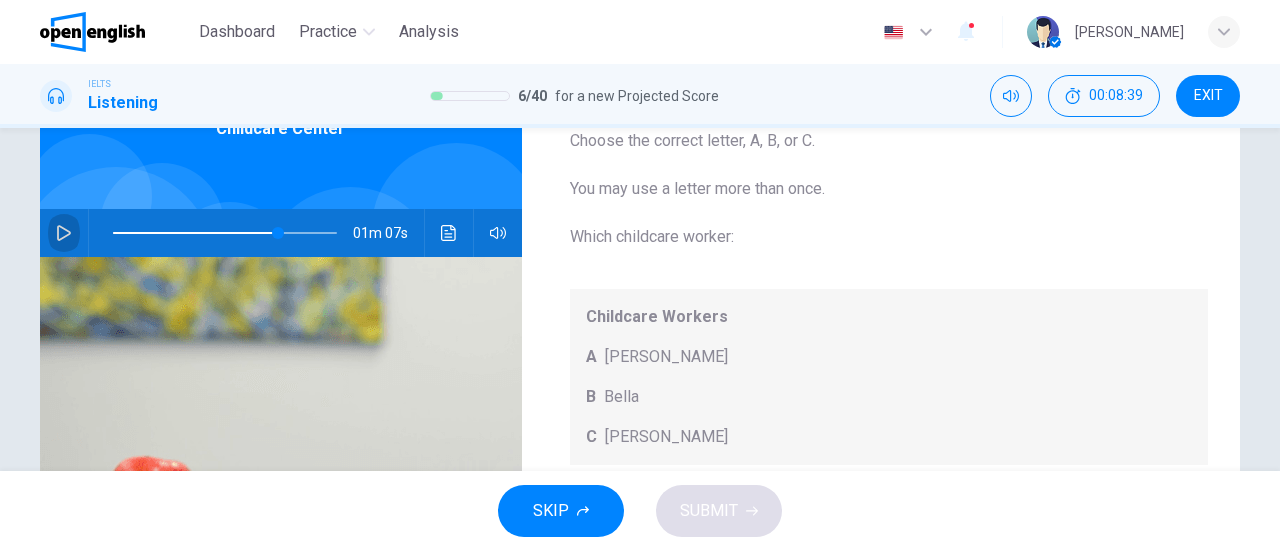 click at bounding box center (64, 233) 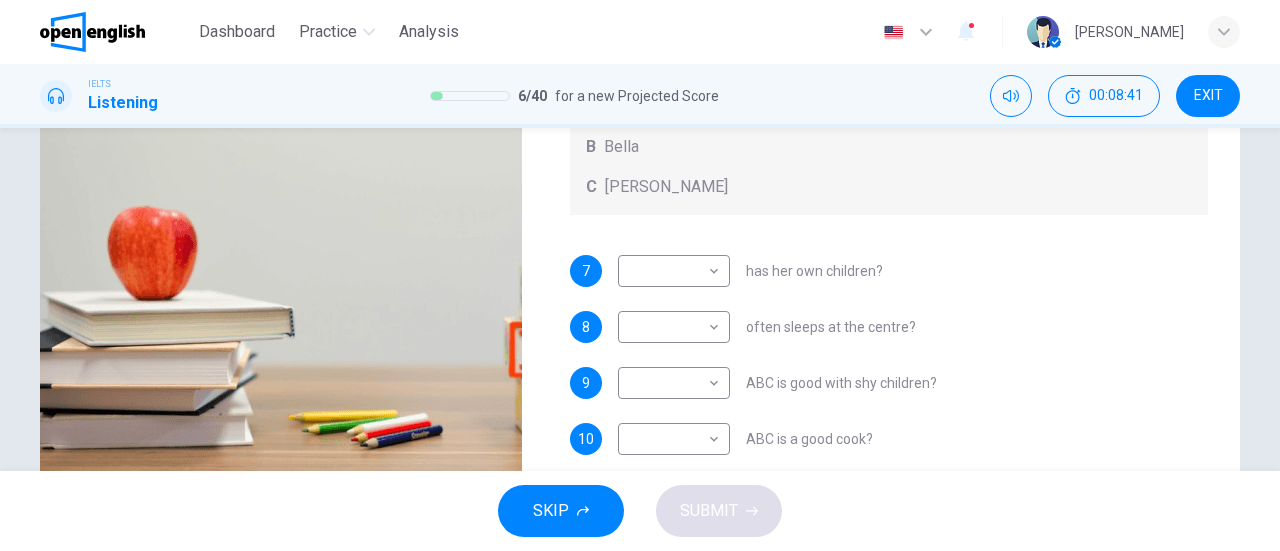 scroll, scrollTop: 372, scrollLeft: 0, axis: vertical 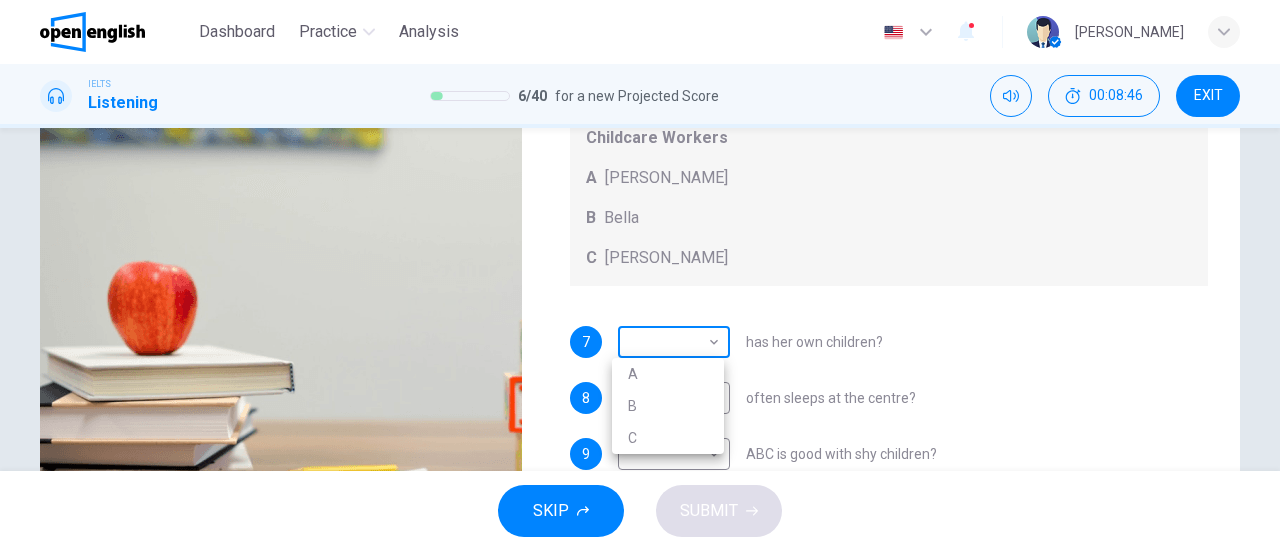 click on "This site uses cookies, as explained in our  Privacy Policy . If you agree to the use of cookies, please click the Accept button and continue to browse our site.   Privacy Policy Accept This site uses cookies, as explained in our  Privacy Policy . If you agree to the use of cookies, please click the Accept button and continue to browse our site.   Privacy Policy Accept Dashboard Practice Analysis English ** ​ [PERSON_NAME] IELTS Listening 6 / 40 for a new Projected Score 00:08:46 EXIT Questions 7 - 10 Choose the correct letter, A, B, or C. You may use a letter more than once. Which childcare worker:
Childcare Workers A [PERSON_NAME] B Bella C [PERSON_NAME] 7 ​ ​ has her own children? 8 ​ ​ often sleeps at the centre? 9 ​ ​ ABC is good with shy children? 10 ​ ​ ABC is a good cook?
Childcare Center 00m 59s SKIP SUBMIT Open English - Online English Dashboard Practice Analysis Notifications 1 © Copyright  2025 A B C" at bounding box center [640, 275] 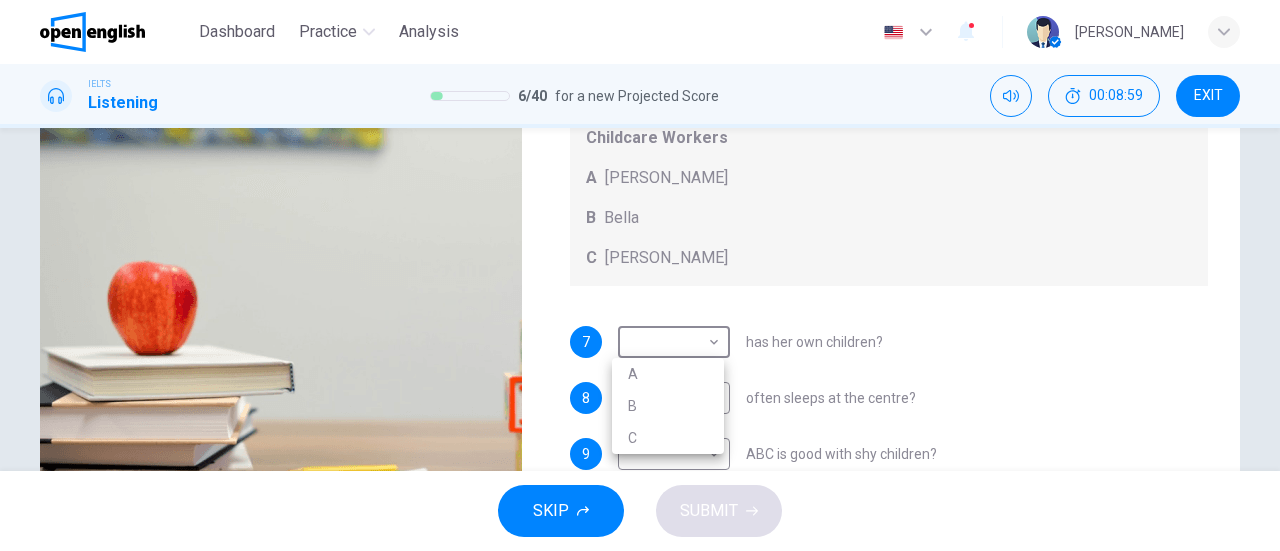 click at bounding box center [640, 275] 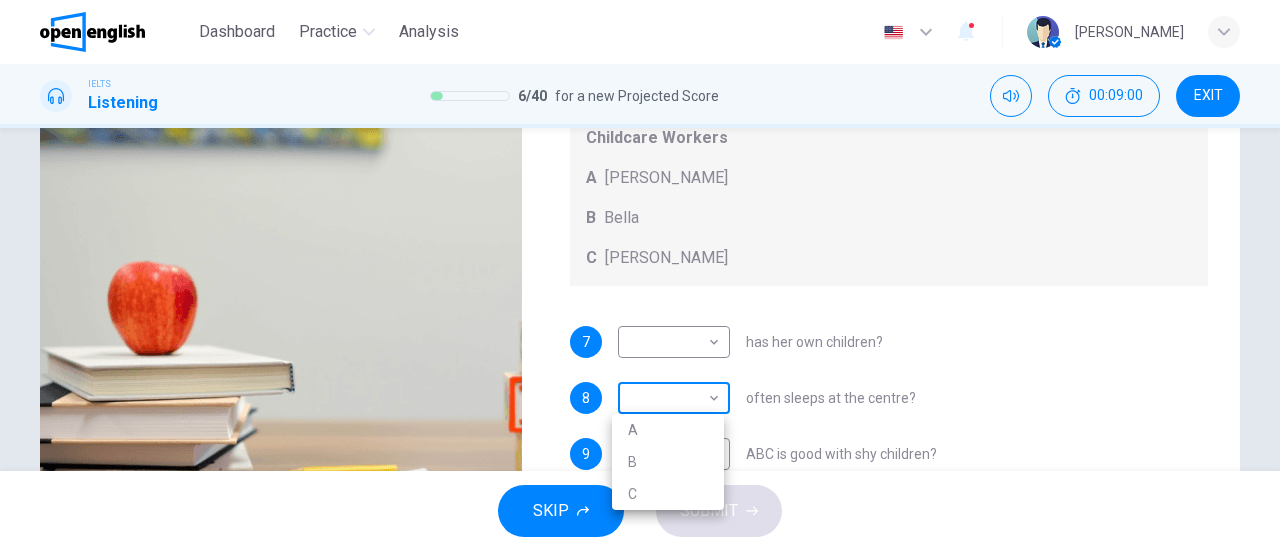 click on "This site uses cookies, as explained in our  Privacy Policy . If you agree to the use of cookies, please click the Accept button and continue to browse our site.   Privacy Policy Accept This site uses cookies, as explained in our  Privacy Policy . If you agree to the use of cookies, please click the Accept button and continue to browse our site.   Privacy Policy Accept Dashboard Practice Analysis English ** ​ [PERSON_NAME] IELTS Listening 6 / 40 for a new Projected Score 00:09:00 EXIT Questions 7 - 10 Choose the correct letter, A, B, or C. You may use a letter more than once. Which childcare worker:
Childcare Workers A [PERSON_NAME] B Bella C [PERSON_NAME] 7 ​ ​ has her own children? 8 ​ ​ often sleeps at the centre? 9 ​ ​ ABC is good with shy children? 10 ​ ​ ABC is a good cook?
Childcare Center 00m 45s SKIP SUBMIT Open English - Online English Dashboard Practice Analysis Notifications 1 © Copyright  2025 A B C" at bounding box center (640, 275) 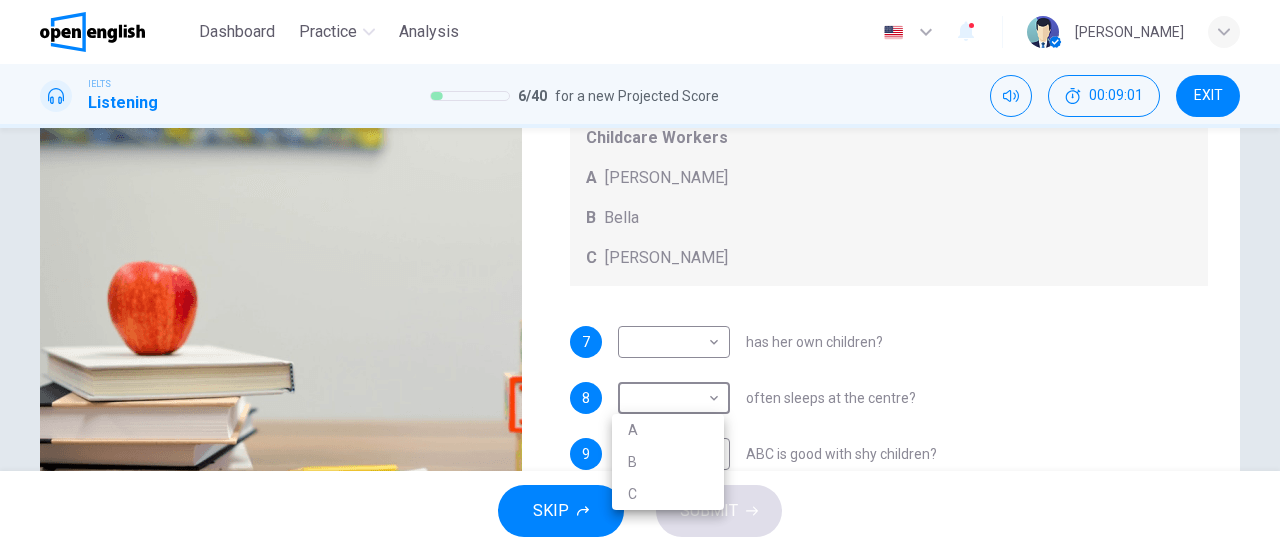 click on "A" at bounding box center (668, 430) 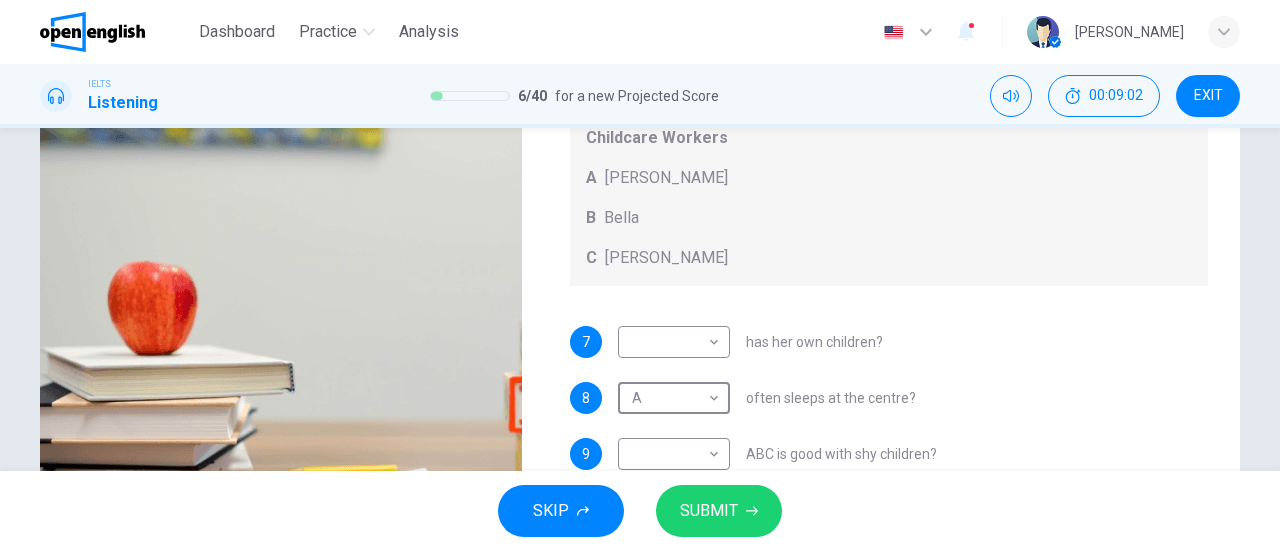 scroll, scrollTop: 16, scrollLeft: 0, axis: vertical 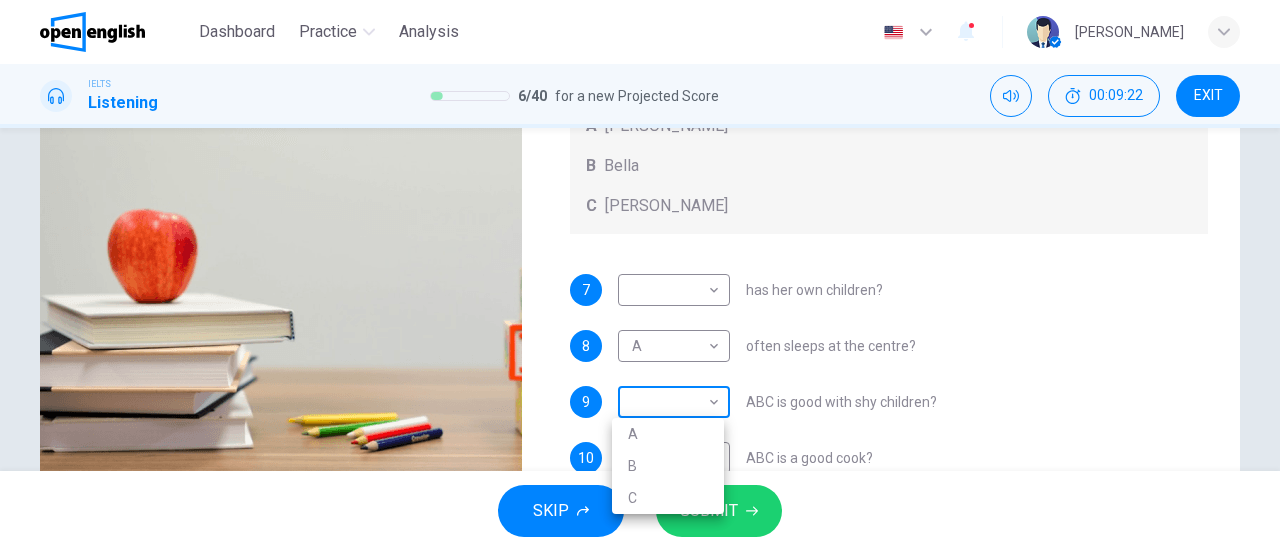 click on "This site uses cookies, as explained in our  Privacy Policy . If you agree to the use of cookies, please click the Accept button and continue to browse our site.   Privacy Policy Accept This site uses cookies, as explained in our  Privacy Policy . If you agree to the use of cookies, please click the Accept button and continue to browse our site.   Privacy Policy Accept Dashboard Practice Analysis English ** ​ [PERSON_NAME] IELTS Listening 6 / 40 for a new Projected Score 00:09:22 EXIT Questions 7 - 10 Choose the correct letter, A, B, or C. You may use a letter more than once. Which childcare worker:
Childcare Workers A [PERSON_NAME] B Bella C [PERSON_NAME] 7 ​ ​ has her own children? 8 A * ​ often sleeps at the centre? 9 ​ ​ ABC is good with shy children? 10 ​ ​ ABC is a good cook?
Childcare Center 00m 23s SKIP SUBMIT Open English - Online English Dashboard Practice Analysis Notifications 1 © Copyright  2025 A B C" at bounding box center [640, 275] 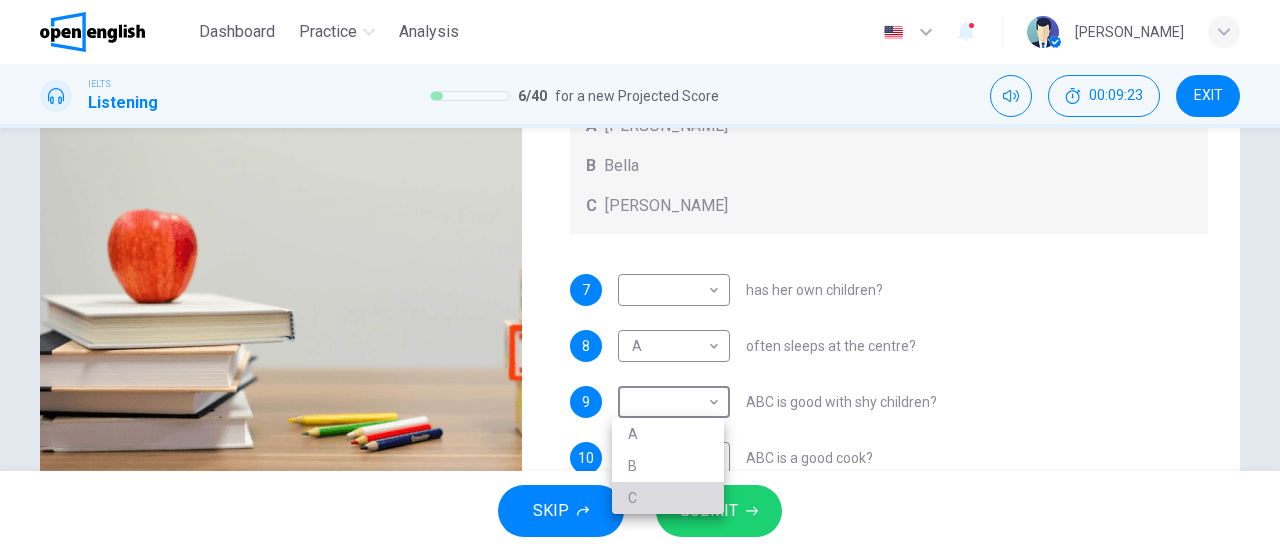 click on "C" at bounding box center [668, 498] 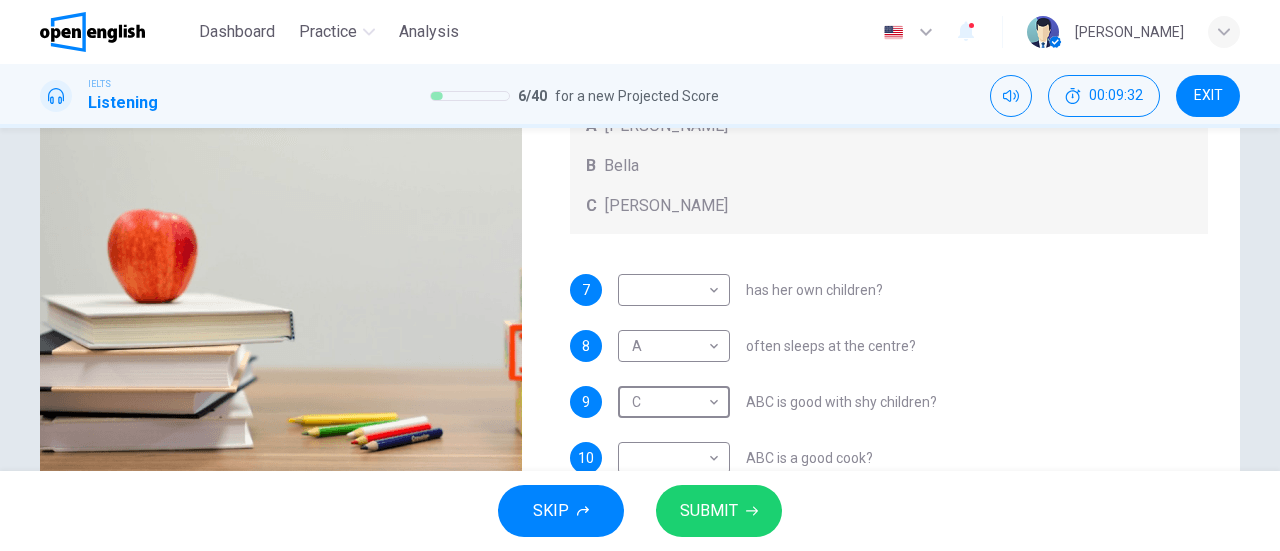 scroll, scrollTop: 0, scrollLeft: 0, axis: both 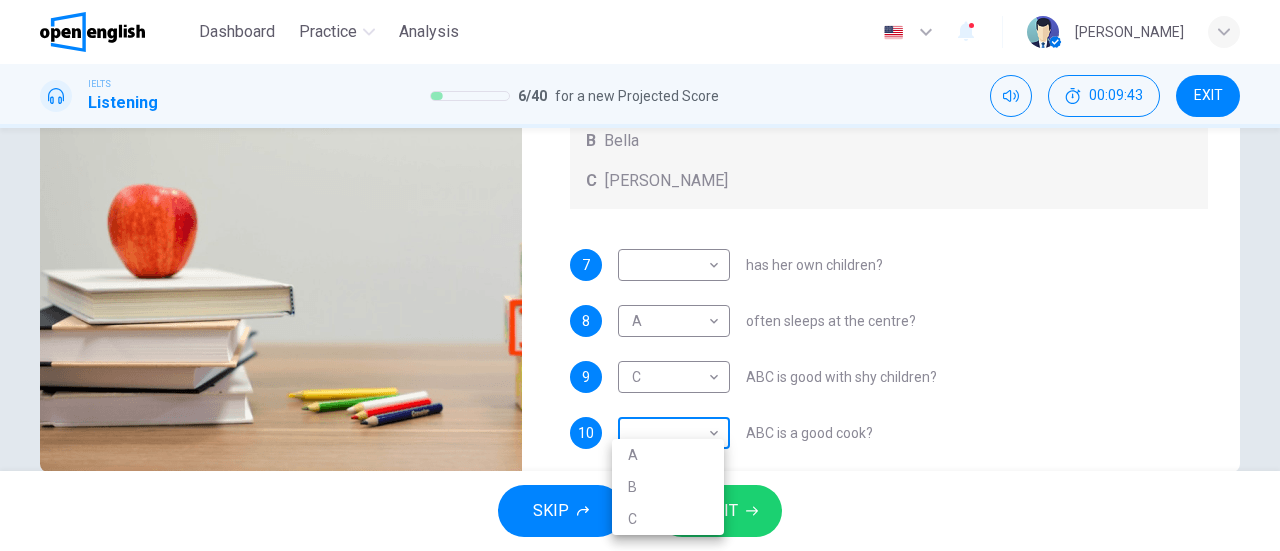 click on "This site uses cookies, as explained in our  Privacy Policy . If you agree to the use of cookies, please click the Accept button and continue to browse our site.   Privacy Policy Accept This site uses cookies, as explained in our  Privacy Policy . If you agree to the use of cookies, please click the Accept button and continue to browse our site.   Privacy Policy Accept Dashboard Practice Analysis English ** ​ [PERSON_NAME] IELTS Listening 6 / 40 for a new Projected Score 00:09:43 EXIT Questions 7 - 10 Choose the correct letter, A, B, or C. You may use a letter more than once. Which childcare worker:
Childcare Workers A [PERSON_NAME] B Bella C [PERSON_NAME] 7 ​ ​ has her own children? 8 A * ​ often sleeps at the centre? 9 C * ​ ABC is good with shy children? 10 ​ ​ ABC is a good cook?
Childcare Center 00m 02s SKIP SUBMIT Open English - Online English Dashboard Practice Analysis Notifications 1 © Copyright  2025 A B C" at bounding box center (640, 275) 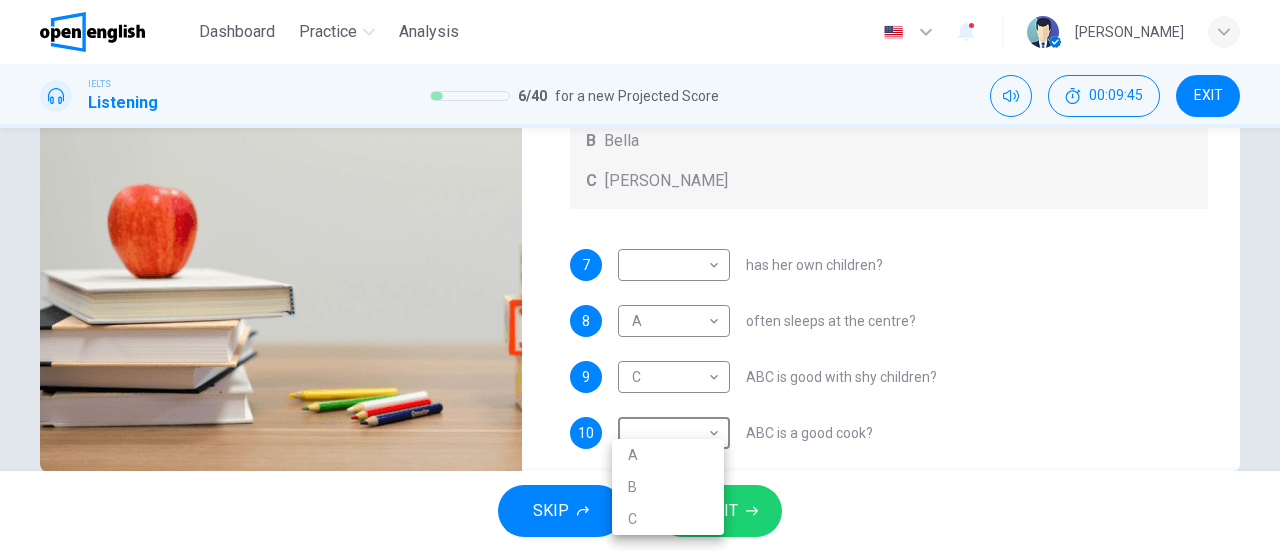 type on "*" 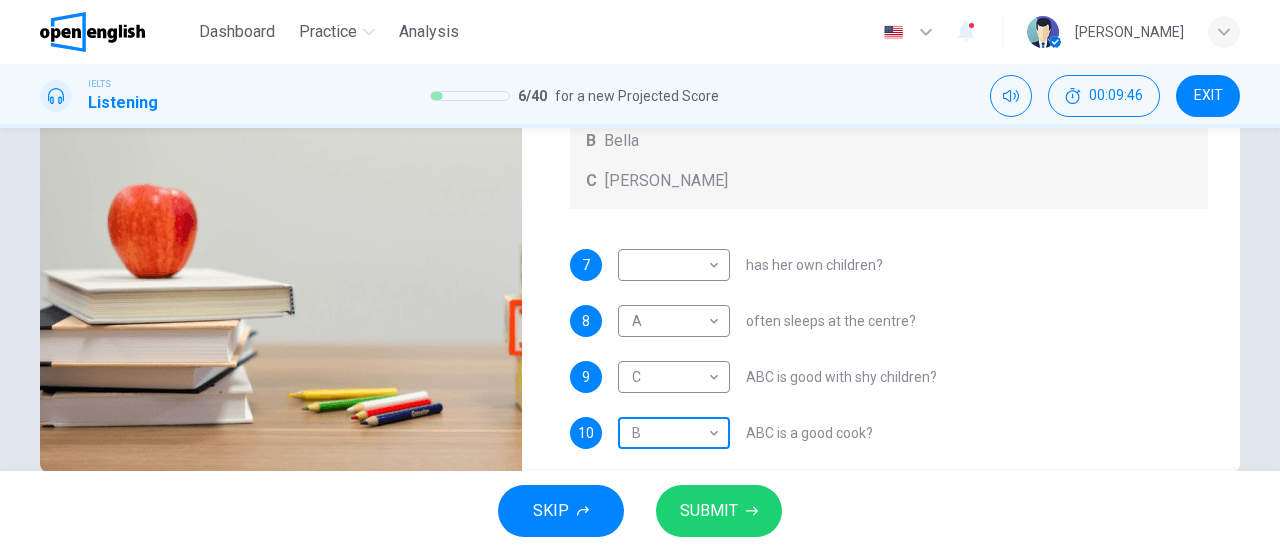 click on "This site uses cookies, as explained in our  Privacy Policy . If you agree to the use of cookies, please click the Accept button and continue to browse our site.   Privacy Policy Accept This site uses cookies, as explained in our  Privacy Policy . If you agree to the use of cookies, please click the Accept button and continue to browse our site.   Privacy Policy Accept Dashboard Practice Analysis English ** ​ [PERSON_NAME] IELTS Listening 6 / 40 for a new Projected Score 00:09:46 EXIT Questions 7 - 10 Choose the correct letter, A, B, or C. You may use a letter more than once. Which childcare worker:
Childcare Workers A [PERSON_NAME] B Bella C [PERSON_NAME] 7 ​ ​ has her own children? 8 A * ​ often sleeps at the centre? 9 C * ​ ABC is good with shy children? 10 B * ​ ABC is a good cook?
Childcare Center 04m 18s SKIP SUBMIT Open English - Online English Dashboard Practice Analysis Notifications 1 © Copyright  2025" at bounding box center [640, 275] 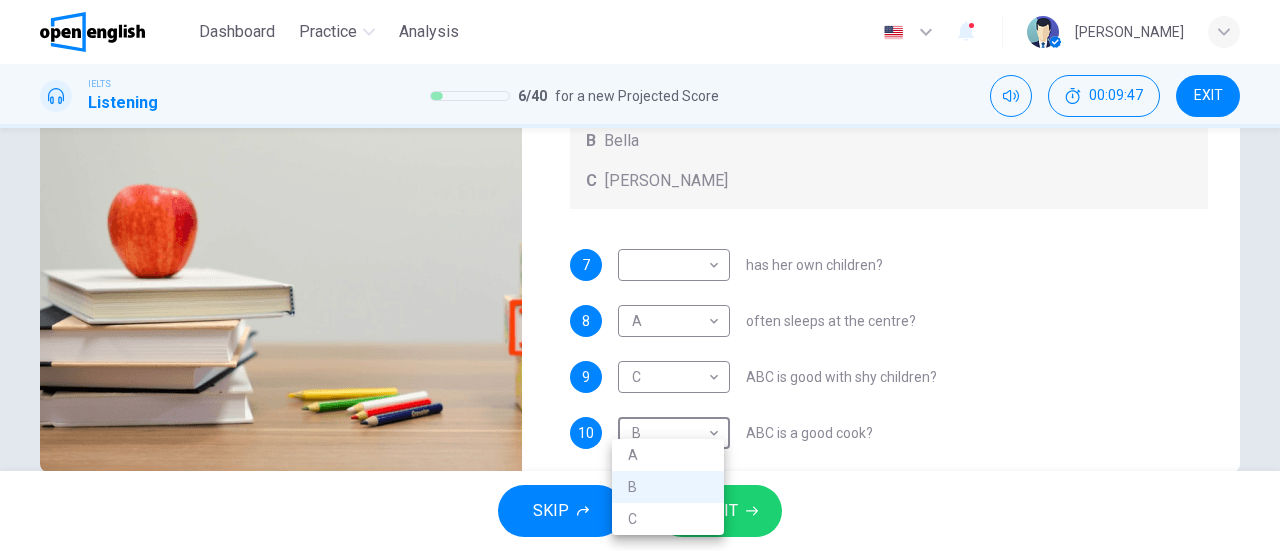 click on "C" at bounding box center (668, 519) 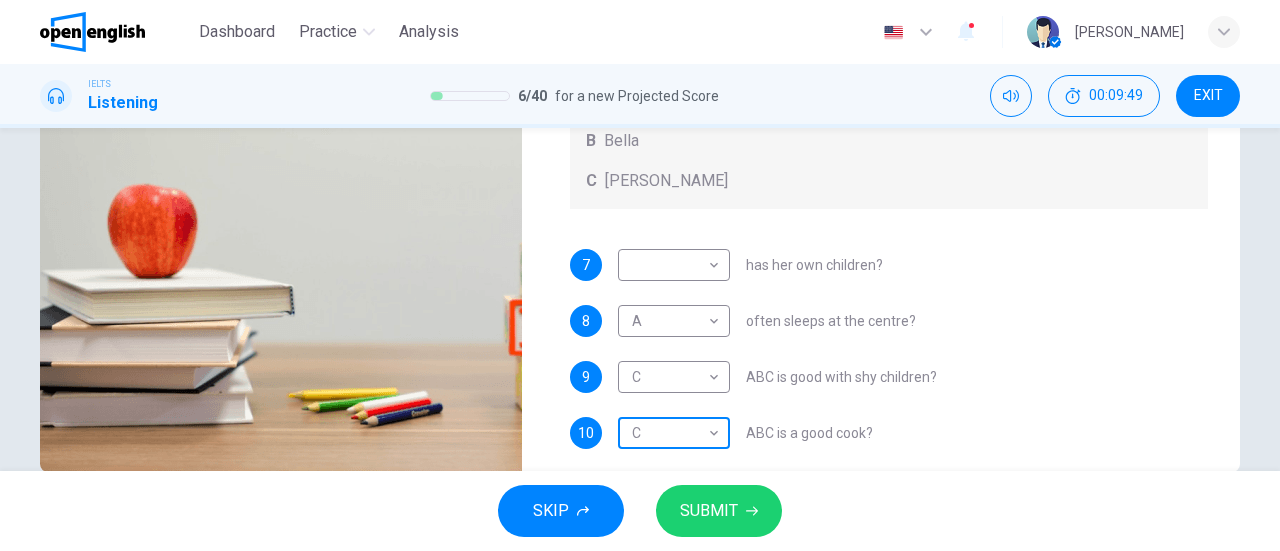 click on "This site uses cookies, as explained in our  Privacy Policy . If you agree to the use of cookies, please click the Accept button and continue to browse our site.   Privacy Policy Accept This site uses cookies, as explained in our  Privacy Policy . If you agree to the use of cookies, please click the Accept button and continue to browse our site.   Privacy Policy Accept Dashboard Practice Analysis English ** ​ [PERSON_NAME] IELTS Listening 6 / 40 for a new Projected Score 00:09:49 EXIT Questions 7 - 10 Choose the correct letter, A, B, or C. You may use a letter more than once. Which childcare worker:
Childcare Workers A [PERSON_NAME] B Bella C [PERSON_NAME] 7 ​ ​ has her own children? 8 A * ​ often sleeps at the centre? 9 C * ​ ABC is good with shy children? 10 C * ​ ABC is a good cook?
Childcare Center 04m 18s SKIP SUBMIT Open English - Online English Dashboard Practice Analysis Notifications 1 © Copyright  2025" at bounding box center (640, 275) 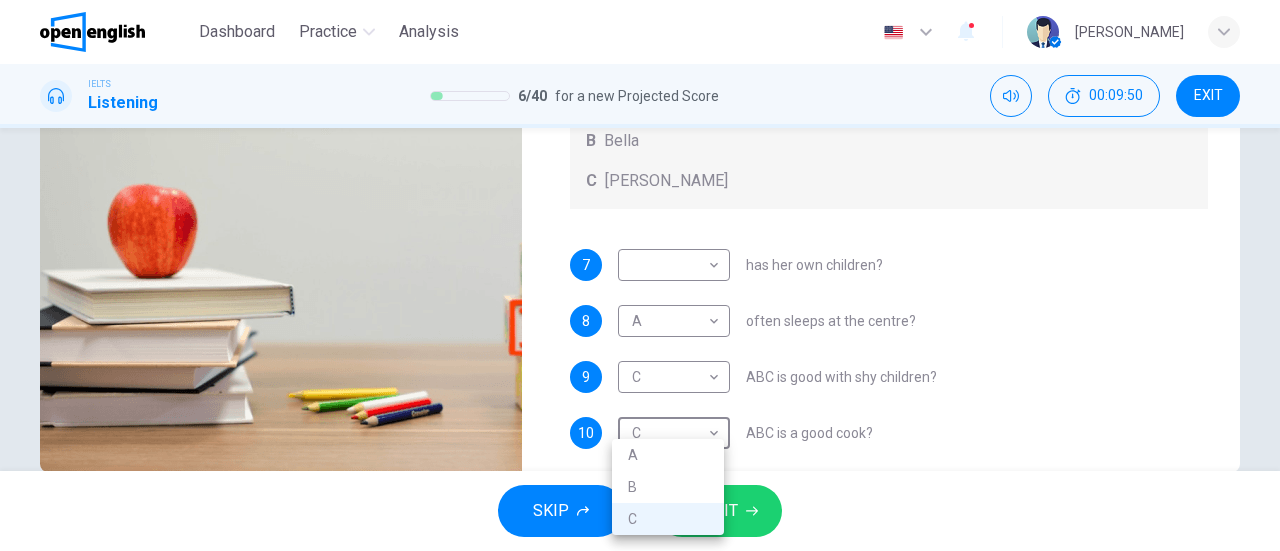 click on "B" at bounding box center (668, 487) 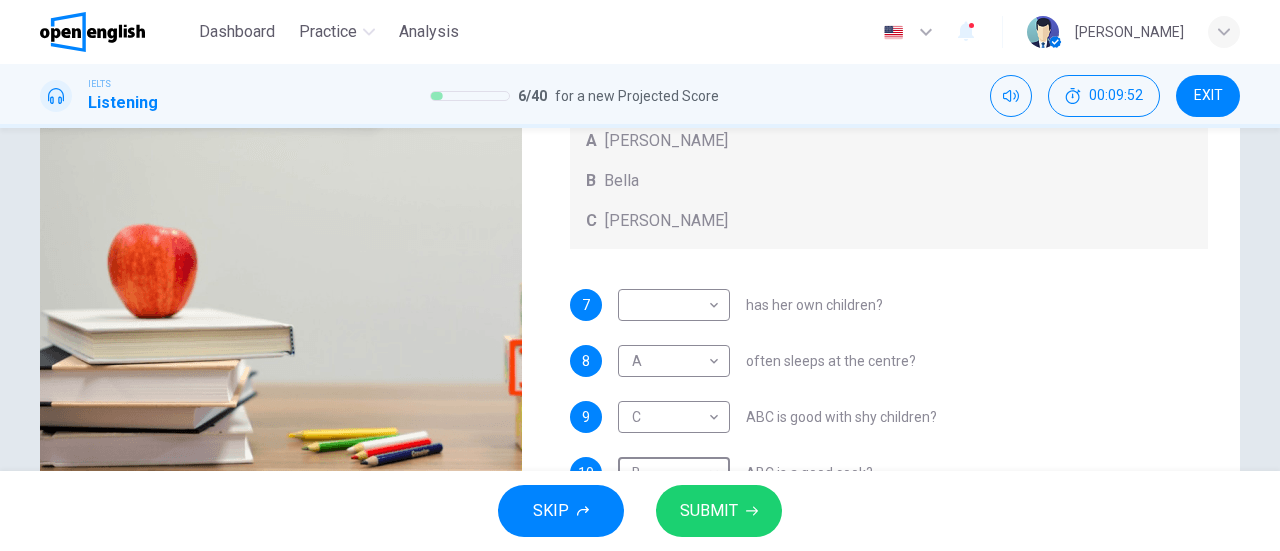 scroll, scrollTop: 349, scrollLeft: 0, axis: vertical 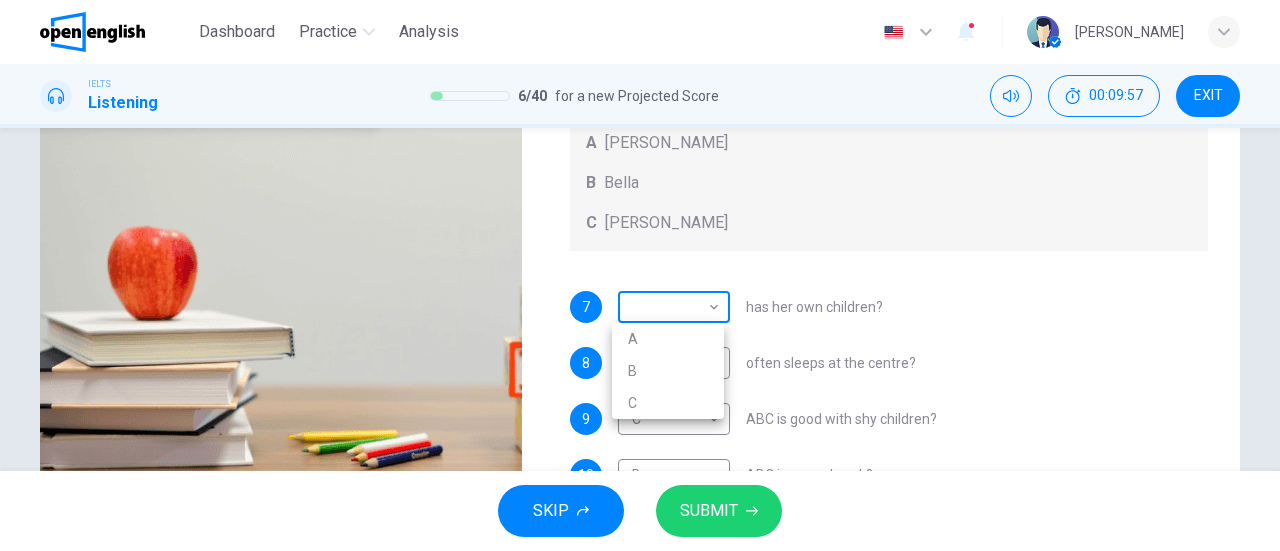 click on "This site uses cookies, as explained in our  Privacy Policy . If you agree to the use of cookies, please click the Accept button and continue to browse our site.   Privacy Policy Accept This site uses cookies, as explained in our  Privacy Policy . If you agree to the use of cookies, please click the Accept button and continue to browse our site.   Privacy Policy Accept Dashboard Practice Analysis English ** ​ [PERSON_NAME] IELTS Listening 6 / 40 for a new Projected Score 00:09:57 EXIT Questions 7 - 10 Choose the correct letter, A, B, or C. You may use a letter more than once. Which childcare worker:
Childcare Workers A [PERSON_NAME] B Bella C [PERSON_NAME] 7 ​ ​ has her own children? 8 A * ​ often sleeps at the centre? 9 C * ​ ABC is good with shy children? 10 B * ​ ABC is a good cook?
Childcare Center 04m 18s SKIP SUBMIT Open English - Online English Dashboard Practice Analysis Notifications 1 © Copyright  2025 A B C" at bounding box center (640, 275) 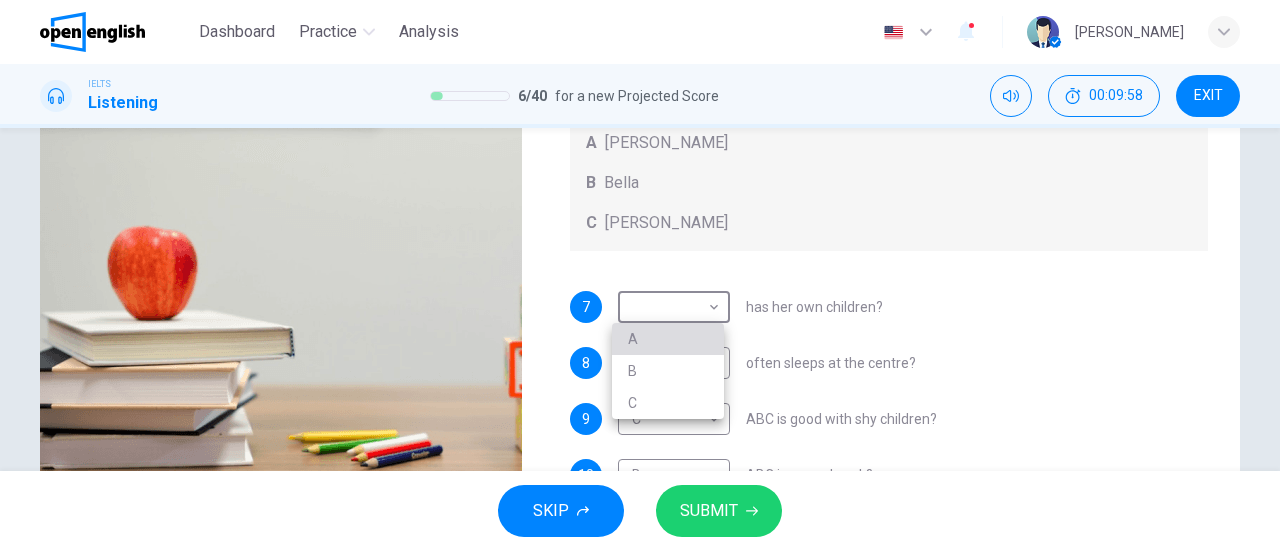 click on "A" at bounding box center [668, 339] 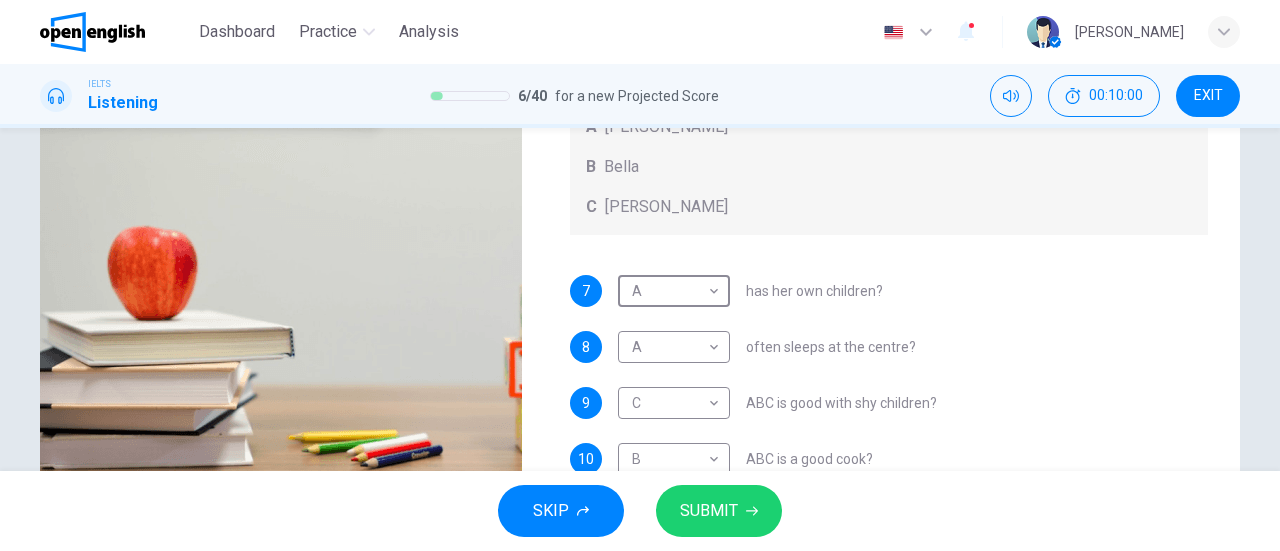 scroll, scrollTop: 0, scrollLeft: 0, axis: both 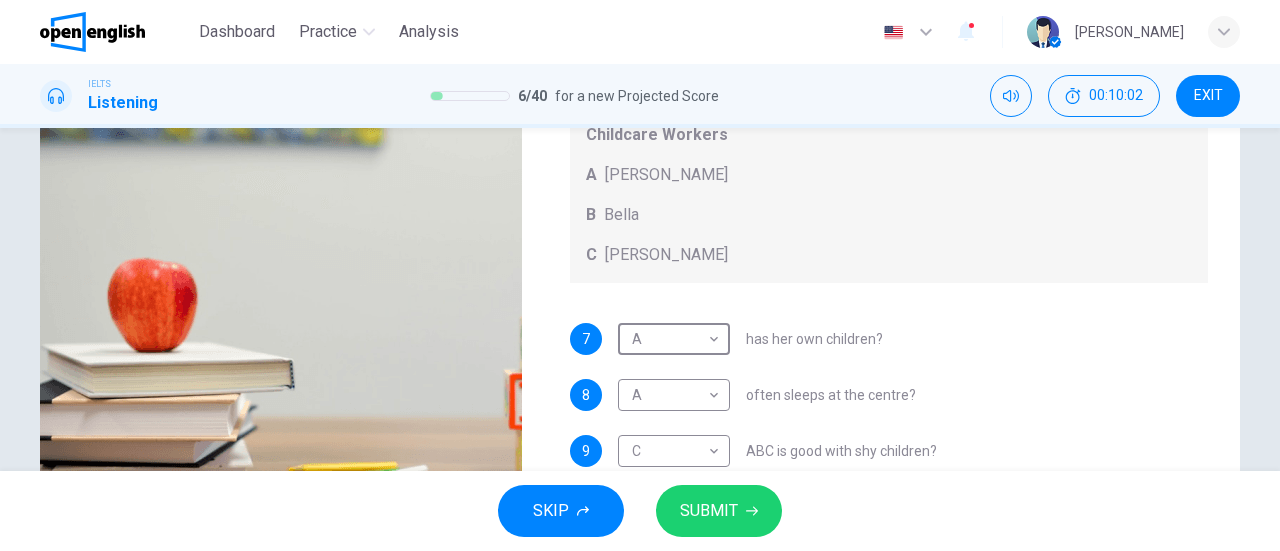 click on "SUBMIT" at bounding box center [719, 511] 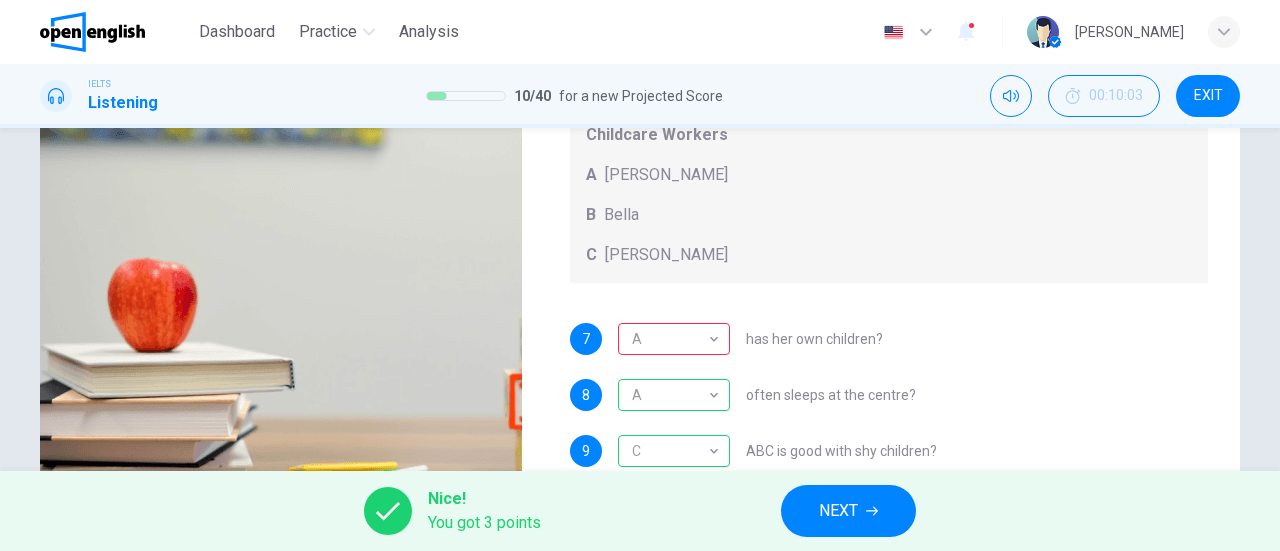 scroll, scrollTop: 16, scrollLeft: 0, axis: vertical 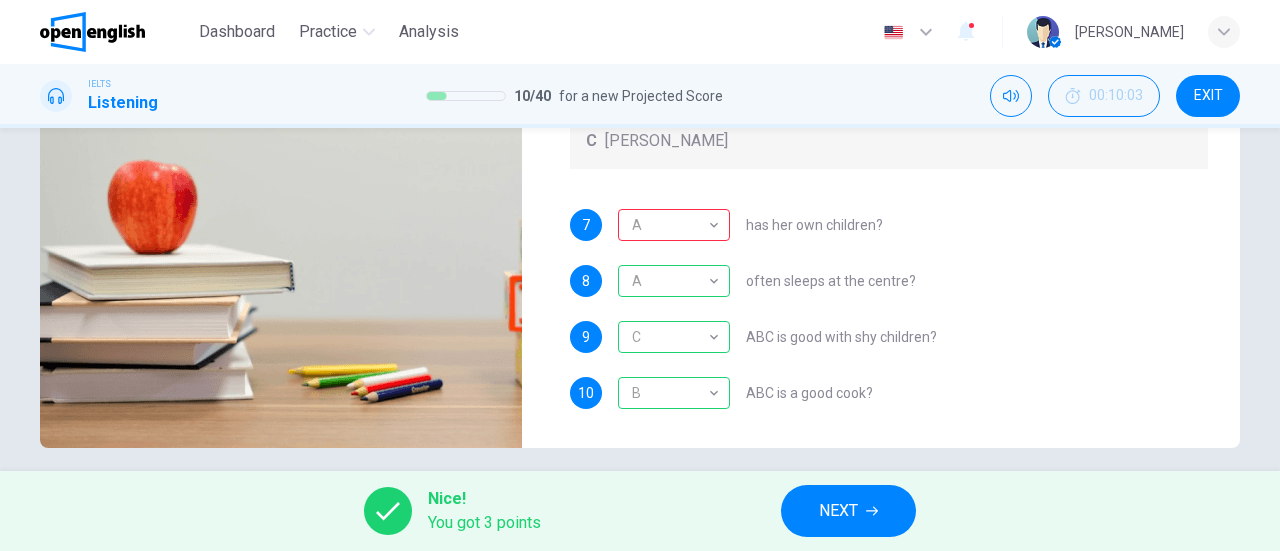 click at bounding box center [388, 511] 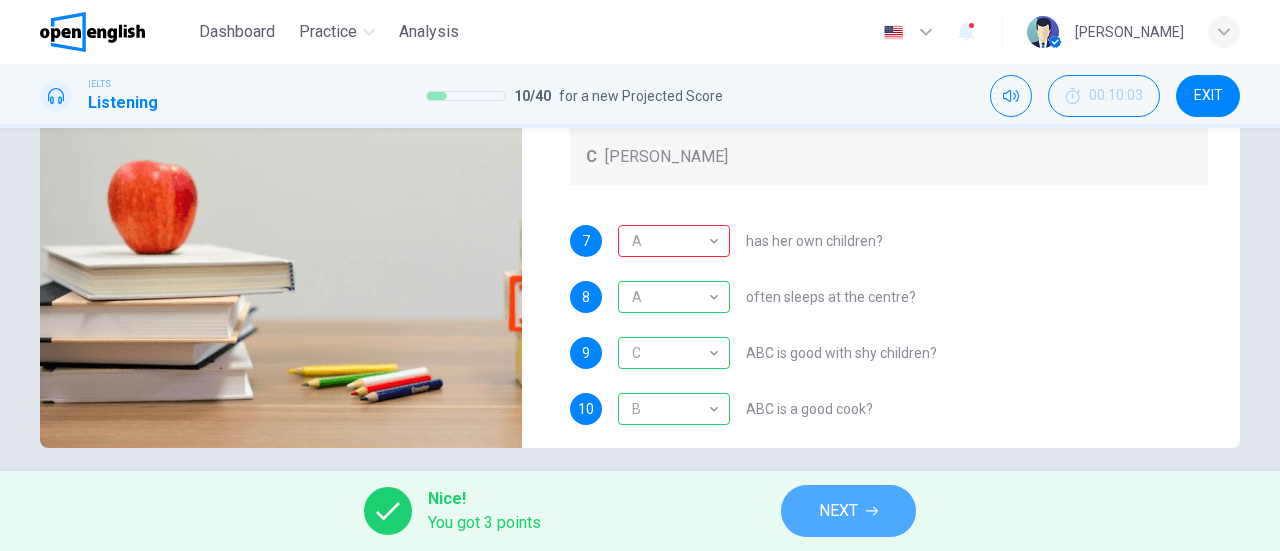 click on "NEXT" at bounding box center [848, 511] 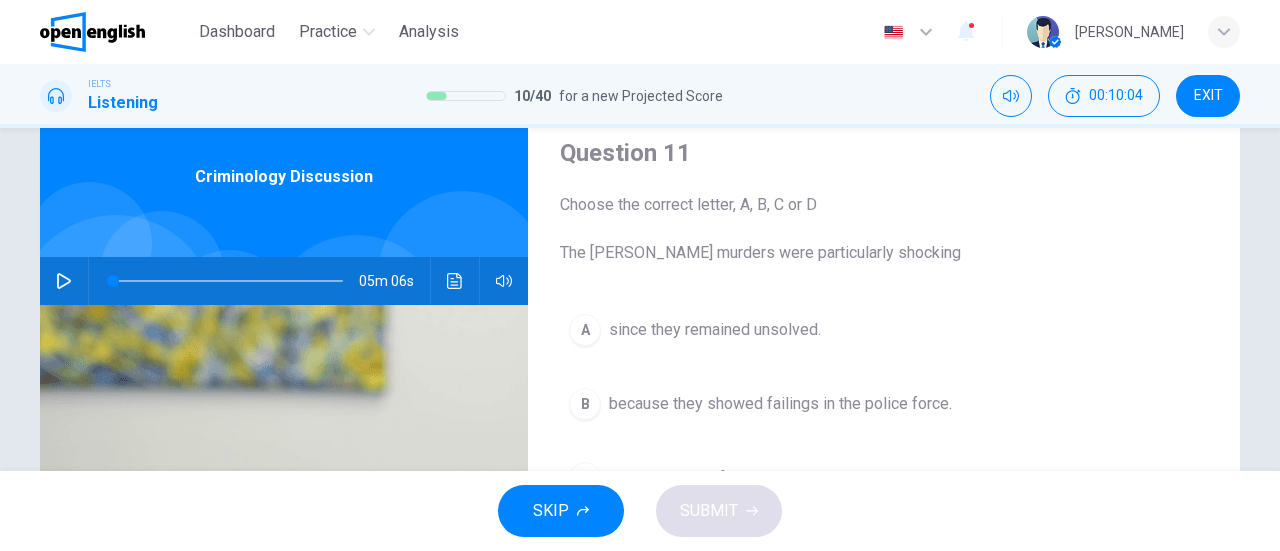 scroll, scrollTop: 77, scrollLeft: 0, axis: vertical 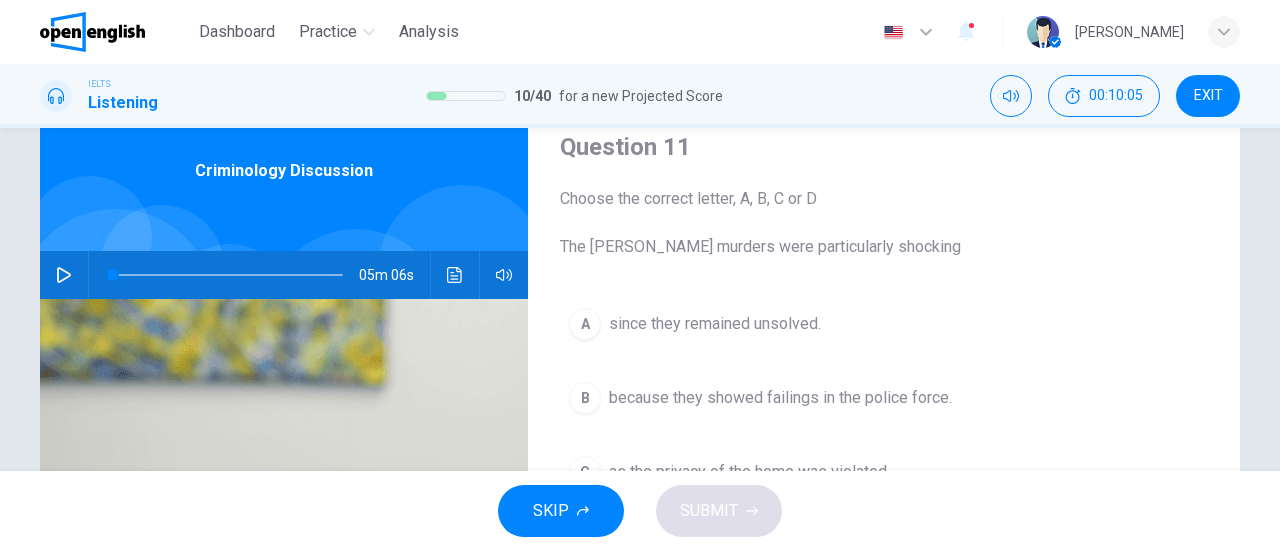 click 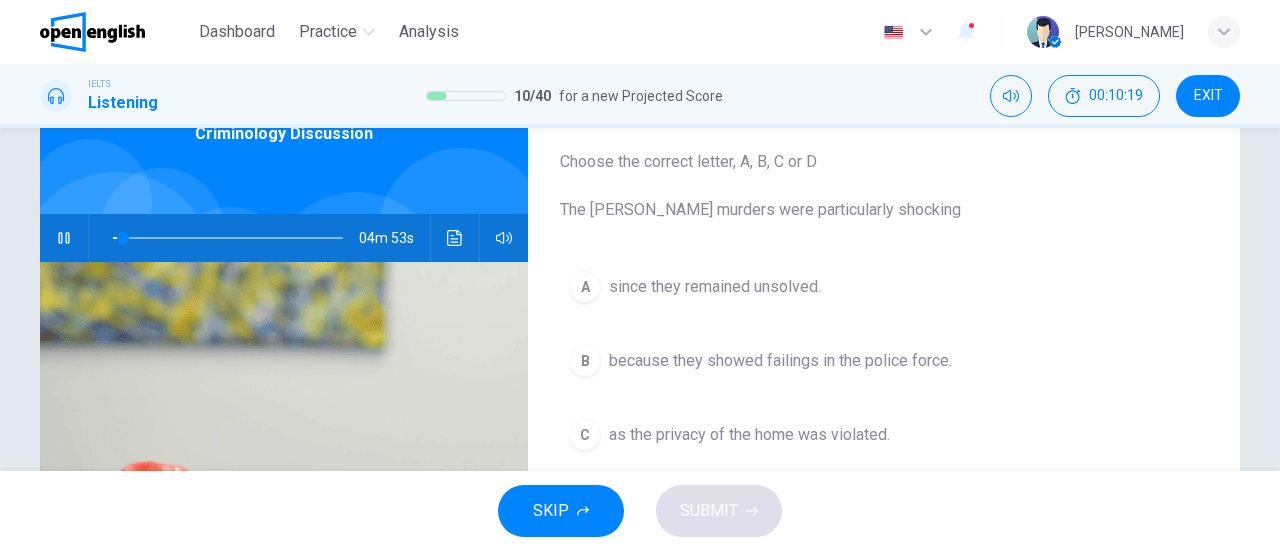 scroll, scrollTop: 116, scrollLeft: 0, axis: vertical 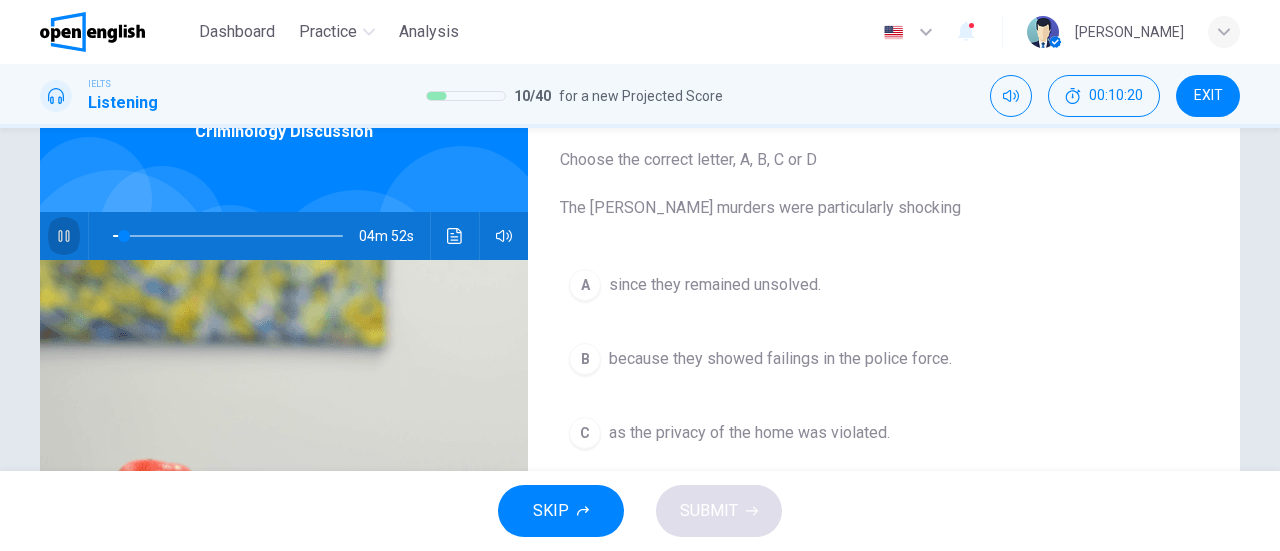 click 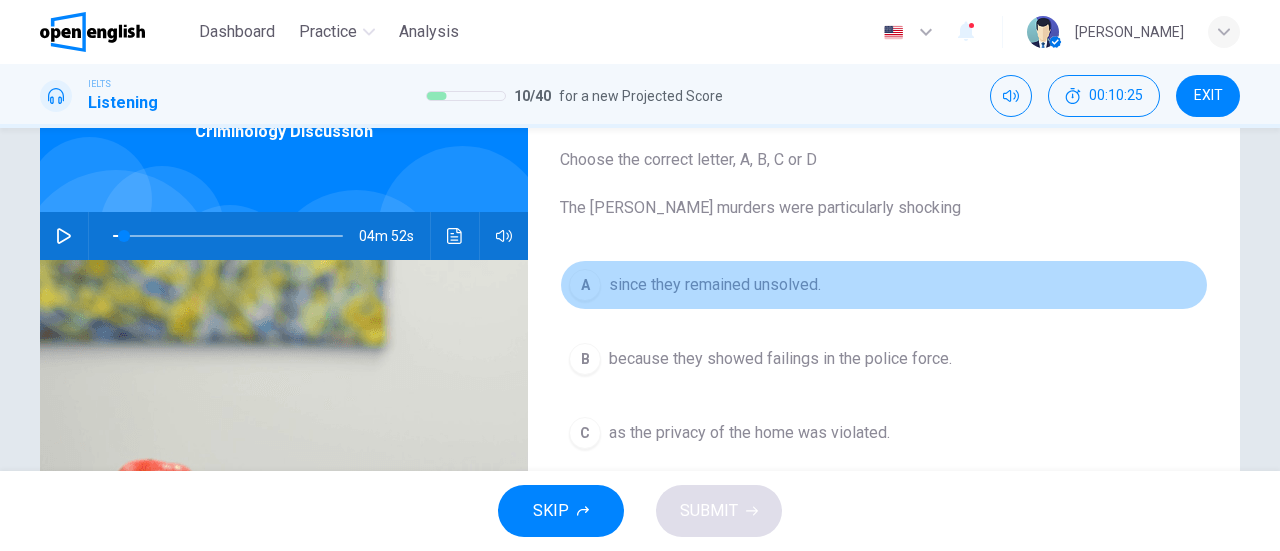 click on "A" at bounding box center (585, 285) 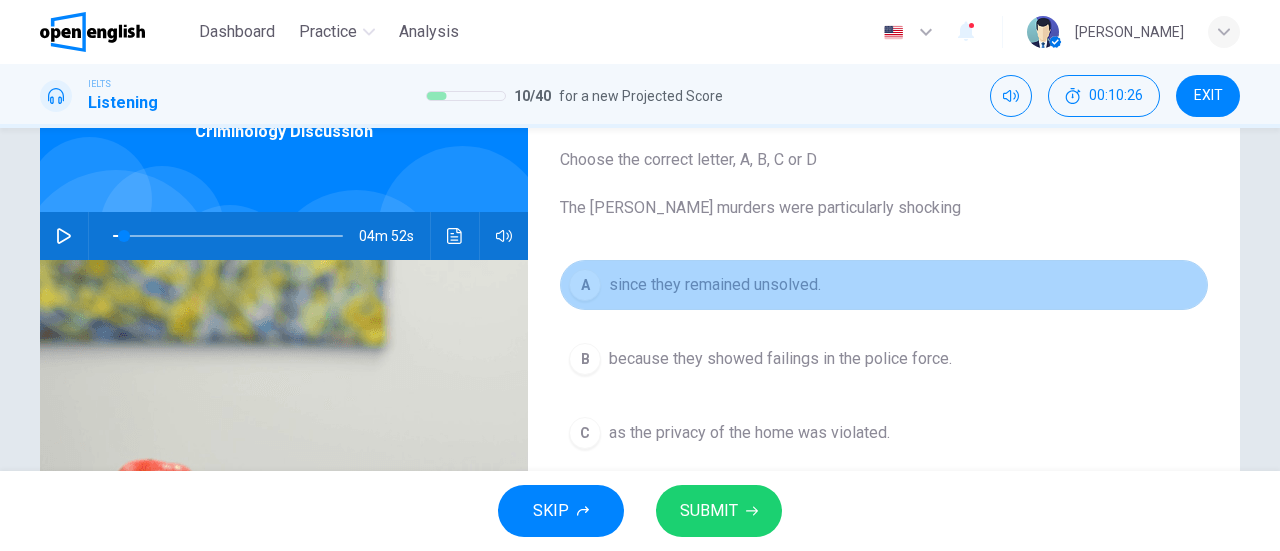 click on "A" at bounding box center [585, 285] 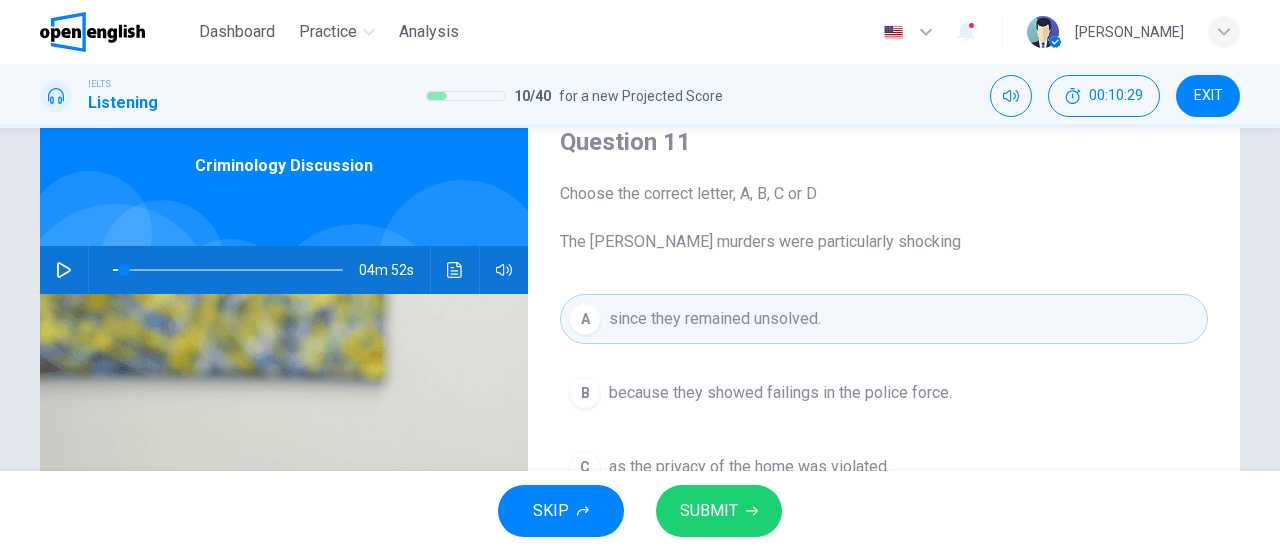 scroll, scrollTop: 80, scrollLeft: 0, axis: vertical 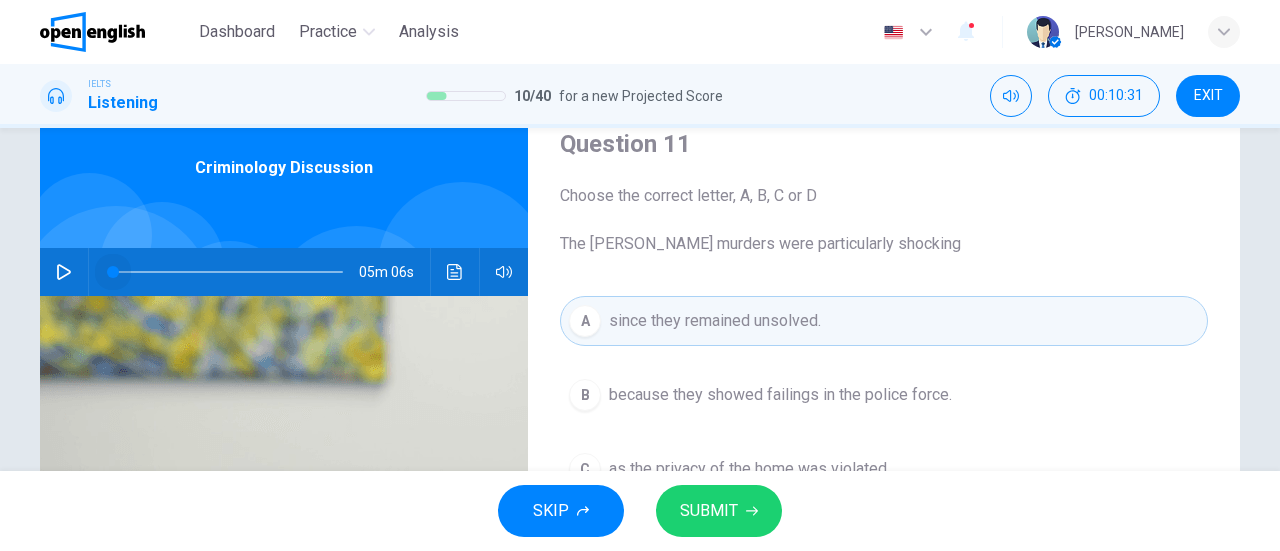 drag, startPoint x: 118, startPoint y: 281, endPoint x: 84, endPoint y: 291, distance: 35.44009 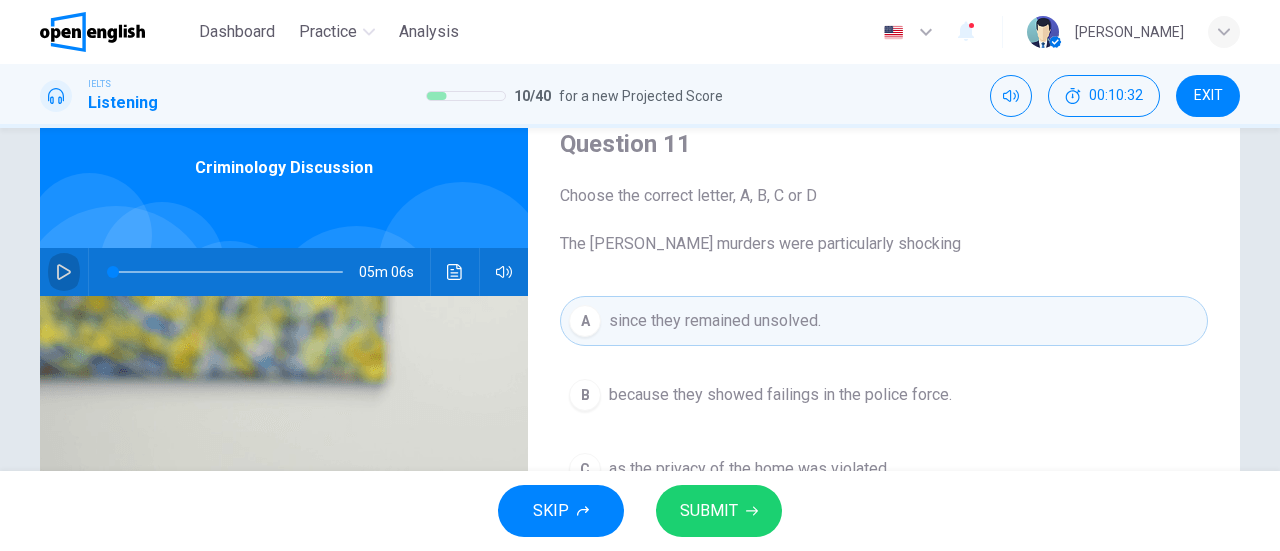 click 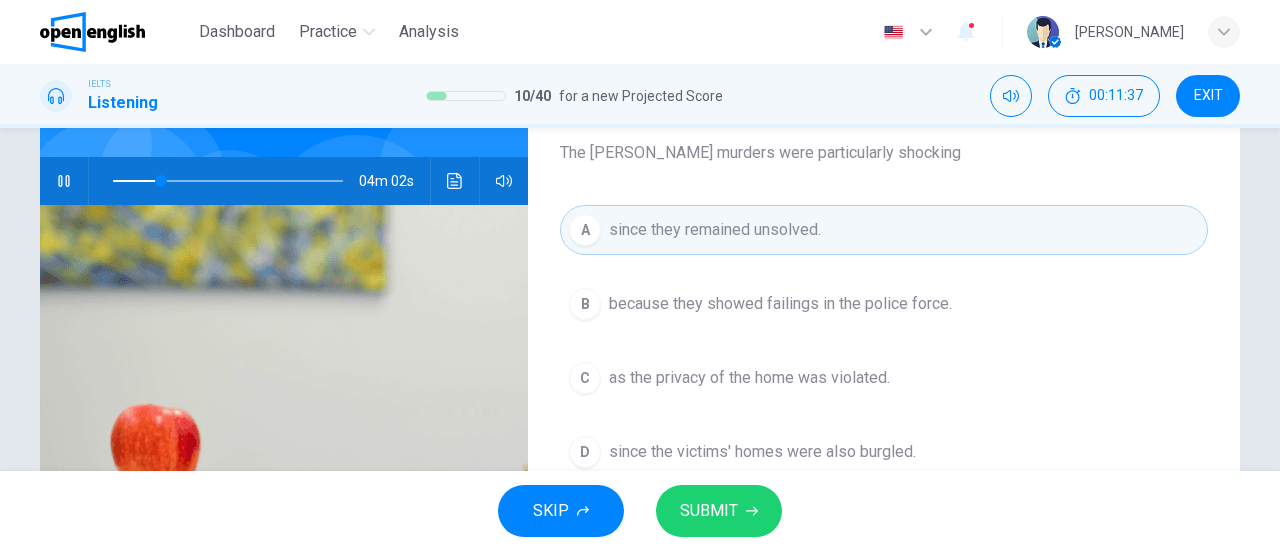 scroll, scrollTop: 169, scrollLeft: 0, axis: vertical 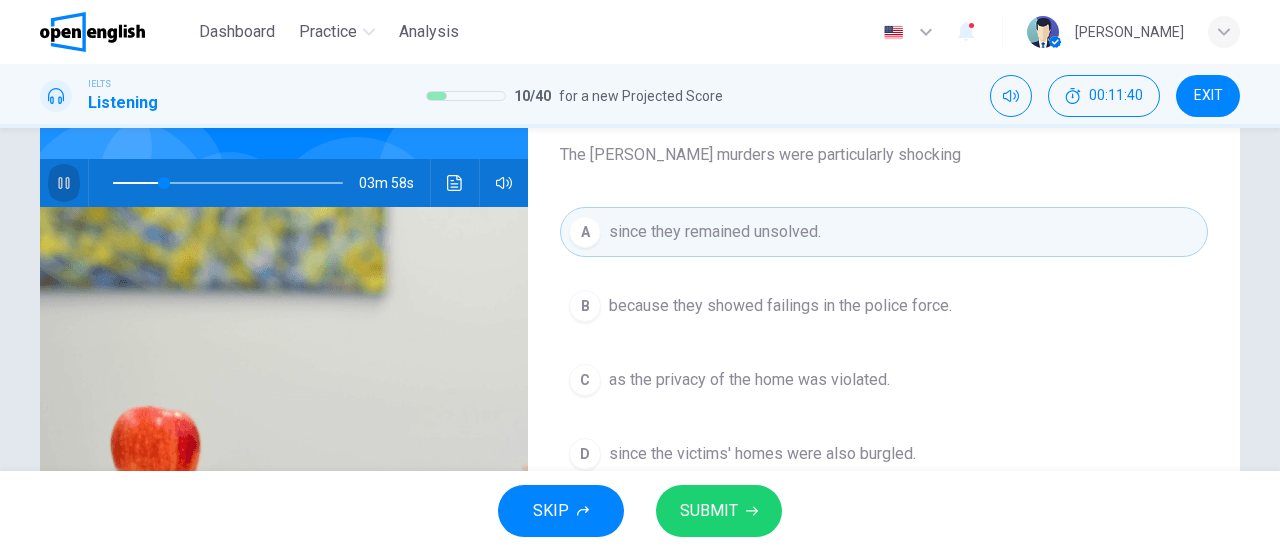click 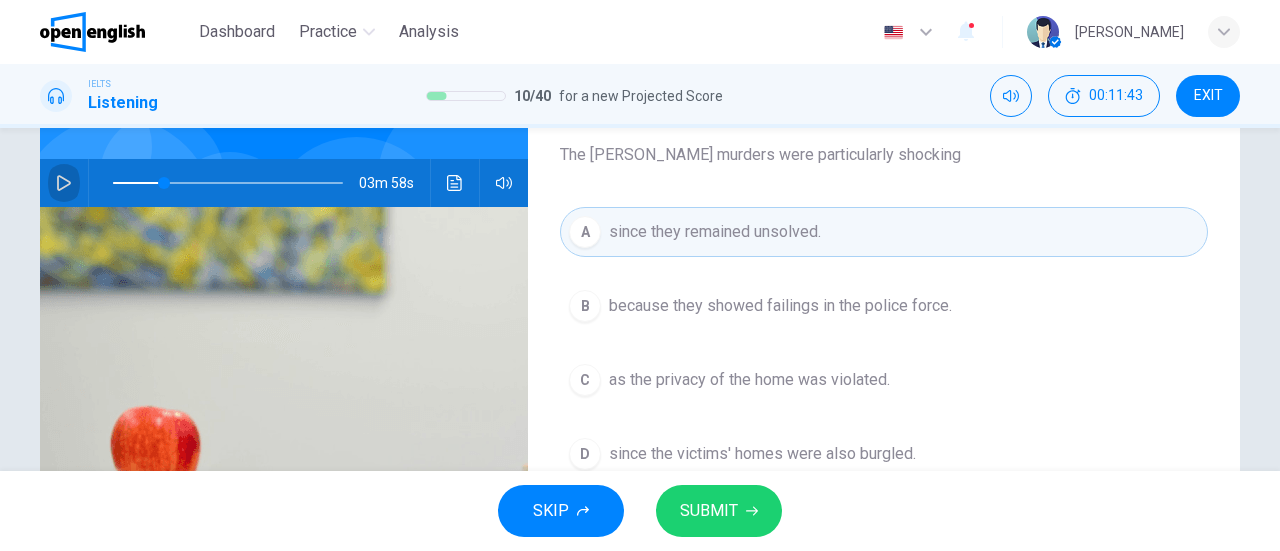 click 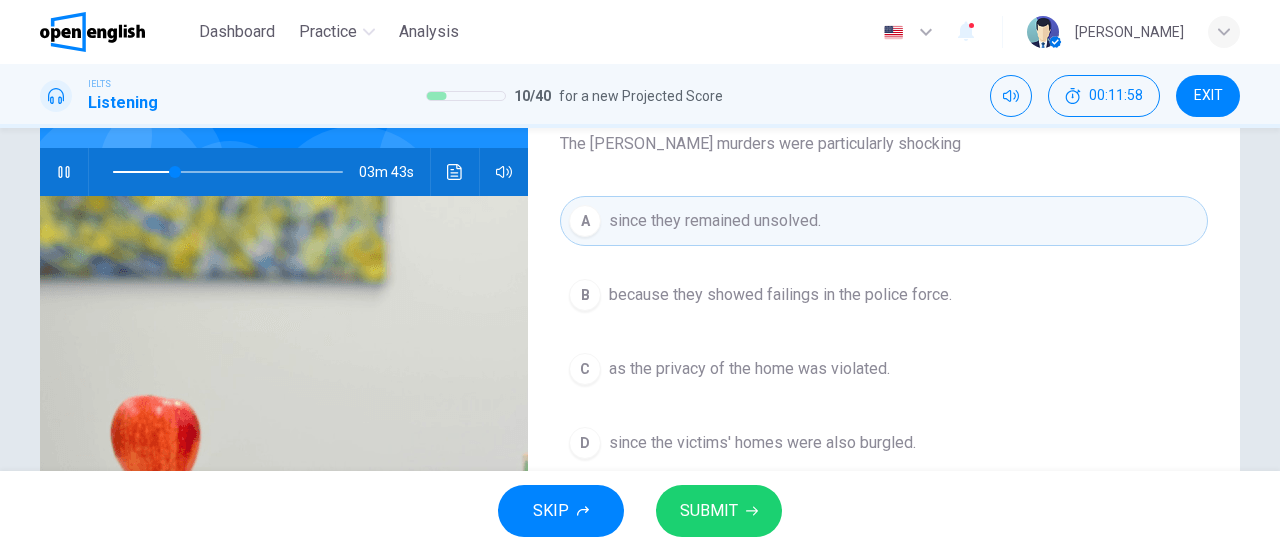 scroll, scrollTop: 181, scrollLeft: 0, axis: vertical 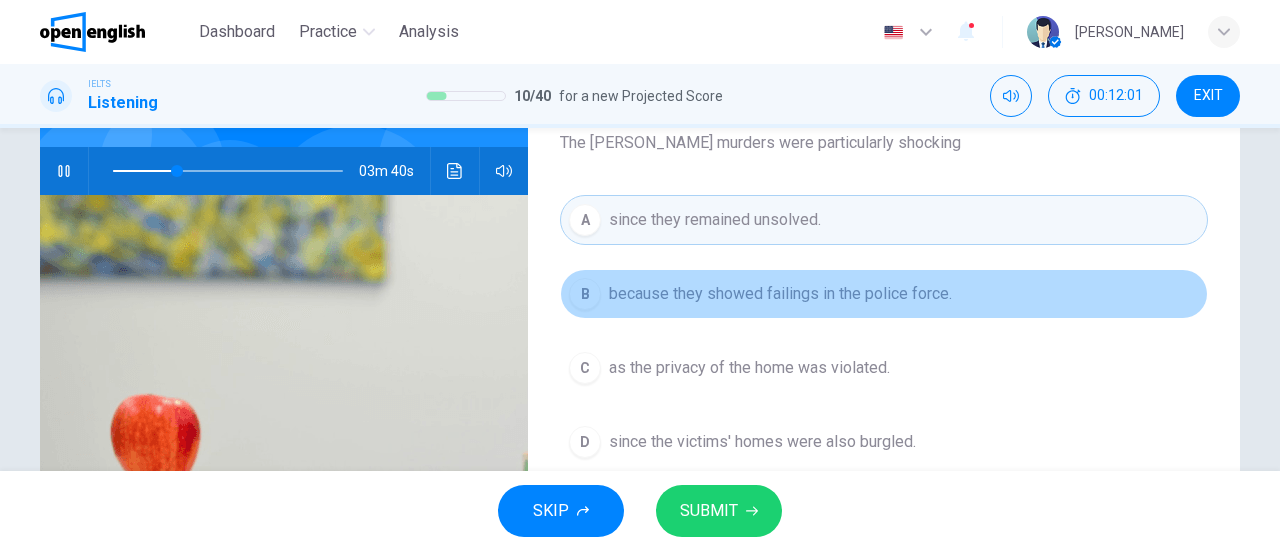 click on "B" at bounding box center [585, 294] 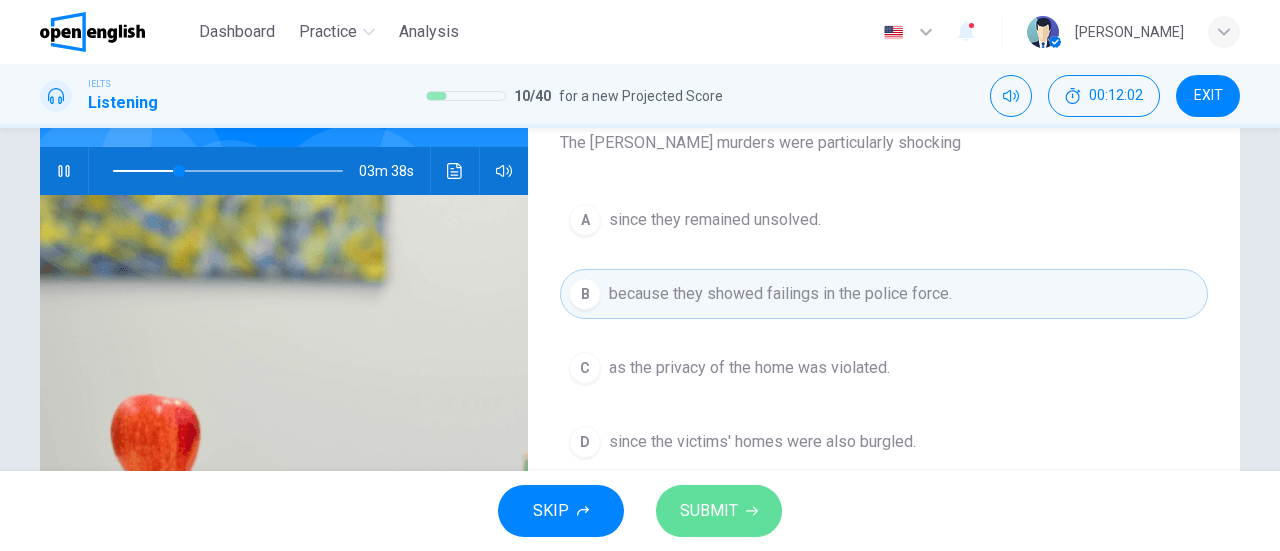 click on "SUBMIT" at bounding box center (709, 511) 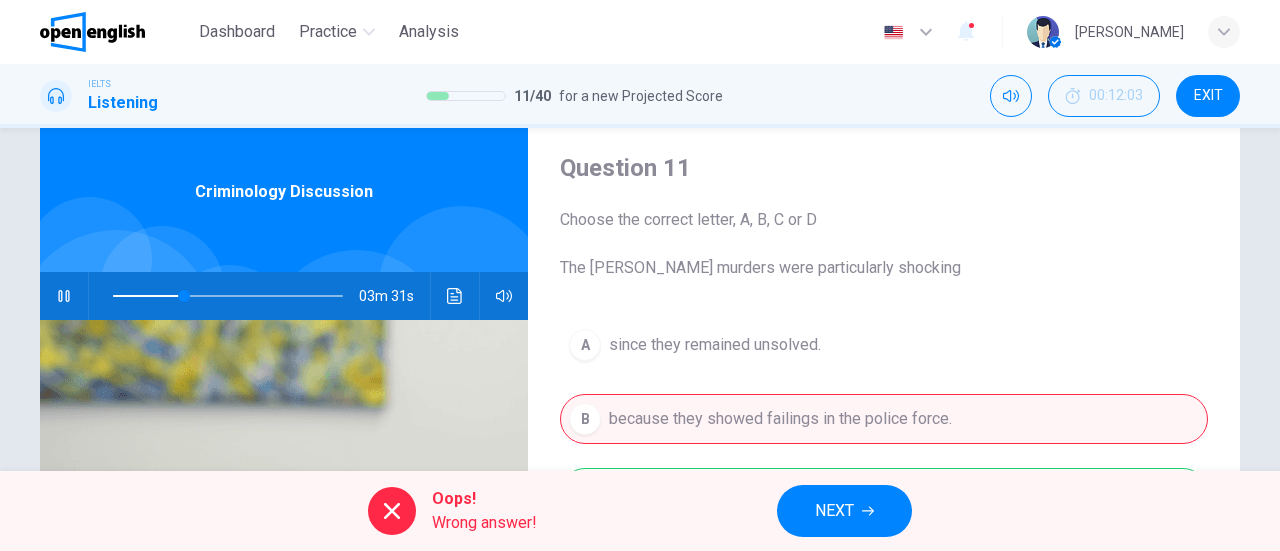 scroll, scrollTop: 55, scrollLeft: 0, axis: vertical 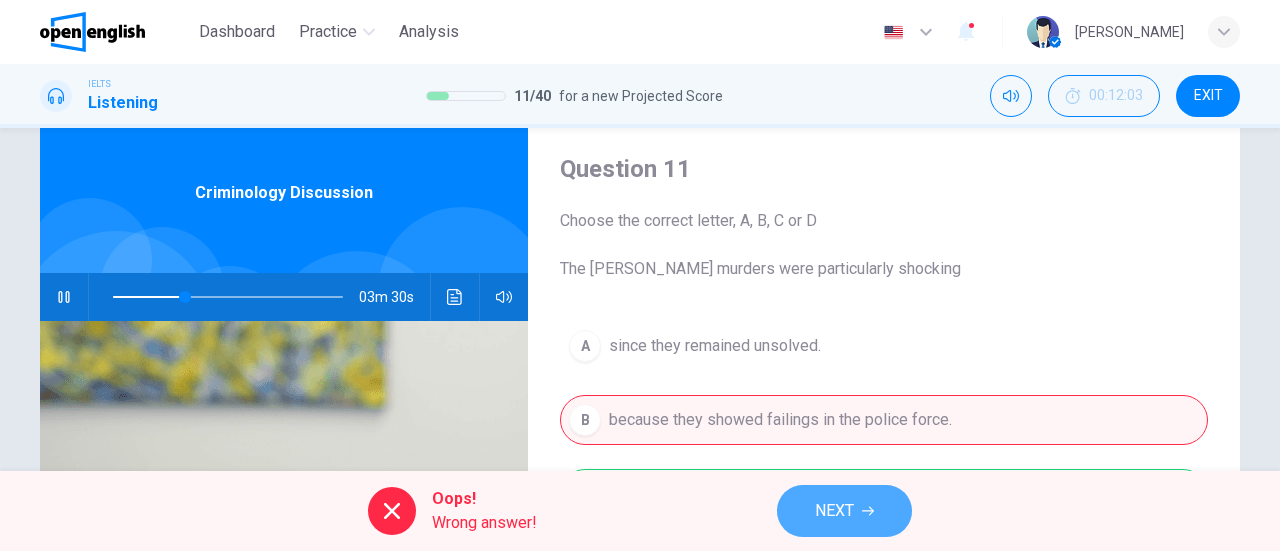 click on "NEXT" at bounding box center [834, 511] 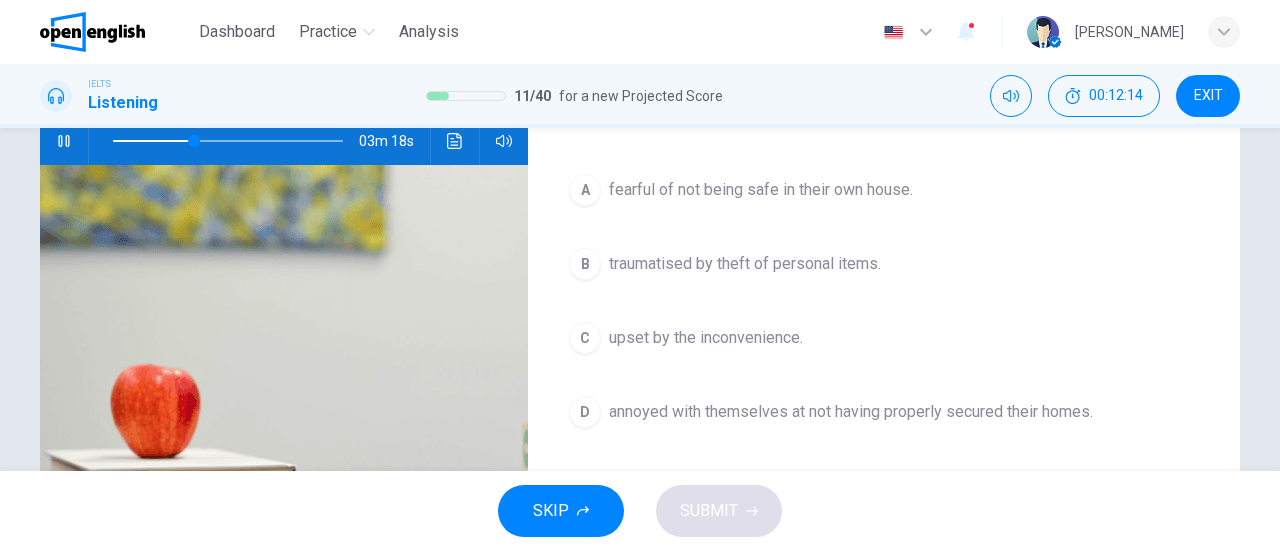 scroll, scrollTop: 212, scrollLeft: 0, axis: vertical 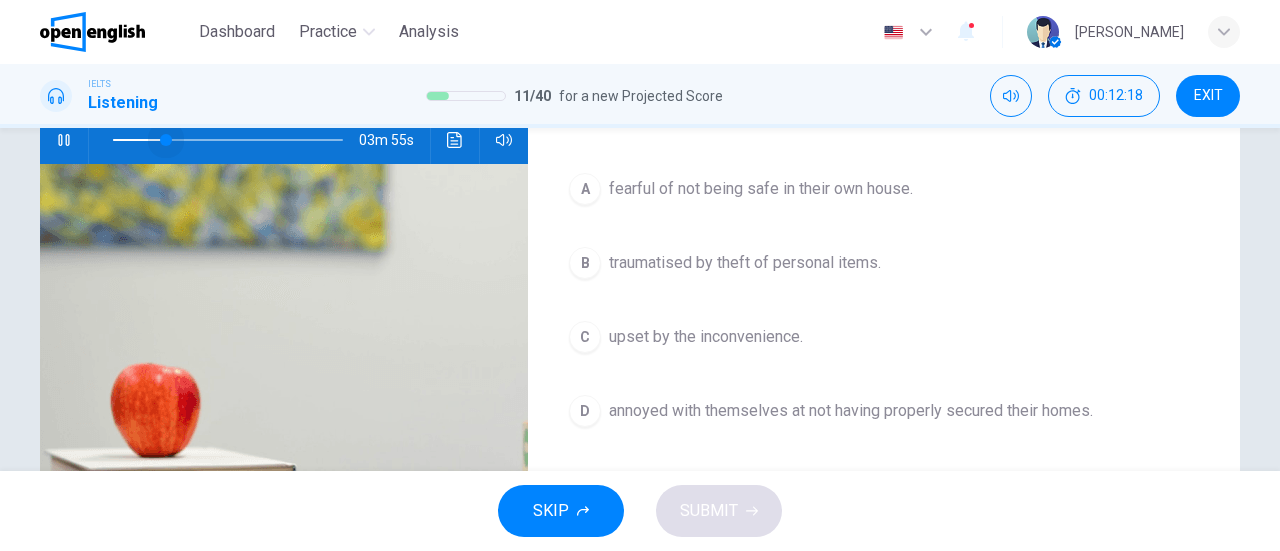 click at bounding box center [228, 140] 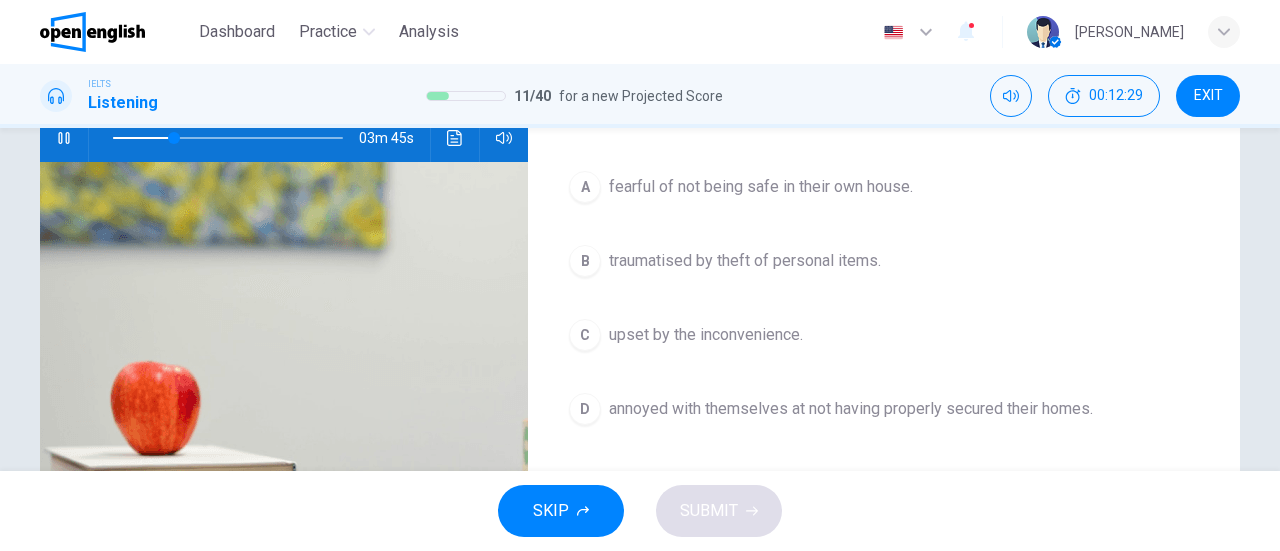 scroll, scrollTop: 216, scrollLeft: 0, axis: vertical 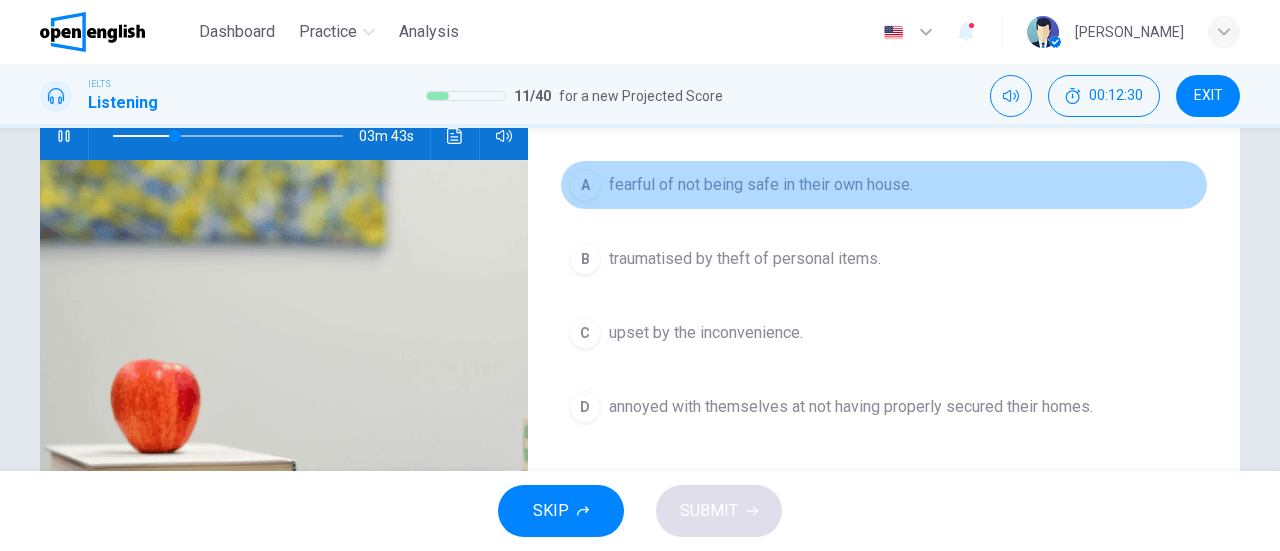 click on "fearful of not being safe in their own house." at bounding box center (761, 185) 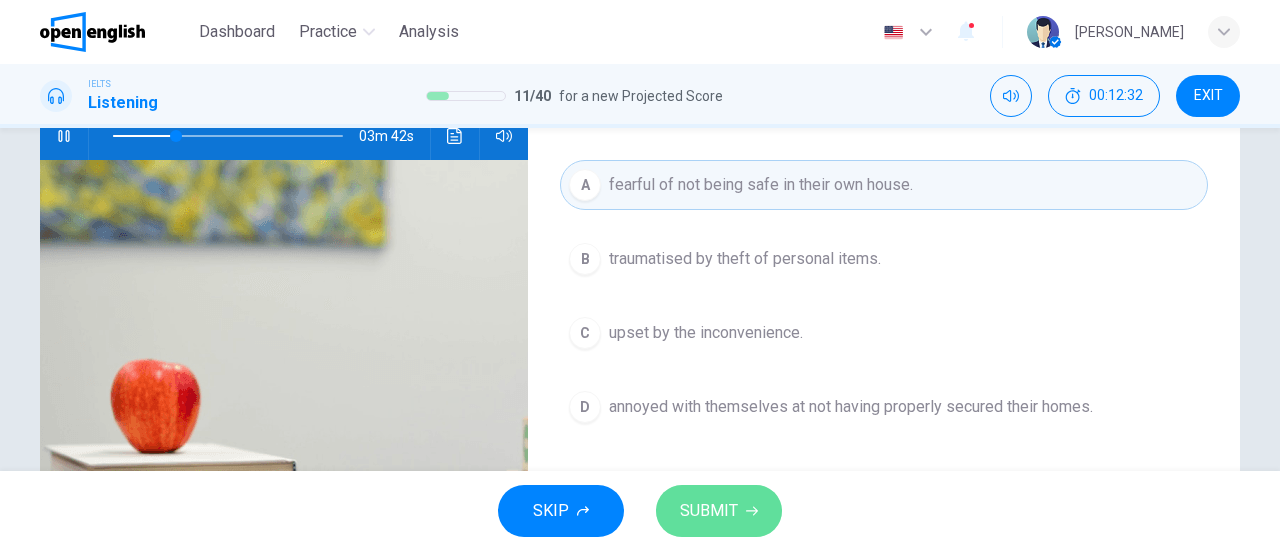 click on "SUBMIT" at bounding box center (719, 511) 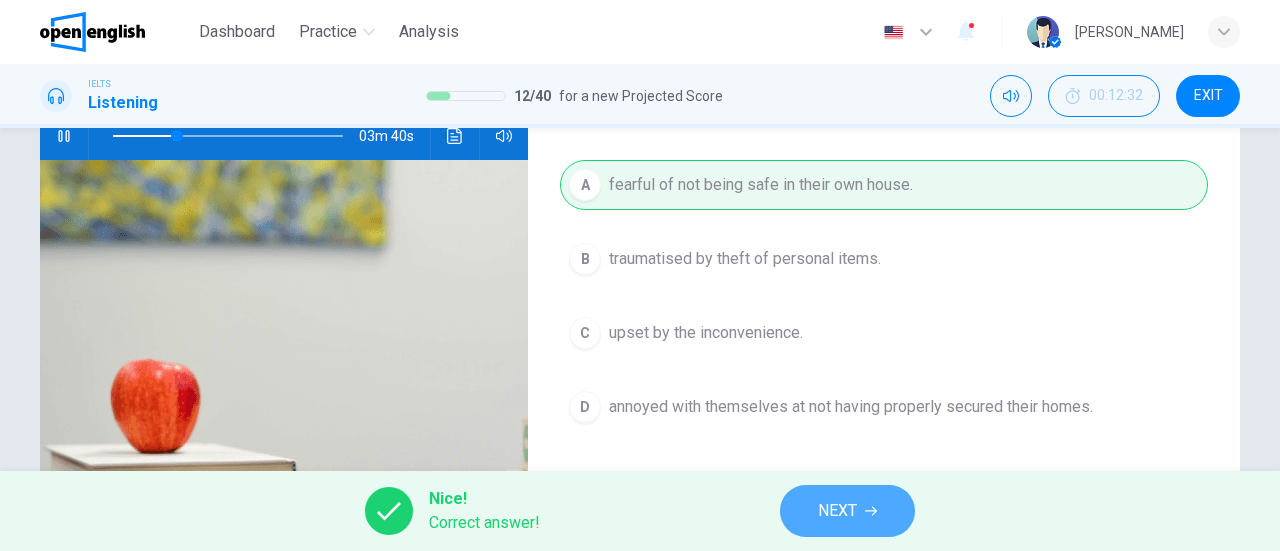 click on "NEXT" at bounding box center [837, 511] 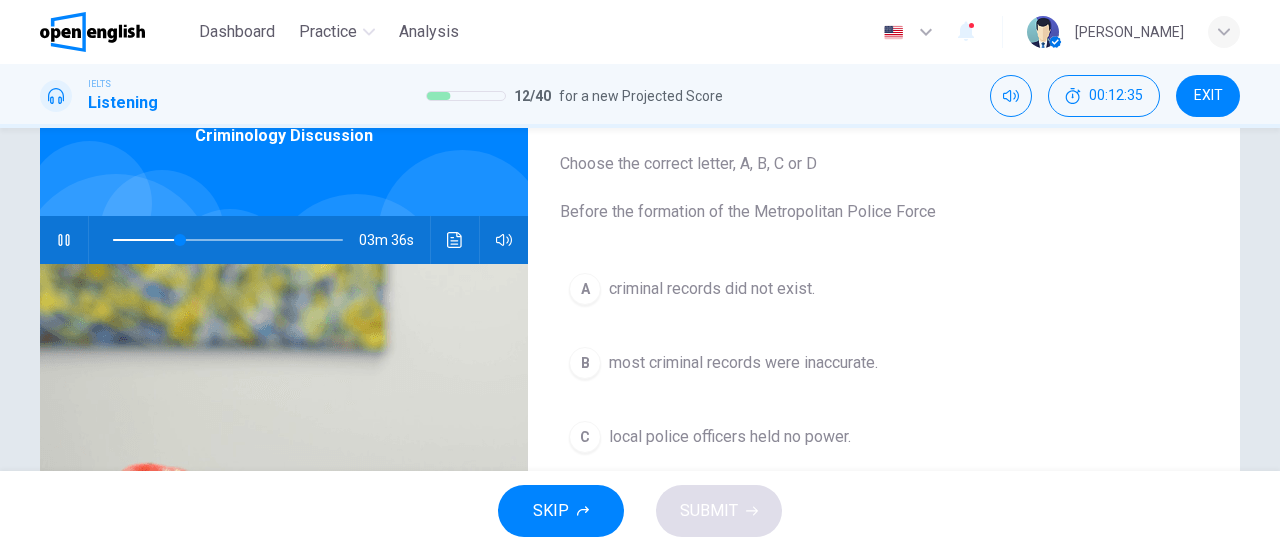 scroll, scrollTop: 111, scrollLeft: 0, axis: vertical 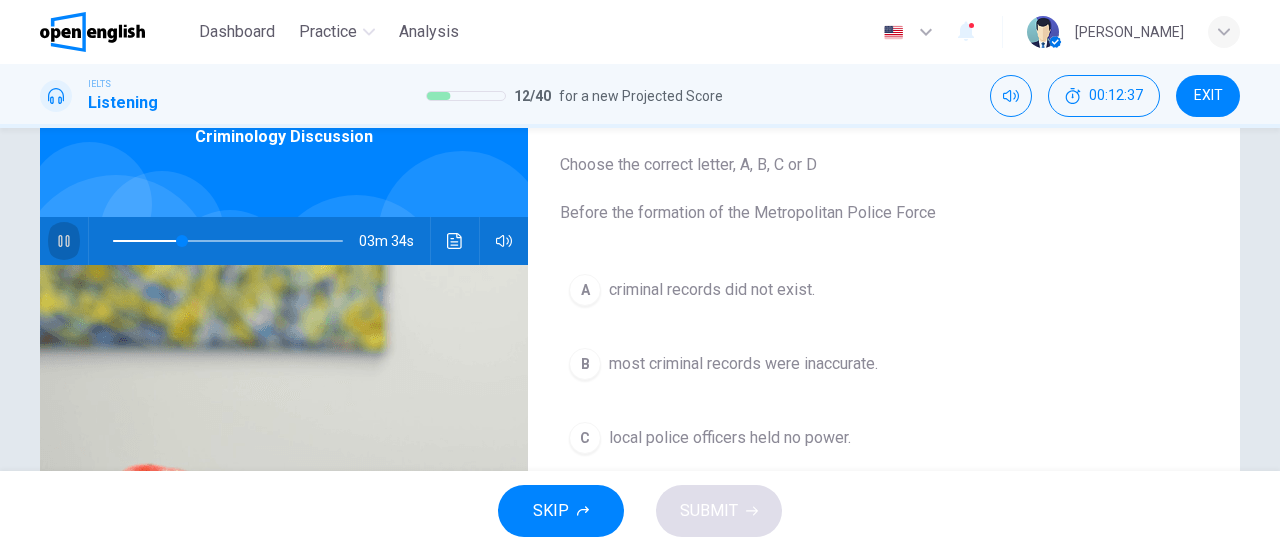 click at bounding box center [64, 241] 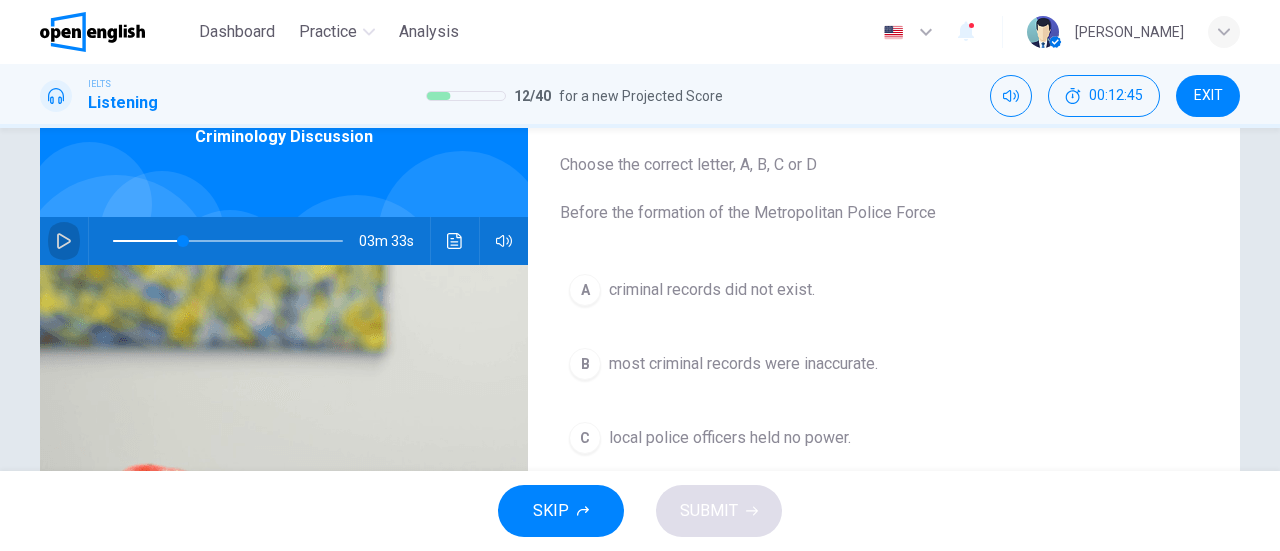 click 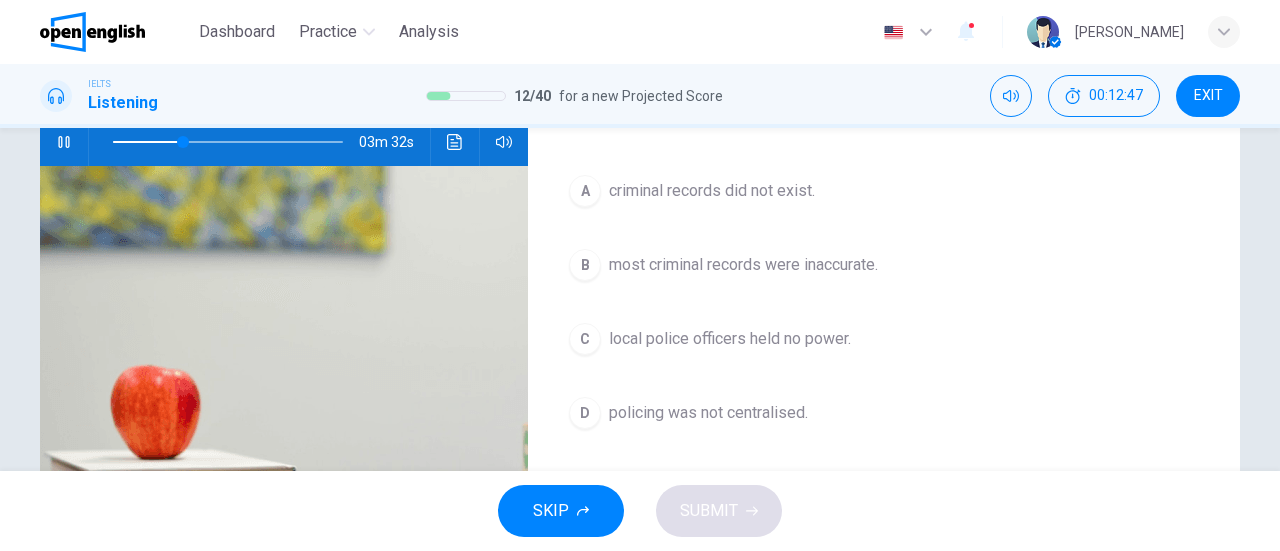 scroll, scrollTop: 211, scrollLeft: 0, axis: vertical 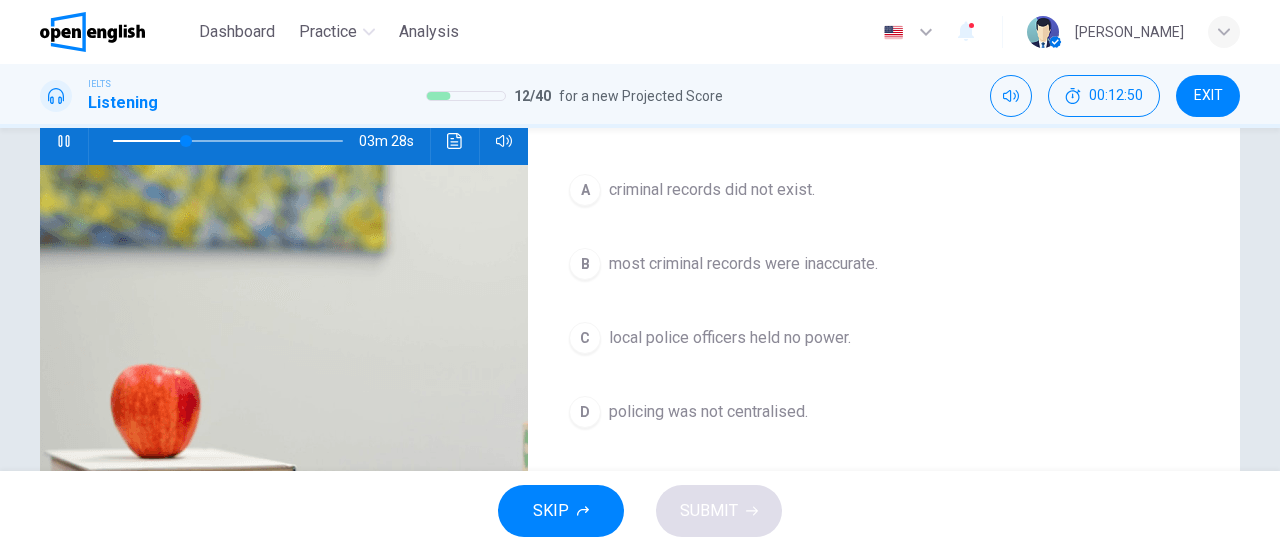 click on "03m 28s" at bounding box center (284, 141) 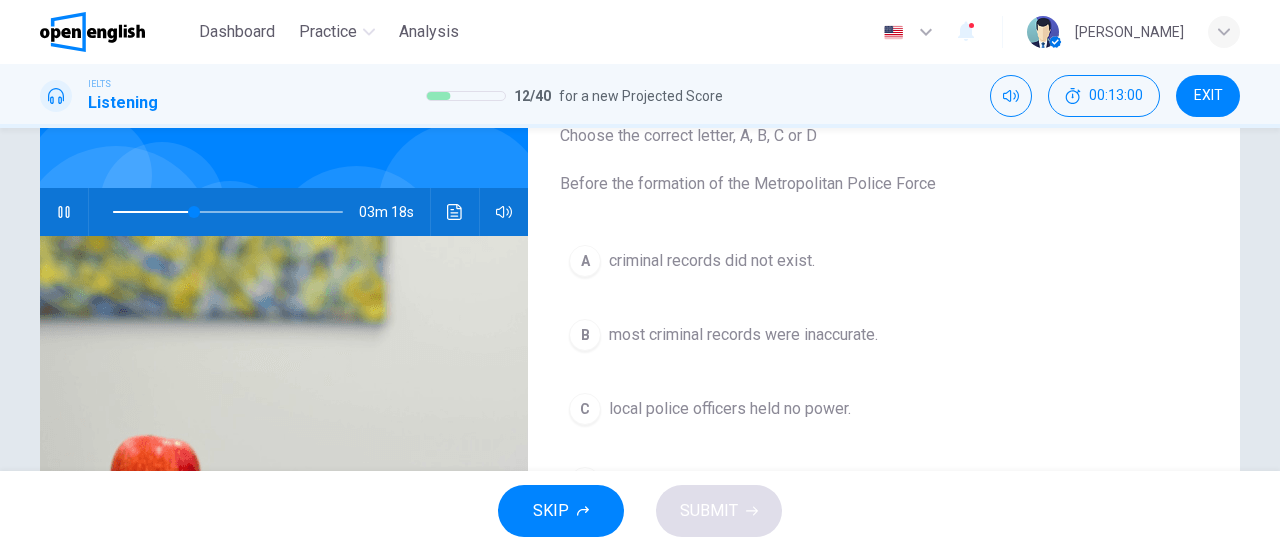 scroll, scrollTop: 138, scrollLeft: 0, axis: vertical 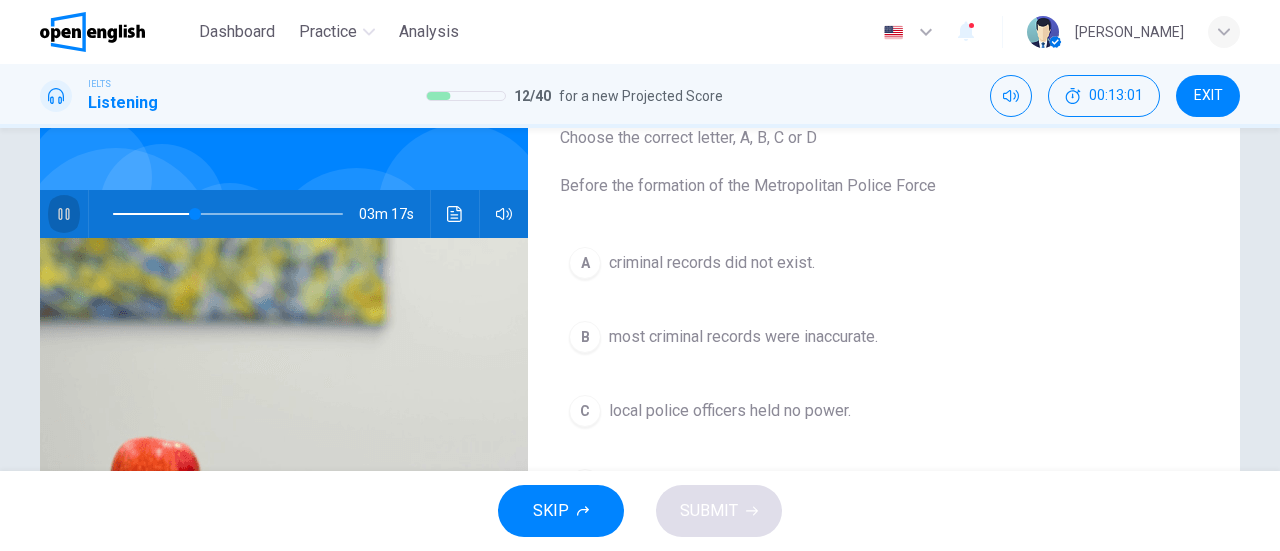click 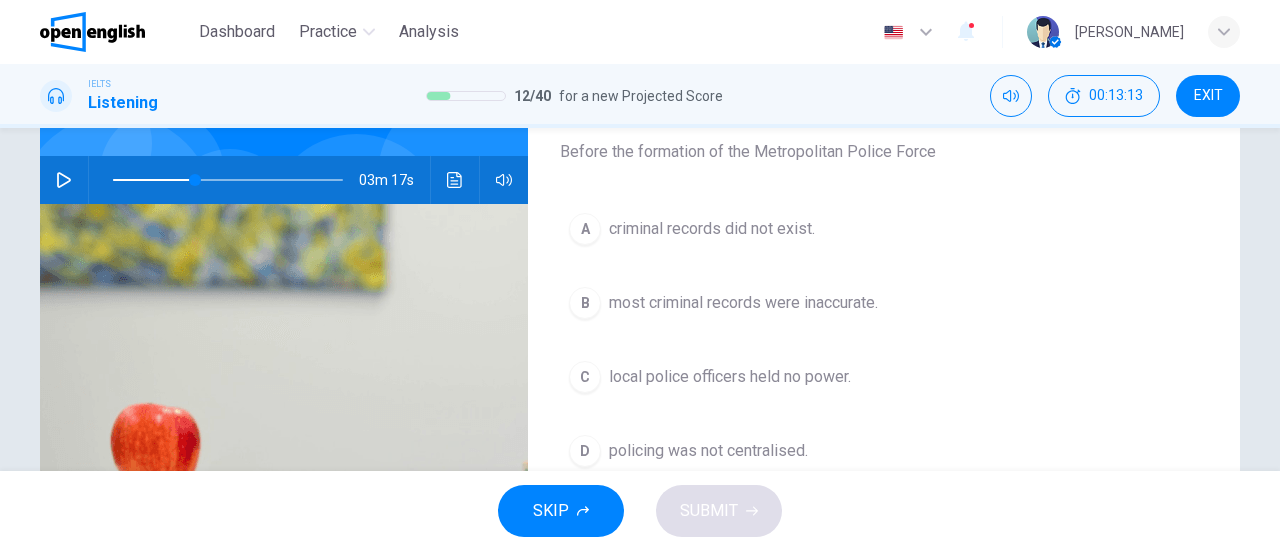 scroll, scrollTop: 168, scrollLeft: 0, axis: vertical 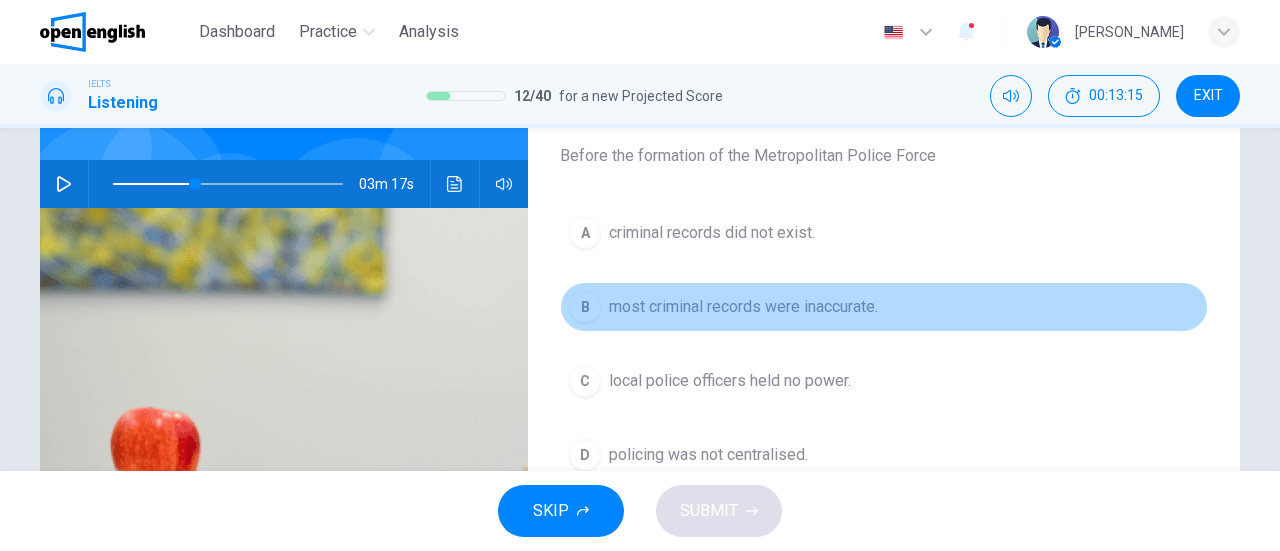 click on "most criminal records were inaccurate." at bounding box center (743, 307) 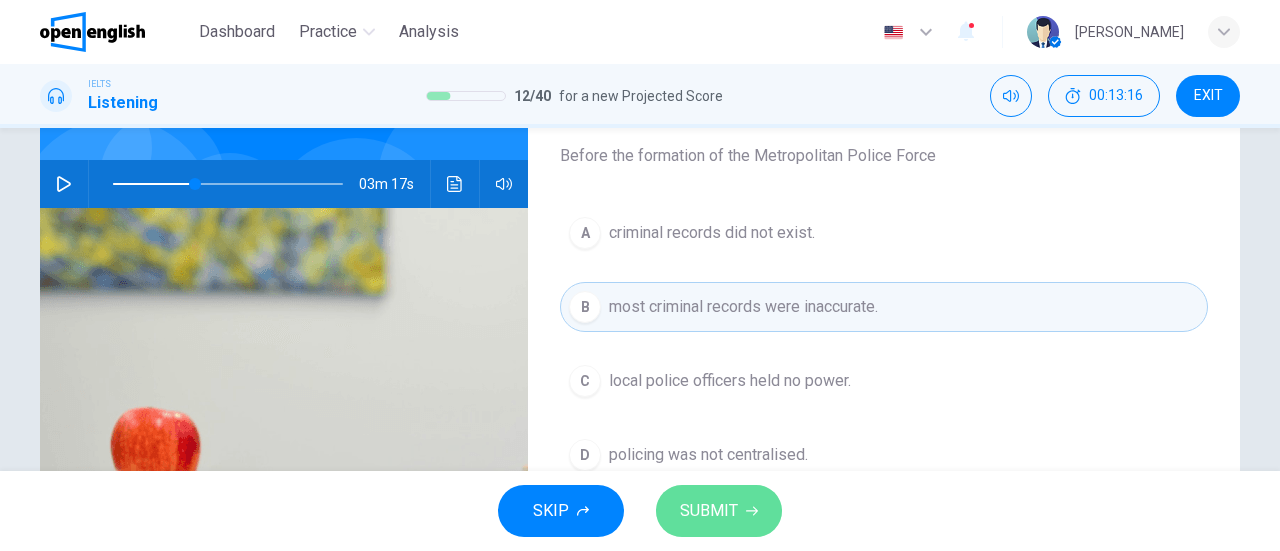 click on "SUBMIT" at bounding box center (719, 511) 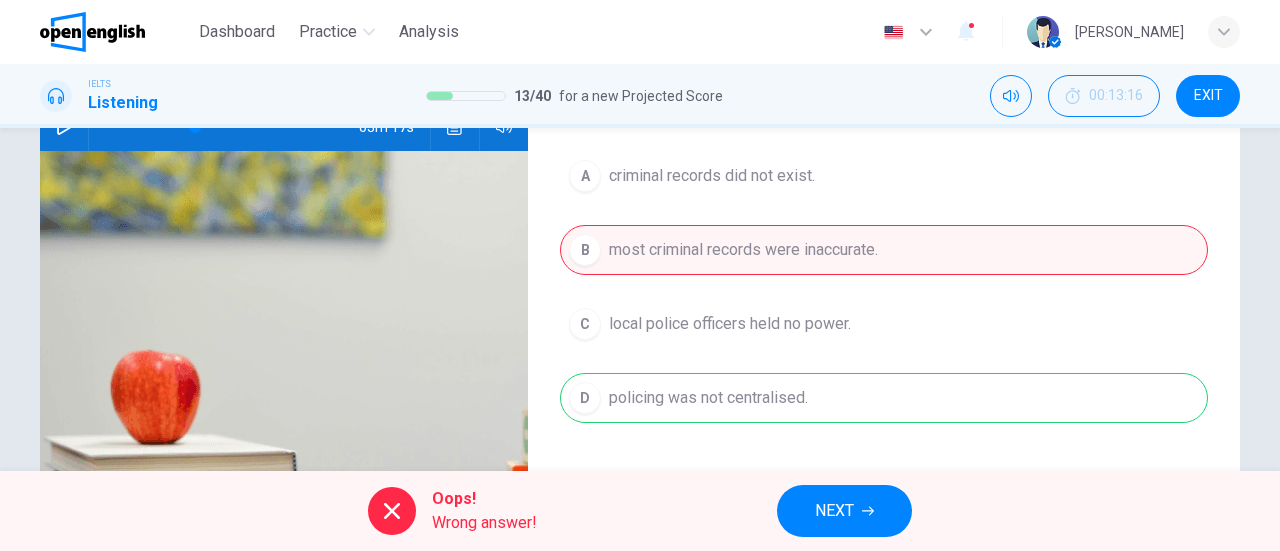 scroll, scrollTop: 226, scrollLeft: 0, axis: vertical 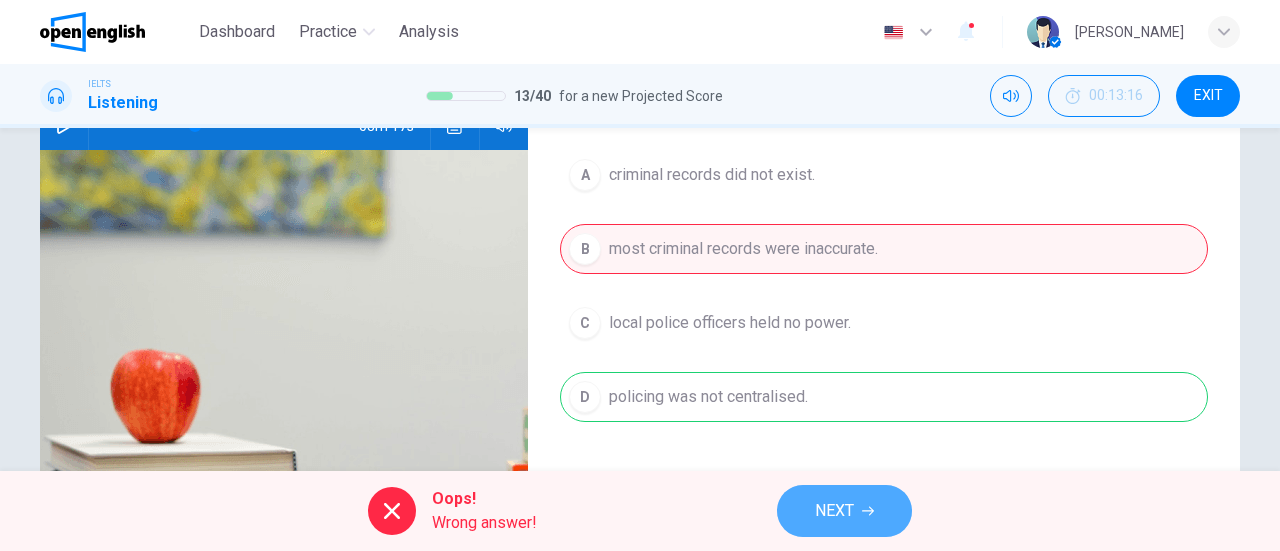 click on "NEXT" at bounding box center (834, 511) 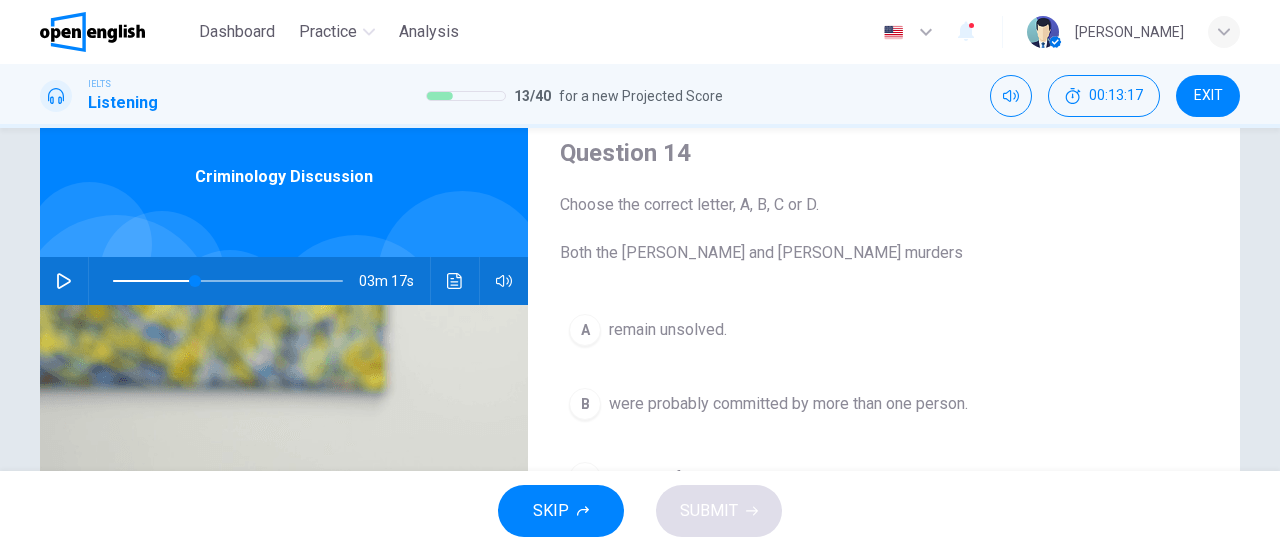 scroll, scrollTop: 70, scrollLeft: 0, axis: vertical 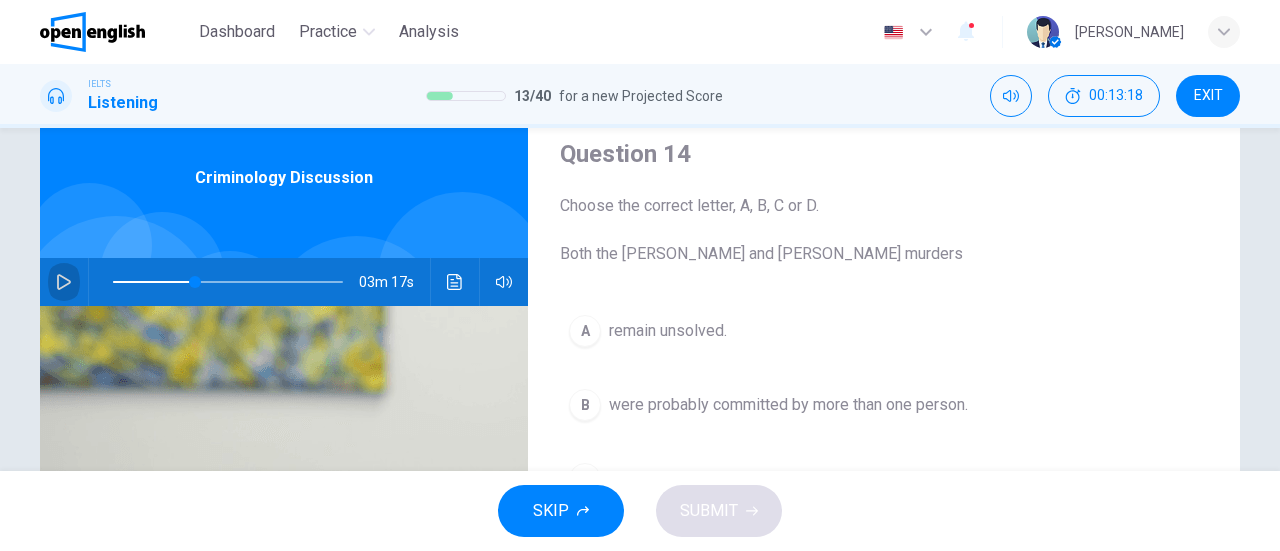 click 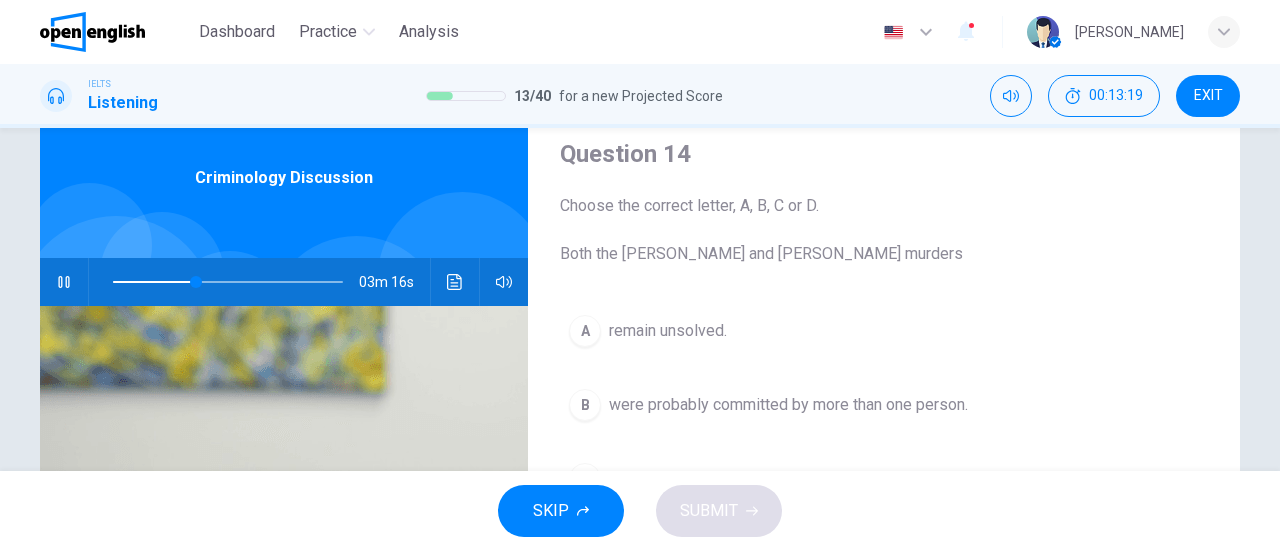 click 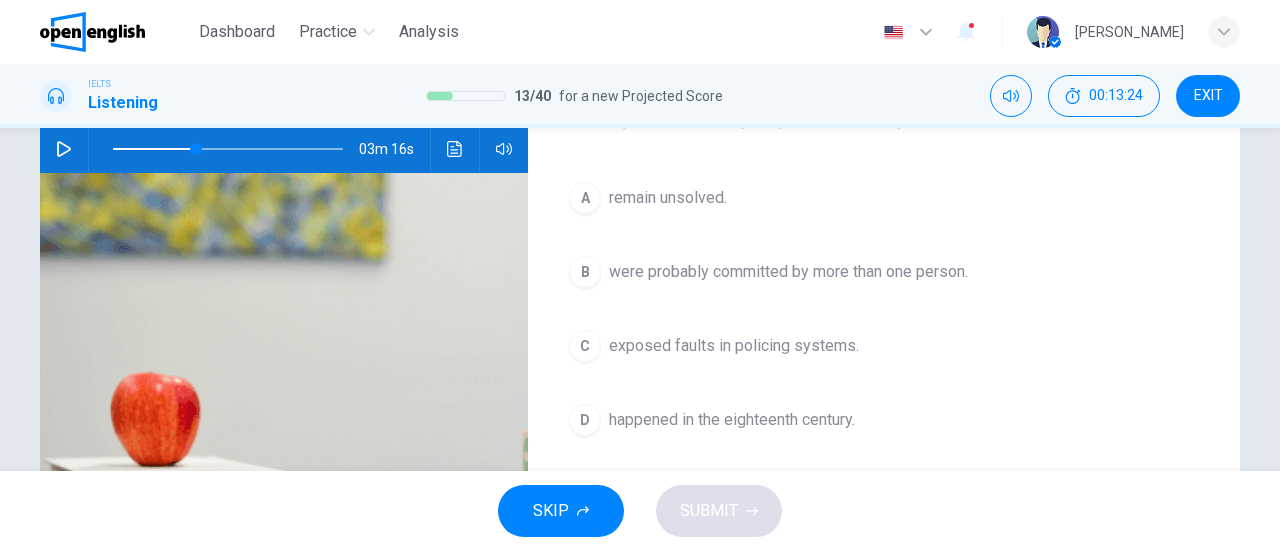 scroll, scrollTop: 204, scrollLeft: 0, axis: vertical 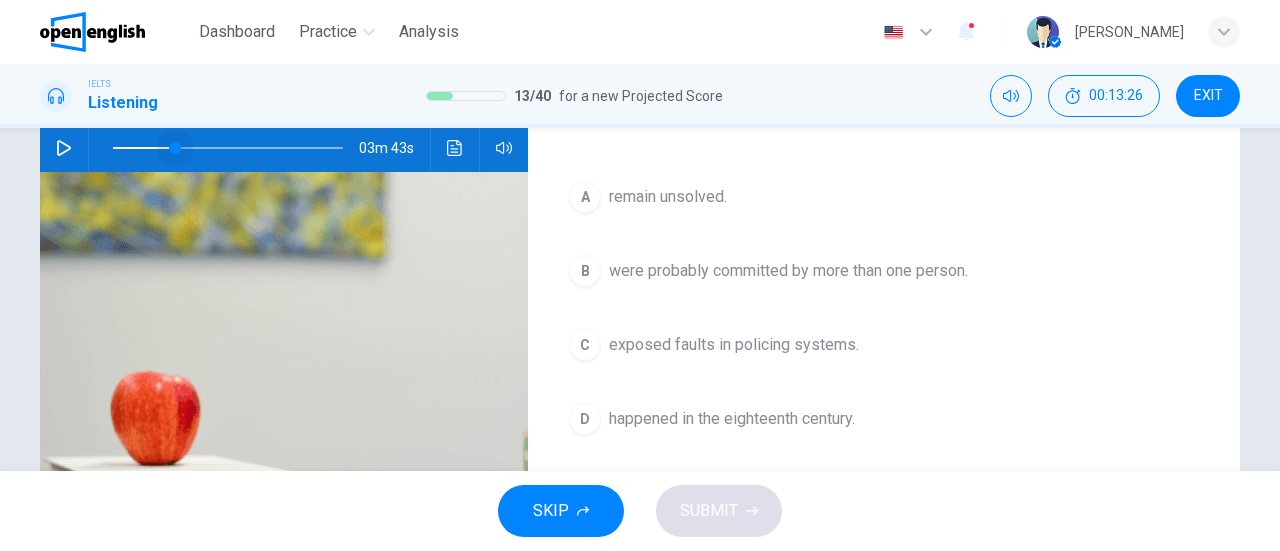click at bounding box center (175, 148) 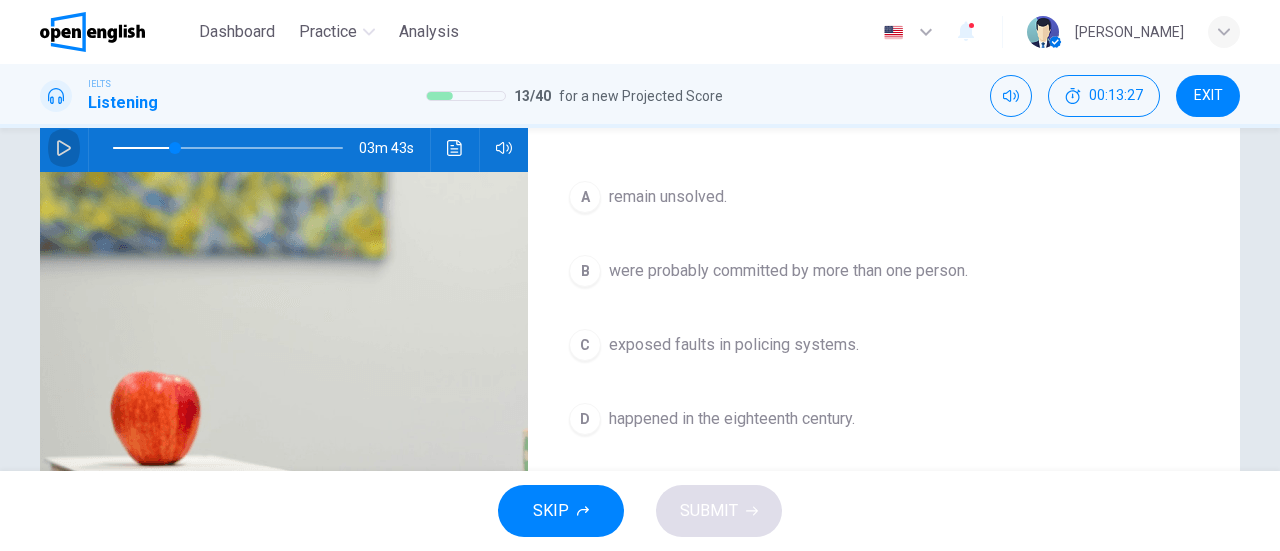 click 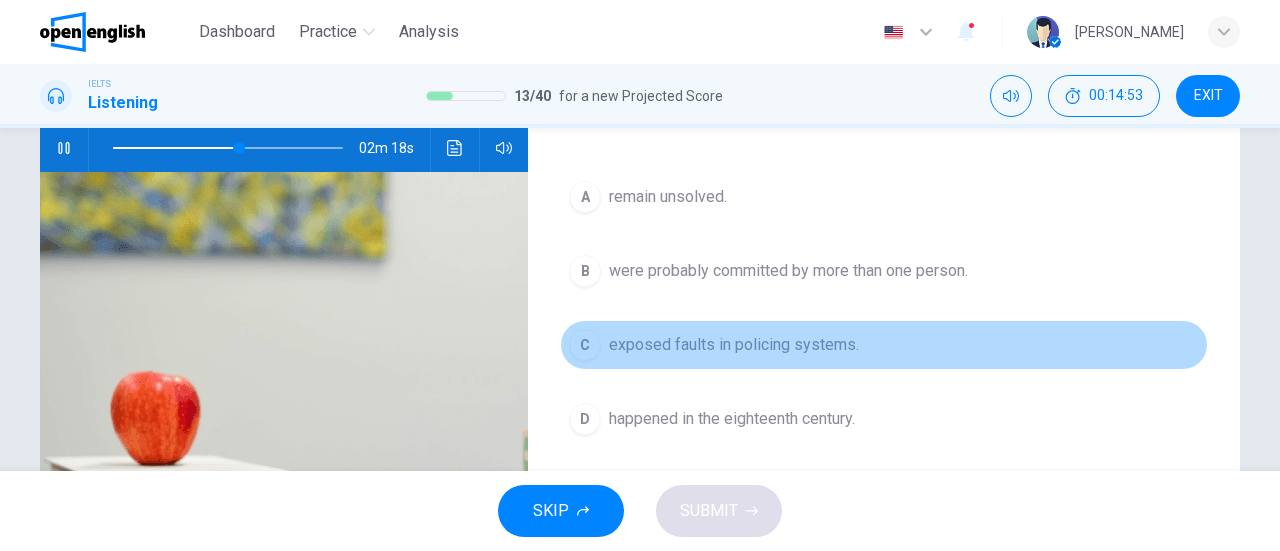 click on "exposed faults in policing systems." at bounding box center (734, 345) 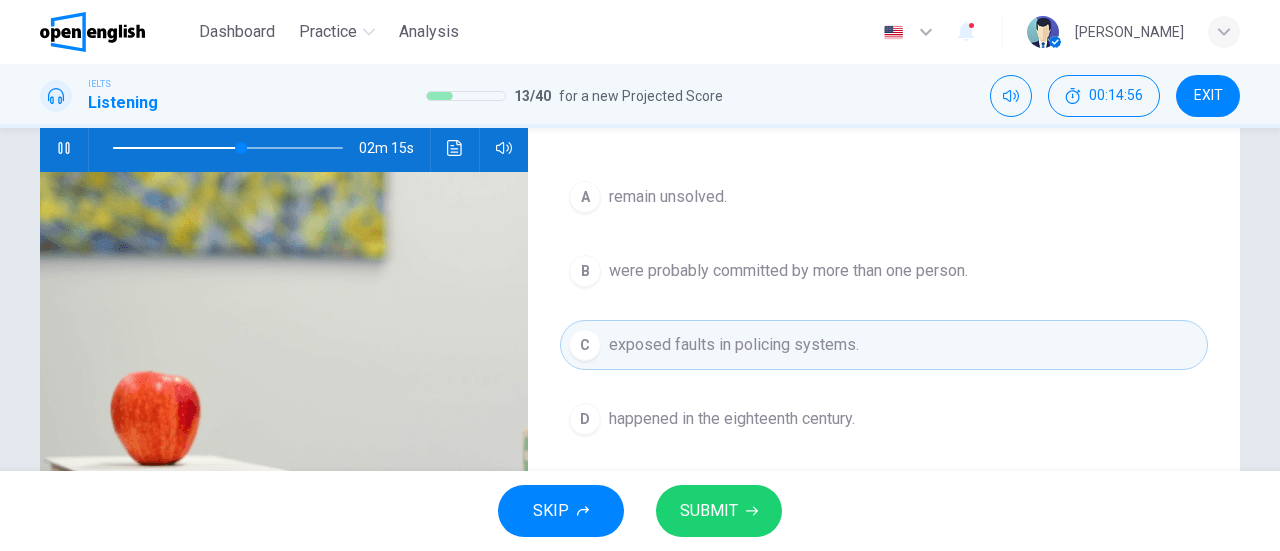 click on "SUBMIT" at bounding box center (709, 511) 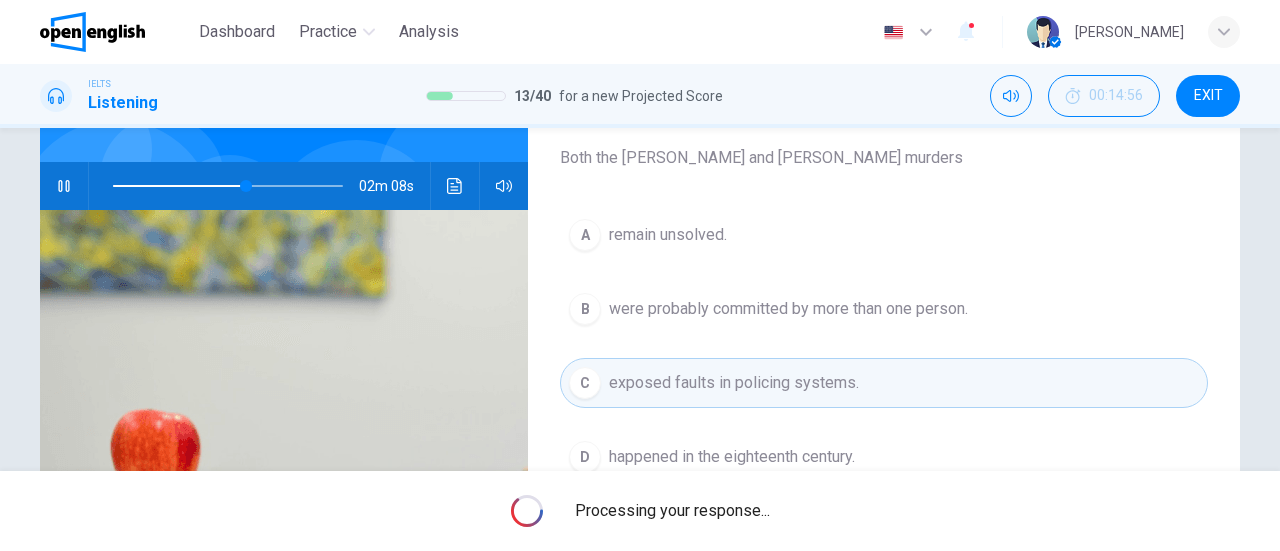 scroll, scrollTop: 170, scrollLeft: 0, axis: vertical 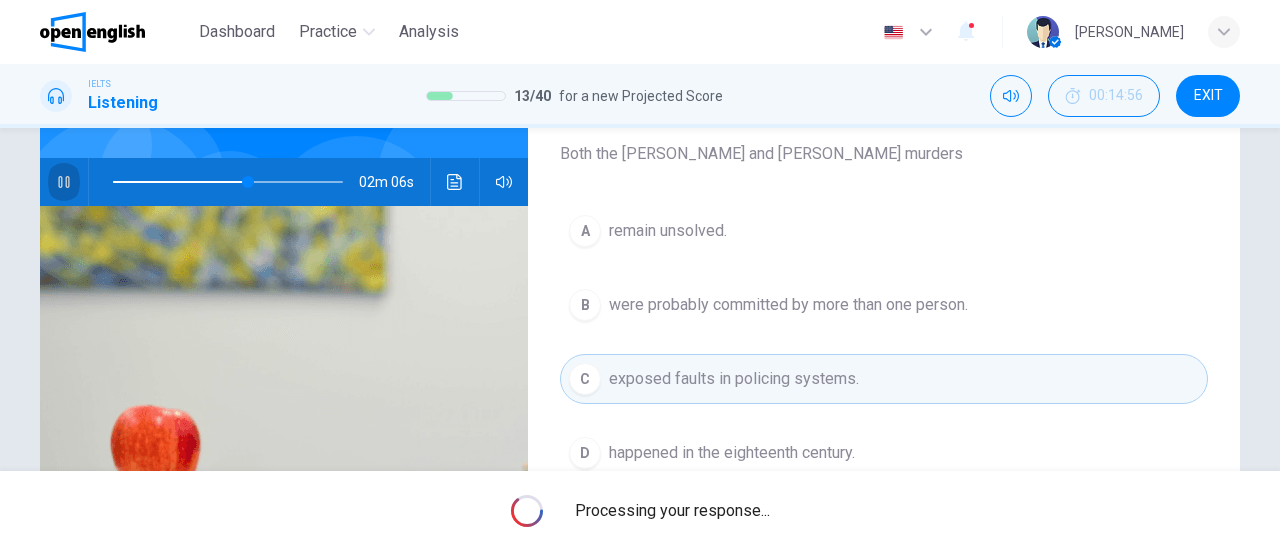 click 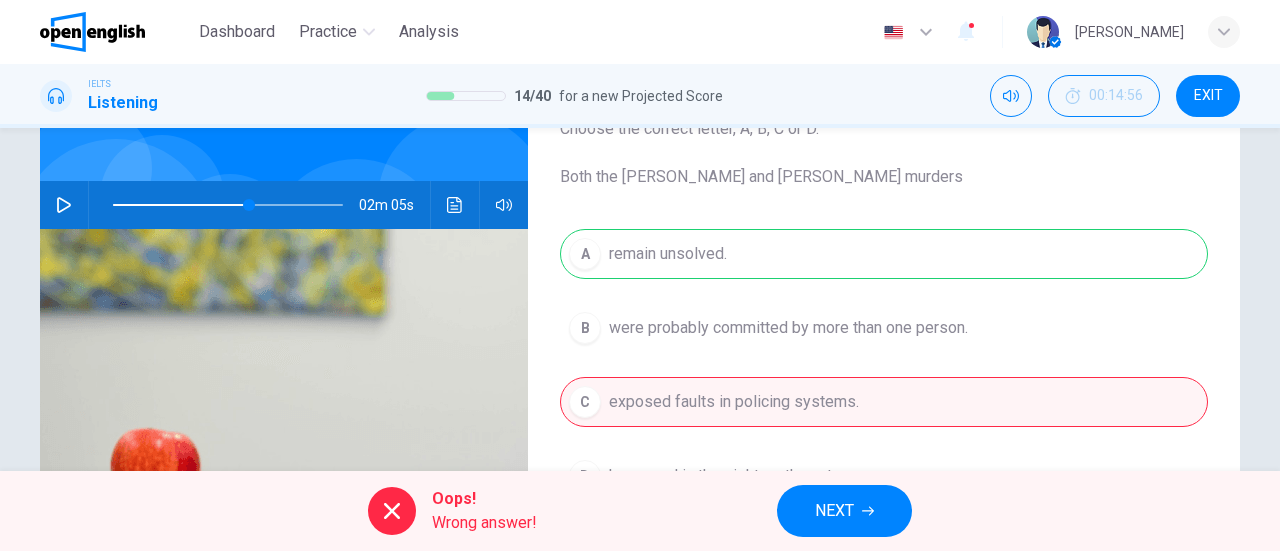 scroll, scrollTop: 146, scrollLeft: 0, axis: vertical 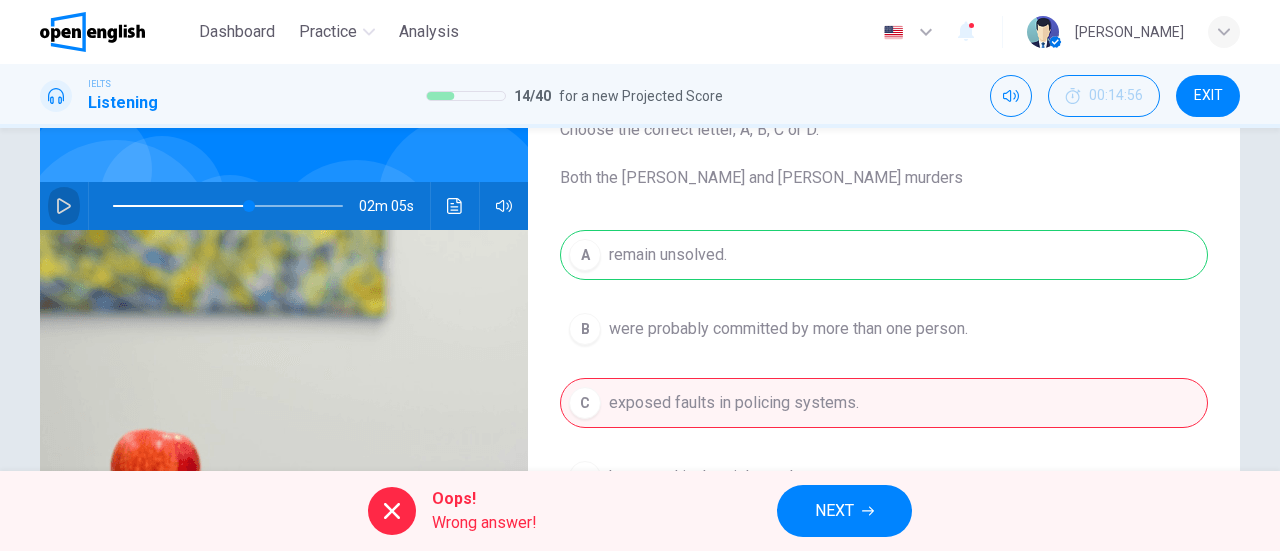 click at bounding box center (64, 206) 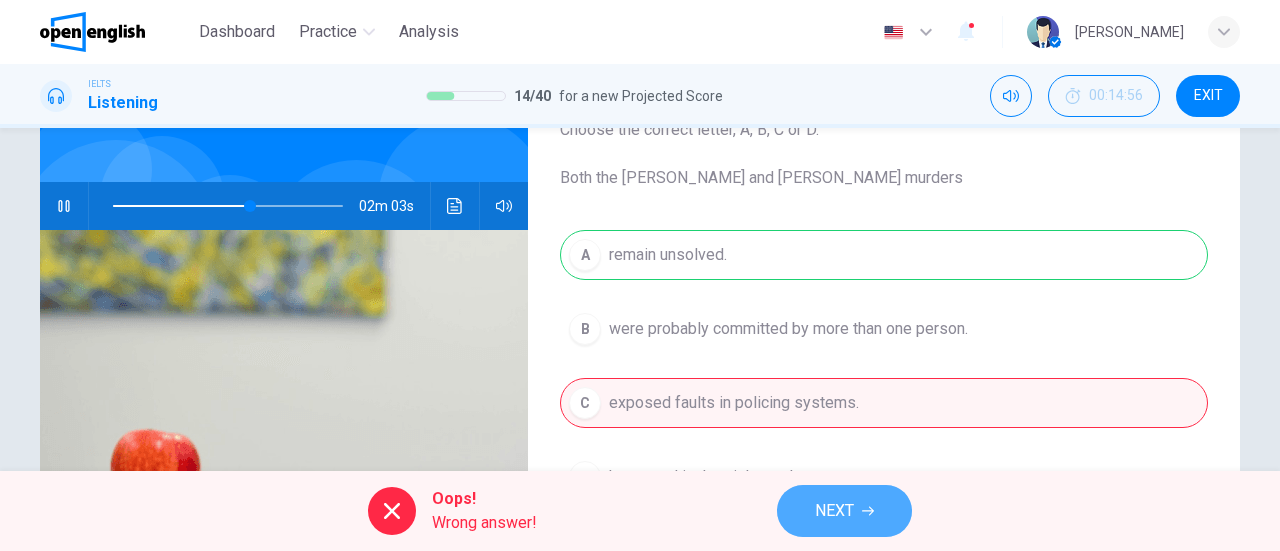 click on "NEXT" at bounding box center [834, 511] 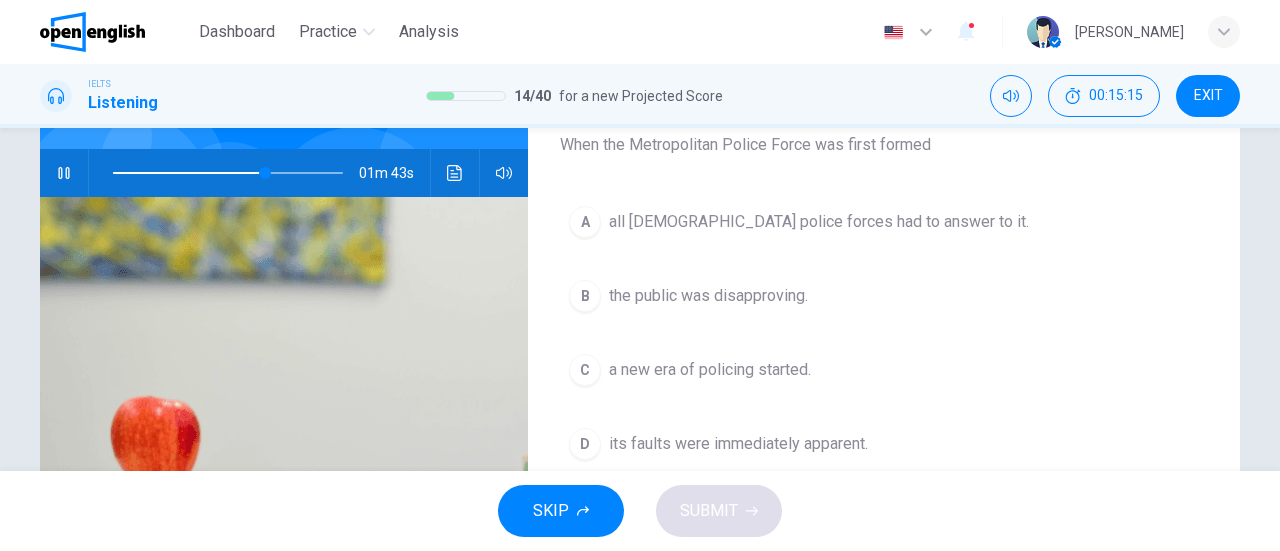 scroll, scrollTop: 181, scrollLeft: 0, axis: vertical 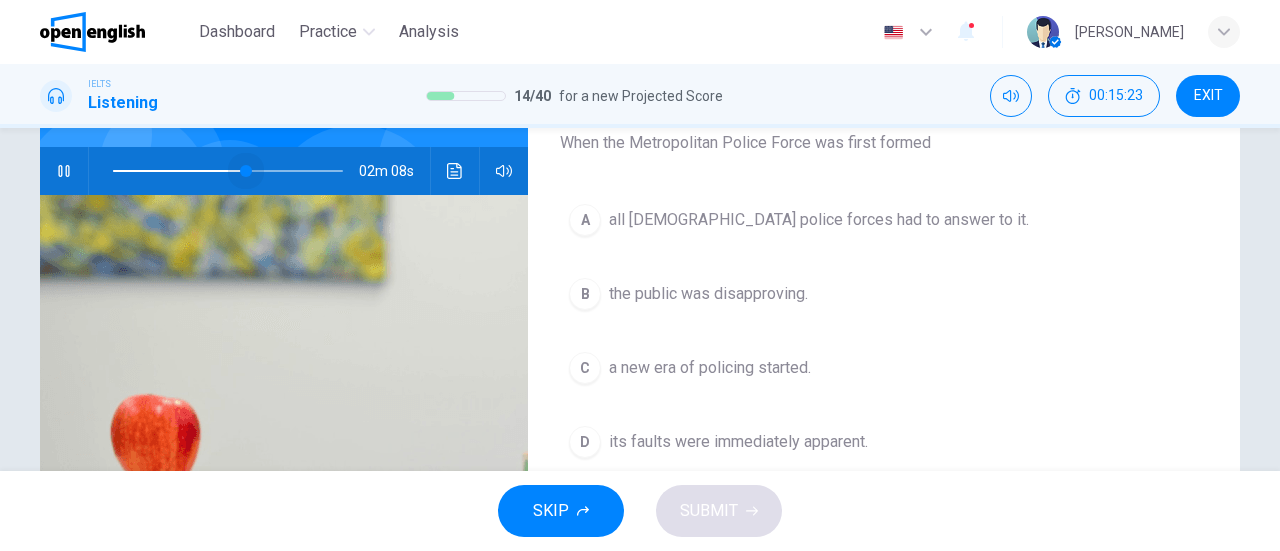 click at bounding box center [228, 171] 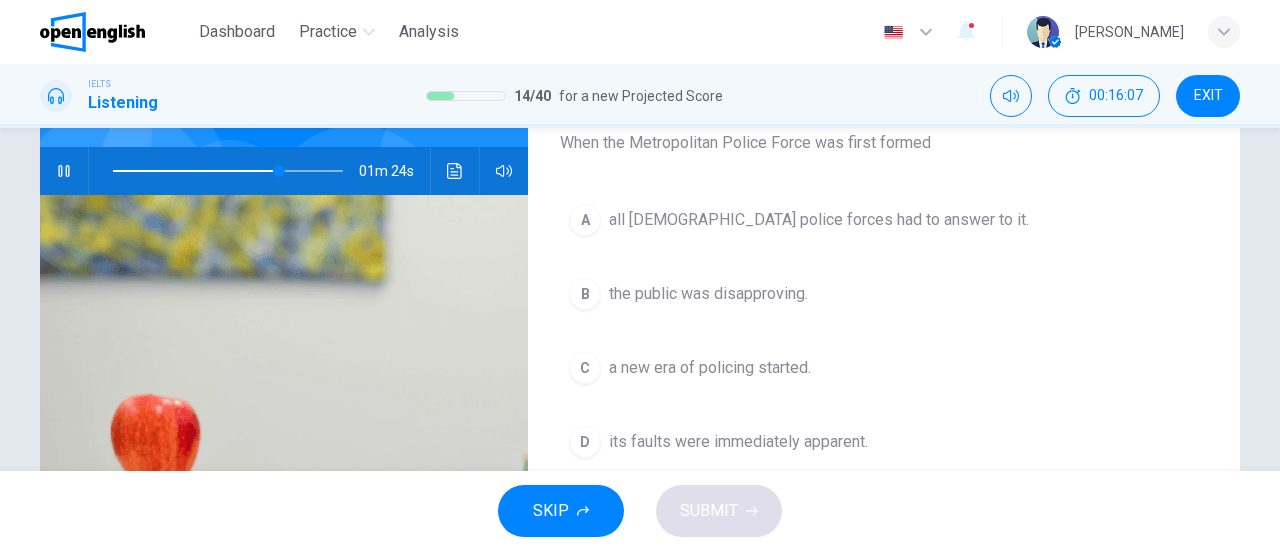 click on "all [DEMOGRAPHIC_DATA] police forces had to answer to it." at bounding box center [819, 220] 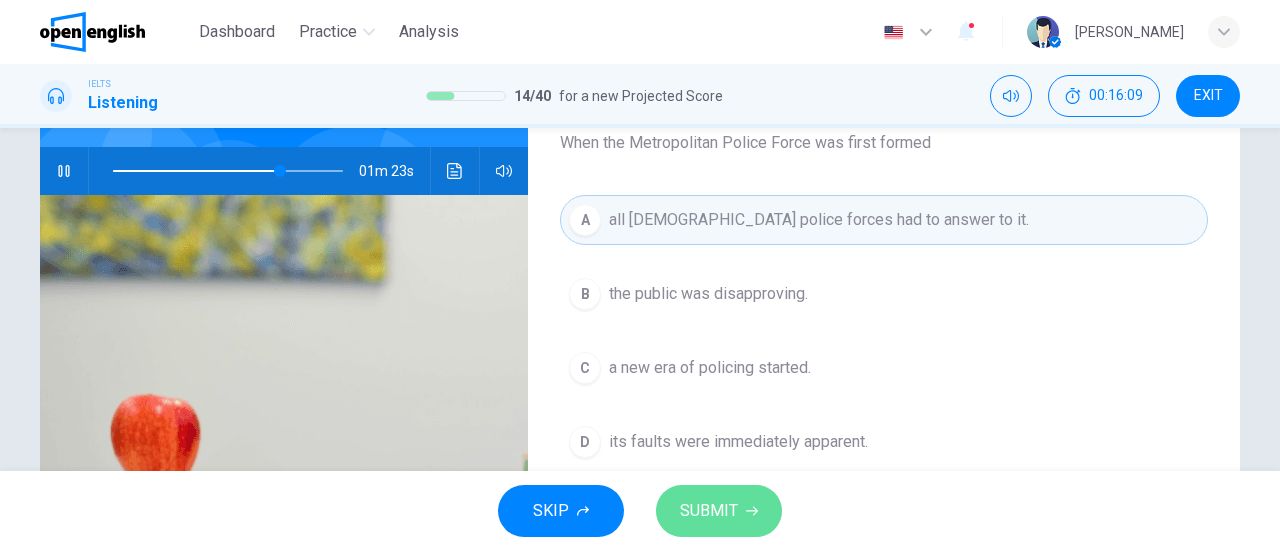 click on "SUBMIT" at bounding box center [709, 511] 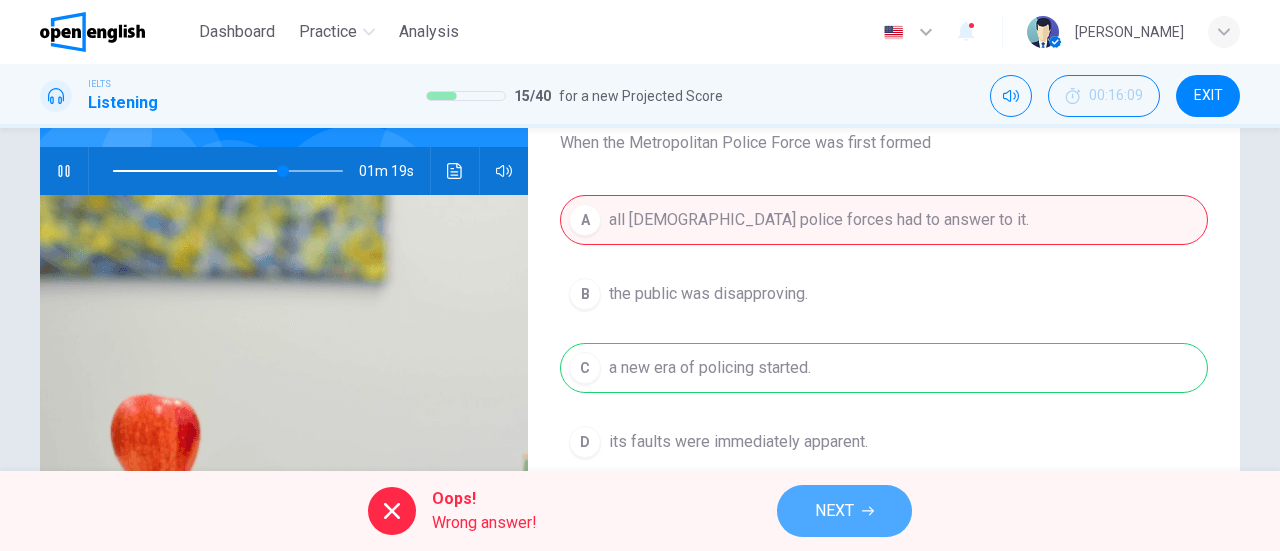 click on "NEXT" at bounding box center [834, 511] 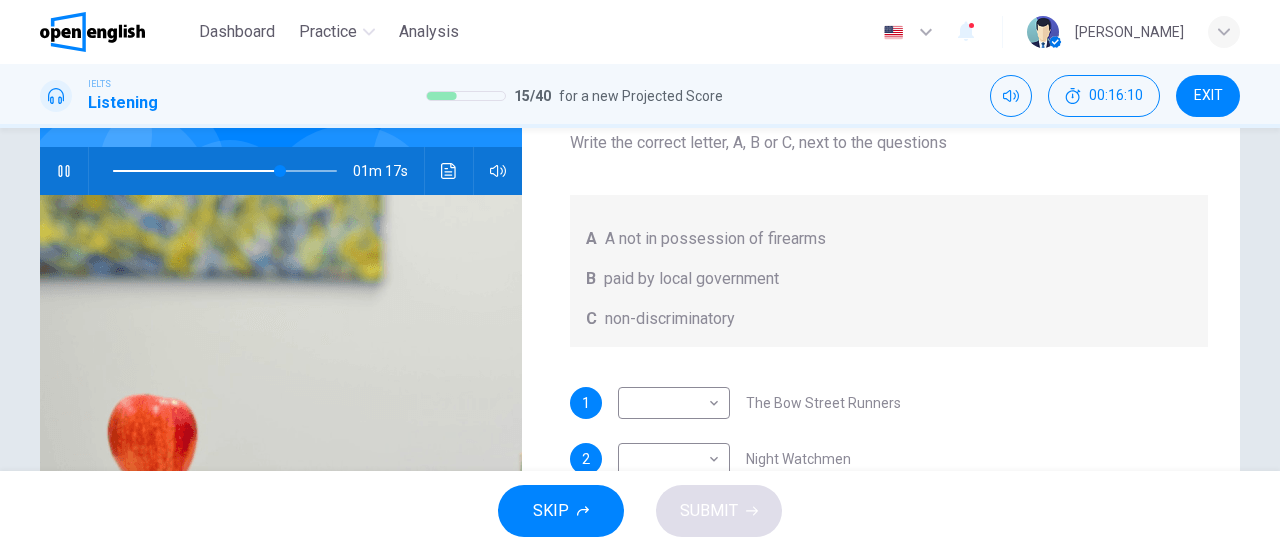 scroll, scrollTop: 0, scrollLeft: 0, axis: both 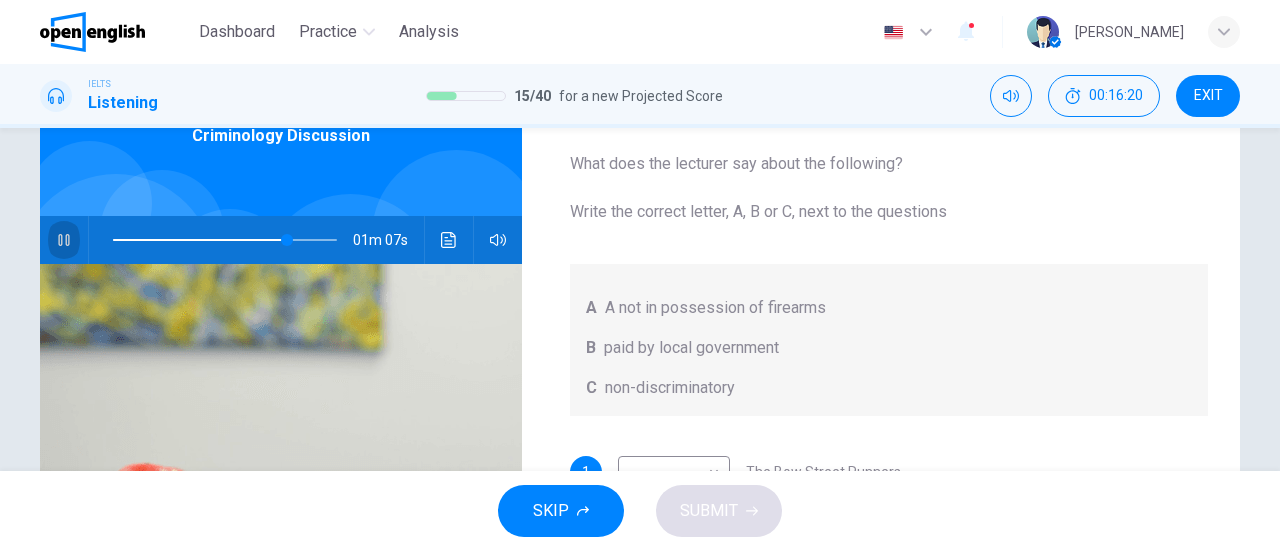 click at bounding box center [64, 240] 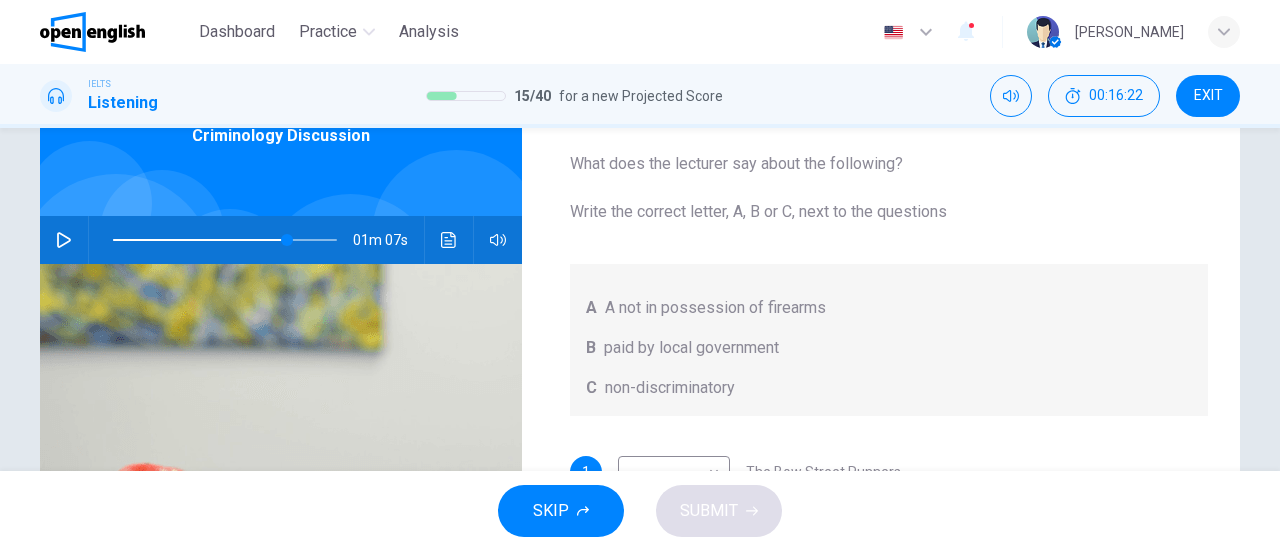 scroll, scrollTop: 0, scrollLeft: 0, axis: both 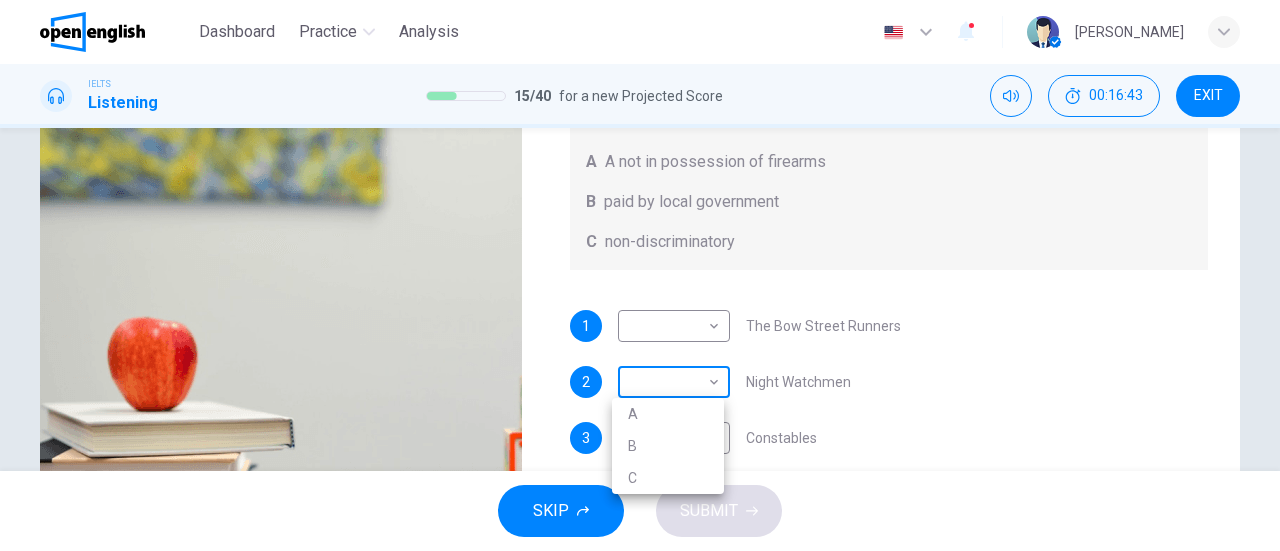 click on "This site uses cookies, as explained in our  Privacy Policy . If you agree to the use of cookies, please click the Accept button and continue to browse our site.   Privacy Policy Accept This site uses cookies, as explained in our  Privacy Policy . If you agree to the use of cookies, please click the Accept button and continue to browse our site.   Privacy Policy Accept Dashboard Practice Analysis English ** ​ [PERSON_NAME] IELTS Listening 15 / 40 for a new Projected Score 00:16:43 EXIT Question 16 What does the lecturer say about the following? Write the correct letter, A, B or C, next to the questions A  A not in possession of firearms B paid by local government C non-discriminatory 1 ​ ​ The Bow Street Runners
2 ​ ​ Night Watchmen 3 ​ ​ Constables 4 ​ ​ The Metropolitan Police Force 5 ​ ​ Contemporary Police Forces Criminology Discussion 01m 07s SKIP SUBMIT Open English - Online English Dashboard Practice Analysis Notifications 1 © Copyright  2025 A B C" at bounding box center [640, 275] 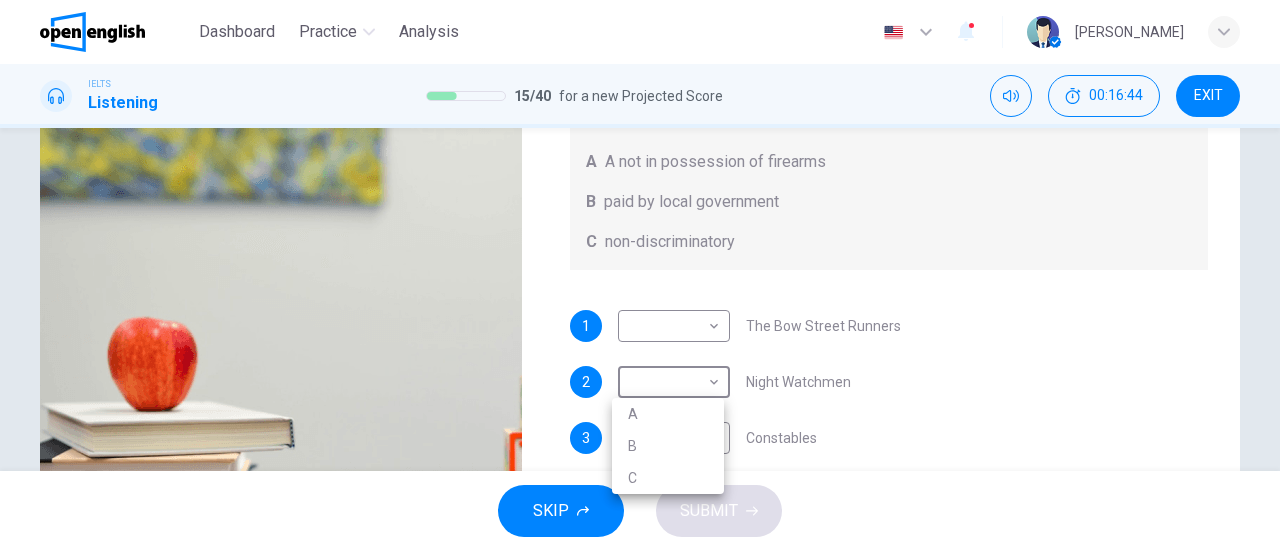 click on "B" at bounding box center [668, 446] 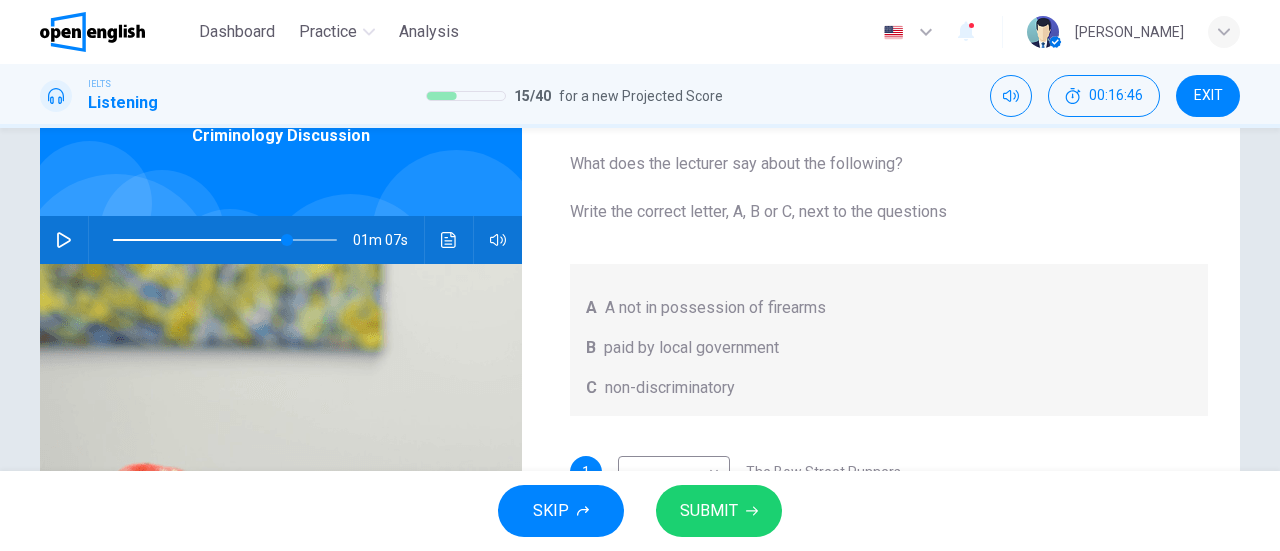 scroll, scrollTop: 110, scrollLeft: 0, axis: vertical 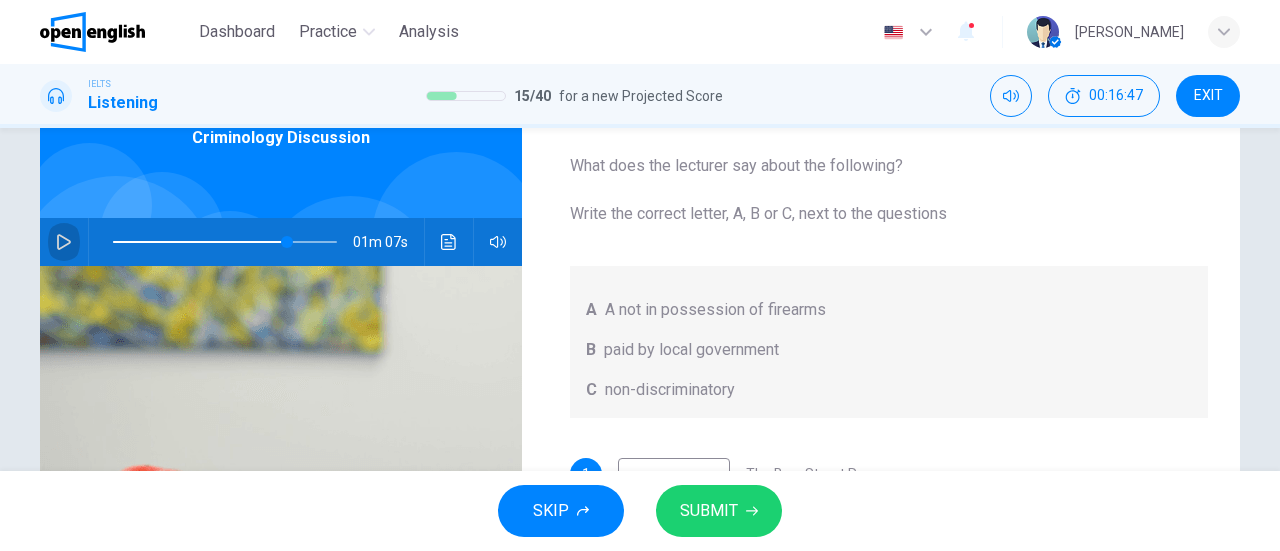click at bounding box center [64, 242] 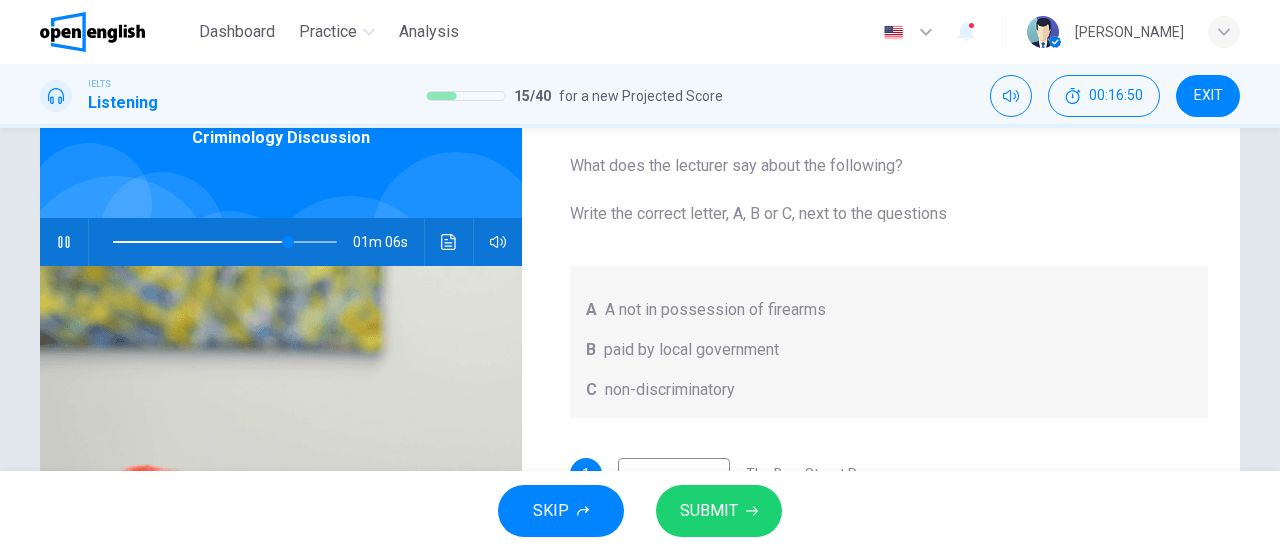 scroll, scrollTop: 0, scrollLeft: 0, axis: both 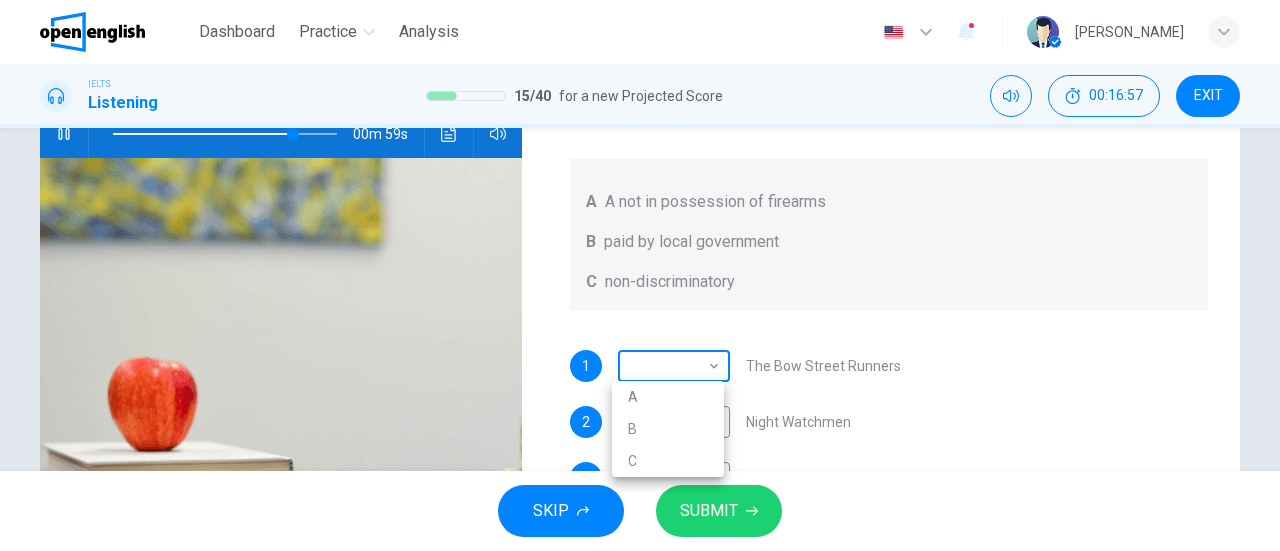 click on "This site uses cookies, as explained in our  Privacy Policy . If you agree to the use of cookies, please click the Accept button and continue to browse our site.   Privacy Policy Accept This site uses cookies, as explained in our  Privacy Policy . If you agree to the use of cookies, please click the Accept button and continue to browse our site.   Privacy Policy Accept Dashboard Practice Analysis English ** ​ [PERSON_NAME] IELTS Listening 15 / 40 for a new Projected Score 00:16:57 EXIT Question 16 What does the lecturer say about the following? Write the correct letter, A, B or C, next to the questions A  A not in possession of firearms B paid by local government C non-discriminatory 1 ​ ​ The Bow Street Runners
2 B * ​ Night Watchmen 3 ​ ​ Constables 4 ​ ​ The Metropolitan Police Force 5 ​ ​ Contemporary Police Forces Criminology Discussion 00m 59s SKIP SUBMIT Open English - Online English Dashboard Practice Analysis Notifications 1 © Copyright  2025 A B C" at bounding box center [640, 275] 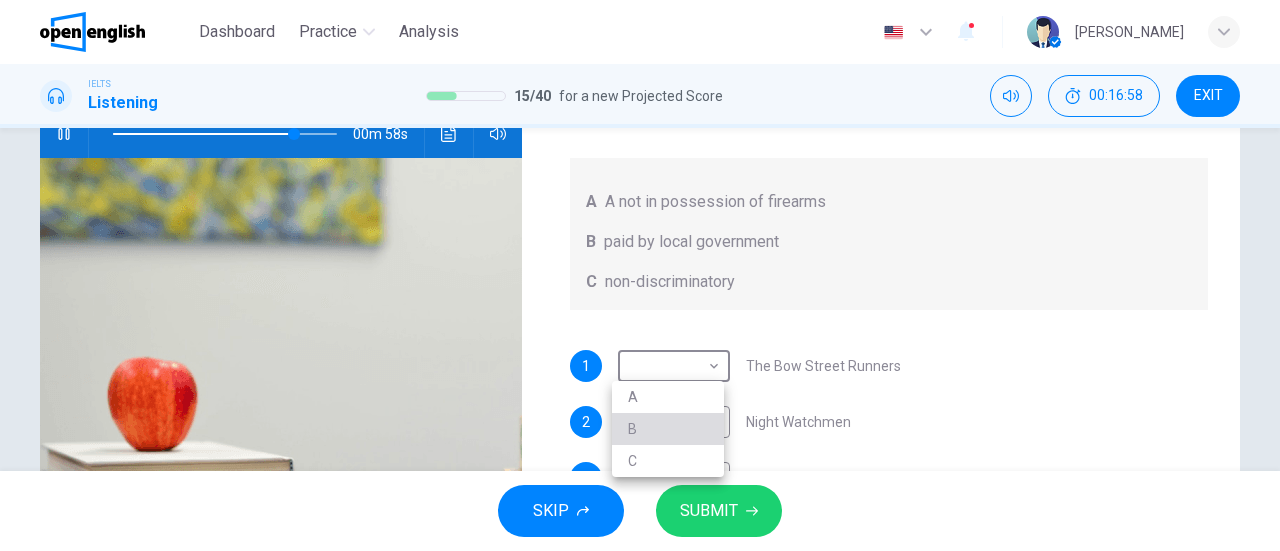 click on "B" at bounding box center [668, 429] 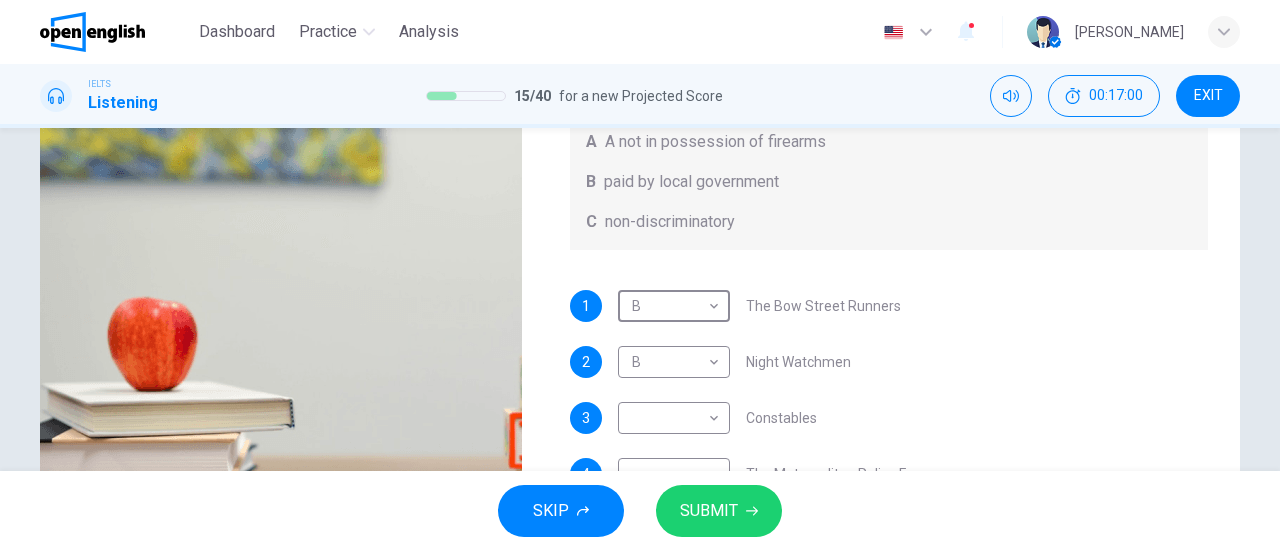 scroll, scrollTop: 282, scrollLeft: 0, axis: vertical 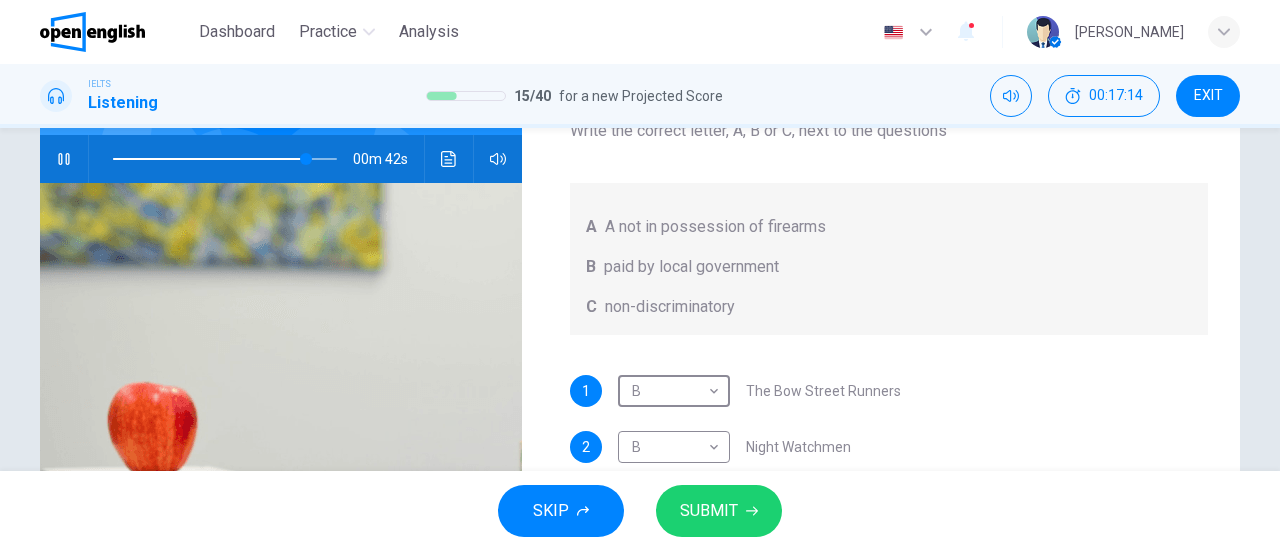click at bounding box center (225, 159) 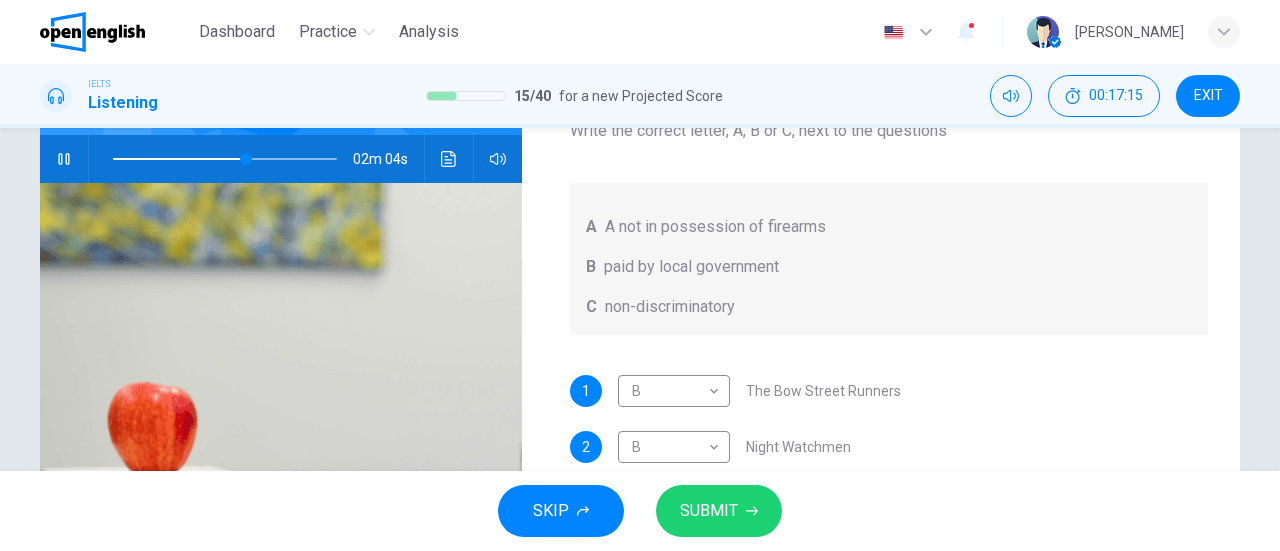 scroll, scrollTop: 0, scrollLeft: 0, axis: both 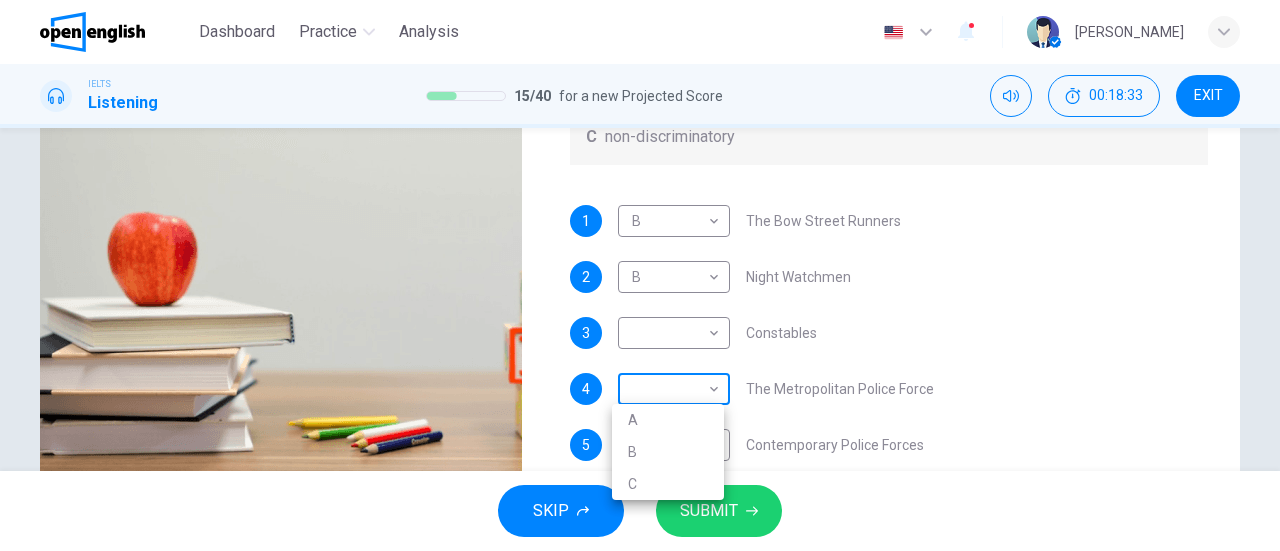 click on "This site uses cookies, as explained in our  Privacy Policy . If you agree to the use of cookies, please click the Accept button and continue to browse our site.   Privacy Policy Accept This site uses cookies, as explained in our  Privacy Policy . If you agree to the use of cookies, please click the Accept button and continue to browse our site.   Privacy Policy Accept Dashboard Practice Analysis English ** ​ [PERSON_NAME] IELTS Listening 15 / 40 for a new Projected Score 00:18:33 EXIT Question 16 What does the lecturer say about the following? Write the correct letter, A, B or C, next to the questions A  A not in possession of firearms B paid by local government C non-discriminatory 1 B * ​ The Bow Street Runners
2 B * ​ Night Watchmen 3 ​ ​ Constables 4 ​ ​ The Metropolitan Police Force 5 ​ ​ Contemporary Police Forces Criminology Discussion 00m 46s SKIP SUBMIT Open English - Online English Dashboard Practice Analysis Notifications 1 © Copyright  2025 A B C" at bounding box center [640, 275] 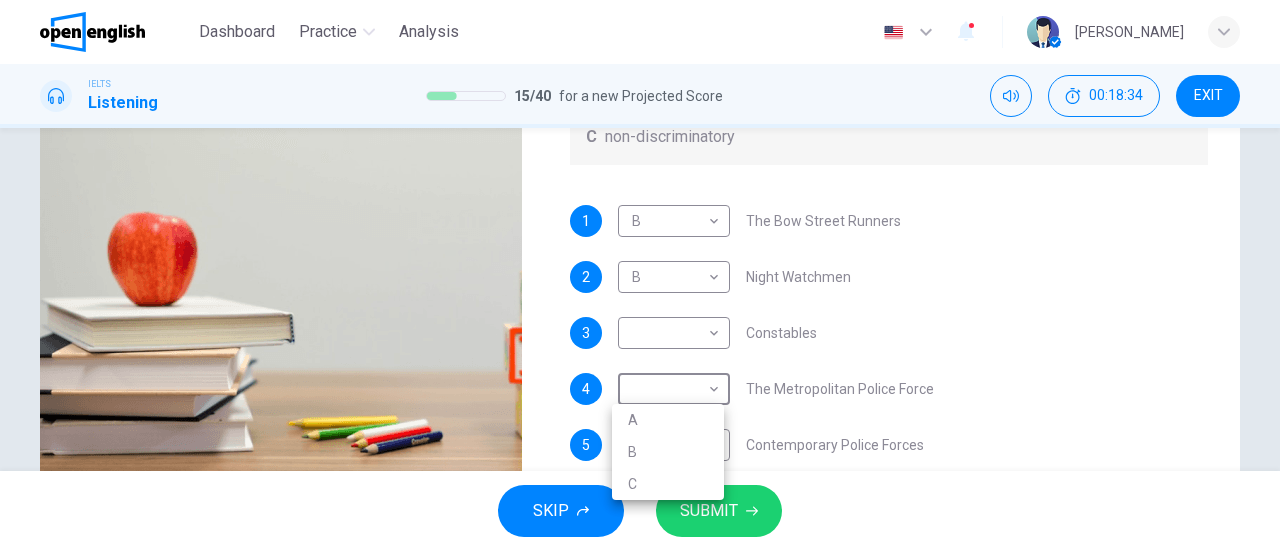 click on "B" at bounding box center [668, 452] 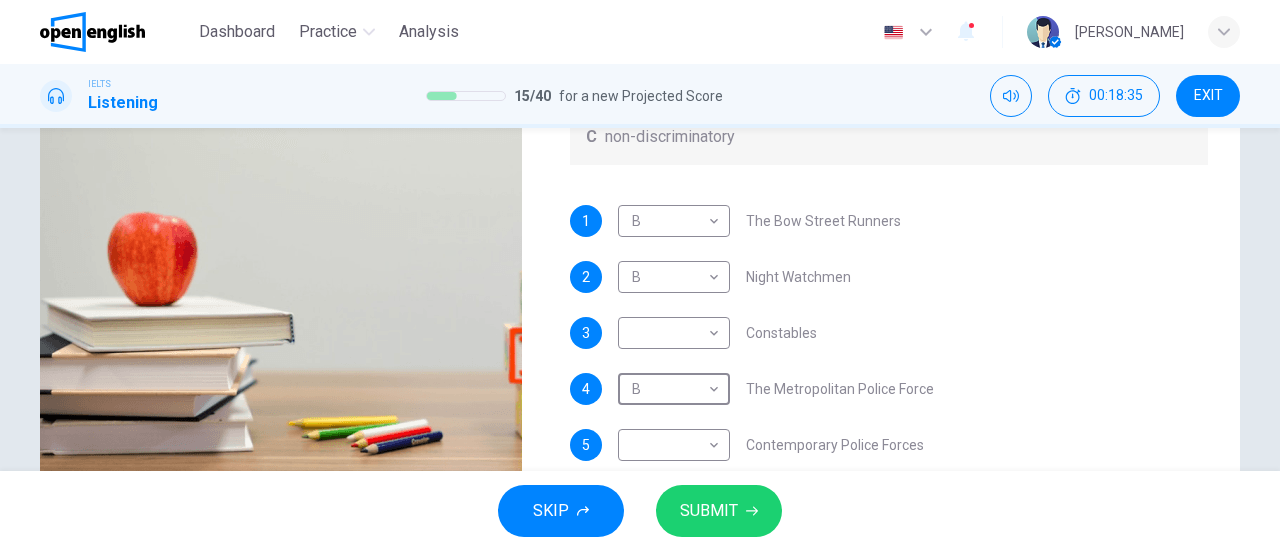 scroll, scrollTop: 0, scrollLeft: 0, axis: both 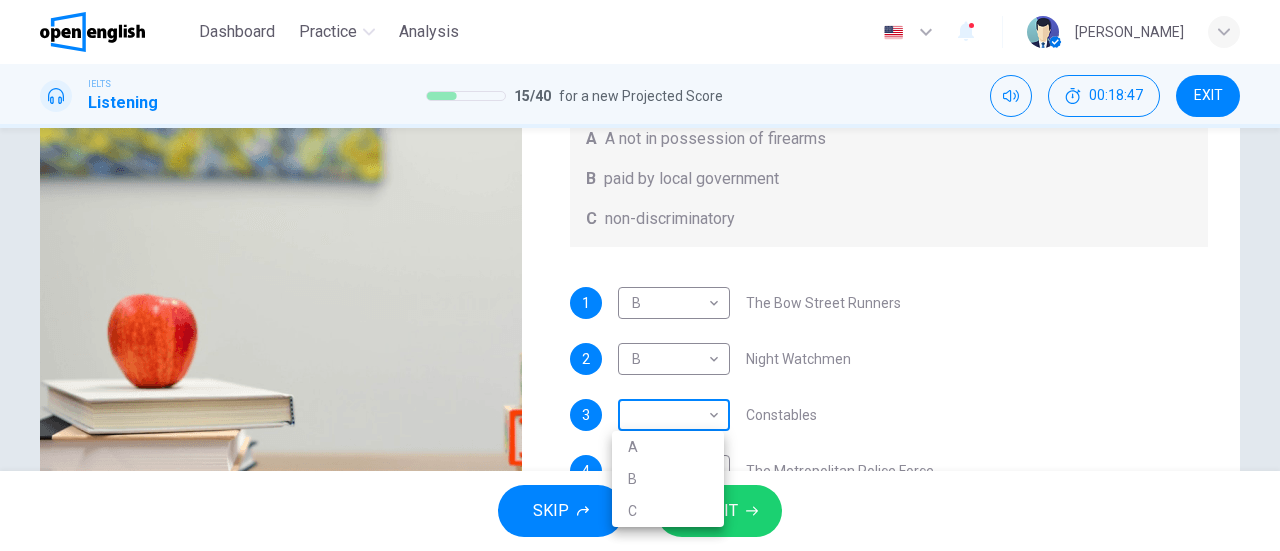 click on "This site uses cookies, as explained in our  Privacy Policy . If you agree to the use of cookies, please click the Accept button and continue to browse our site.   Privacy Policy Accept This site uses cookies, as explained in our  Privacy Policy . If you agree to the use of cookies, please click the Accept button and continue to browse our site.   Privacy Policy Accept Dashboard Practice Analysis English ** ​ [PERSON_NAME] IELTS Listening 15 / 40 for a new Projected Score 00:18:47 EXIT Question 16 What does the lecturer say about the following? Write the correct letter, A, B or C, next to the questions A  A not in possession of firearms B paid by local government C non-discriminatory 1 B * ​ The Bow Street Runners
2 B * ​ Night Watchmen 3 ​ ​ Constables 4 B * ​ The Metropolitan Police Force 5 ​ ​ Contemporary Police Forces Criminology Discussion 00m 32s SKIP SUBMIT Open English - Online English Dashboard Practice Analysis Notifications 1 © Copyright  2025 A B C" at bounding box center (640, 275) 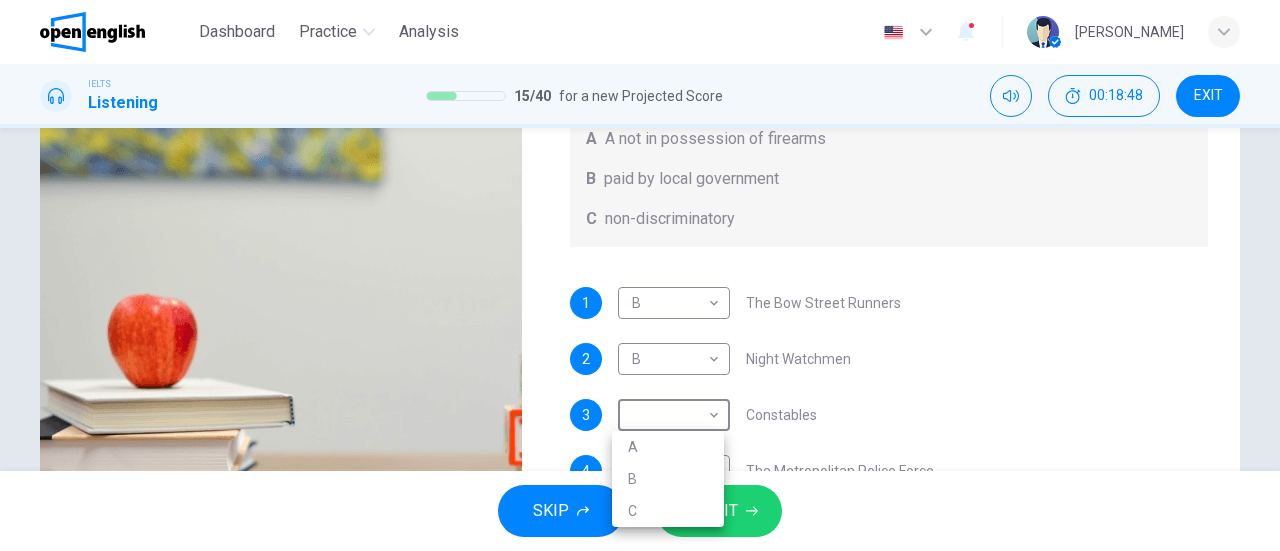 click on "A" at bounding box center [668, 447] 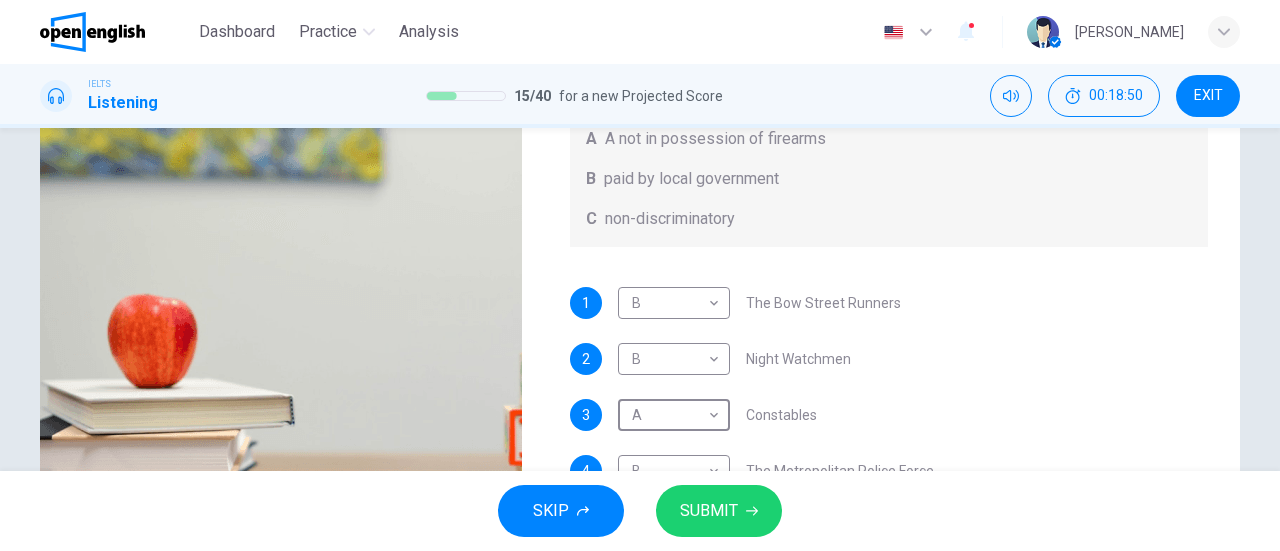 scroll, scrollTop: 0, scrollLeft: 0, axis: both 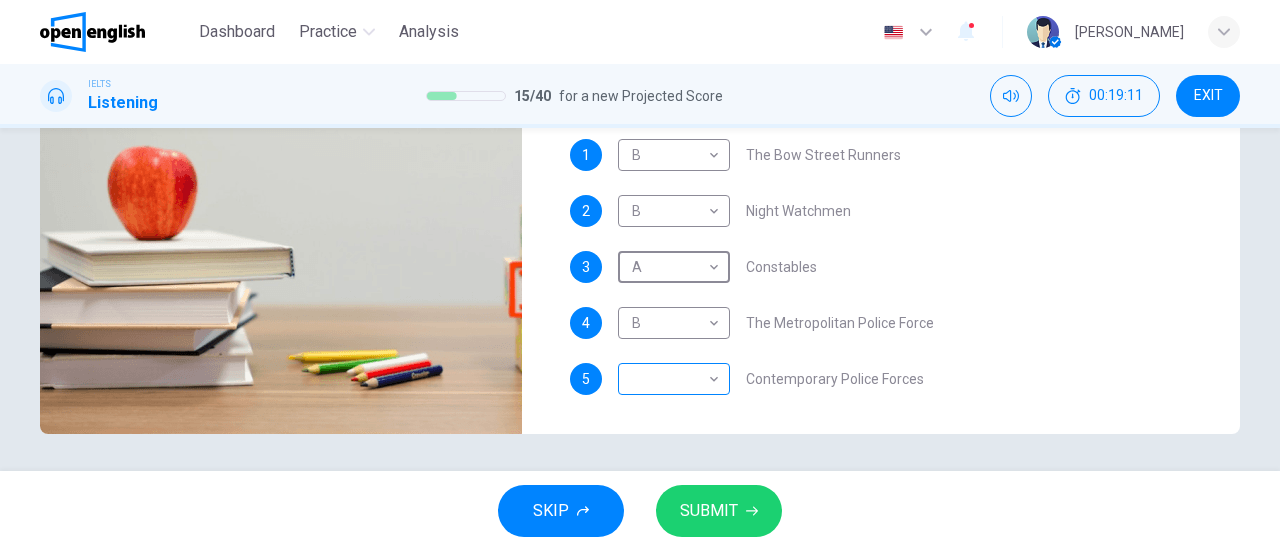 click on "This site uses cookies, as explained in our  Privacy Policy . If you agree to the use of cookies, please click the Accept button and continue to browse our site.   Privacy Policy Accept This site uses cookies, as explained in our  Privacy Policy . If you agree to the use of cookies, please click the Accept button and continue to browse our site.   Privacy Policy Accept Dashboard Practice Analysis English ** ​ [PERSON_NAME] IELTS Listening 15 / 40 for a new Projected Score 00:19:11 EXIT Question 16 What does the lecturer say about the following? Write the correct letter, A, B or C, next to the questions A  A not in possession of firearms B paid by local government C non-discriminatory 1 B * ​ The Bow Street Runners
2 B * ​ Night Watchmen 3 A * ​ Constables 4 B * ​ The Metropolitan Police Force 5 ​ ​ Contemporary Police Forces Criminology Discussion 00m 08s SKIP SUBMIT Open English - Online English Dashboard Practice Analysis Notifications 1 © Copyright  2025" at bounding box center (640, 275) 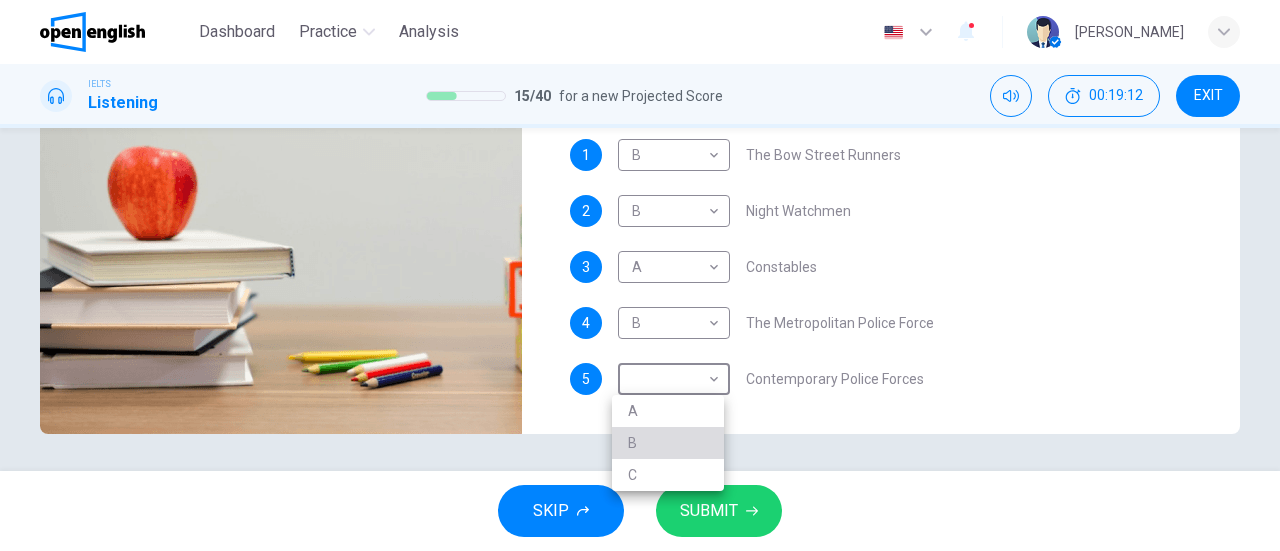 click on "B" at bounding box center (668, 443) 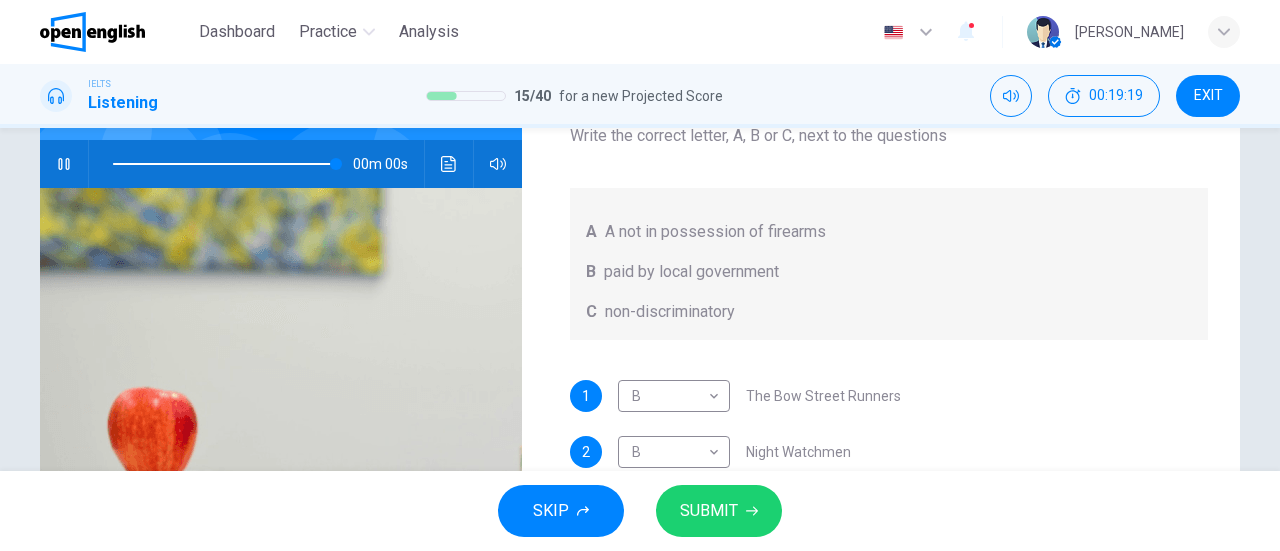scroll, scrollTop: 197, scrollLeft: 0, axis: vertical 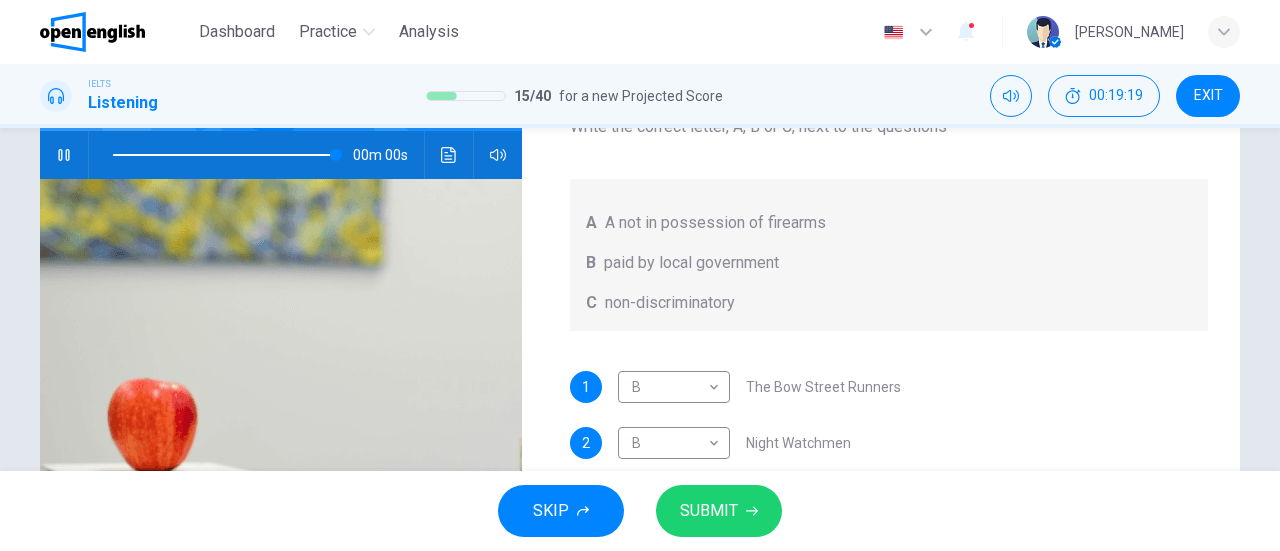 type on "*" 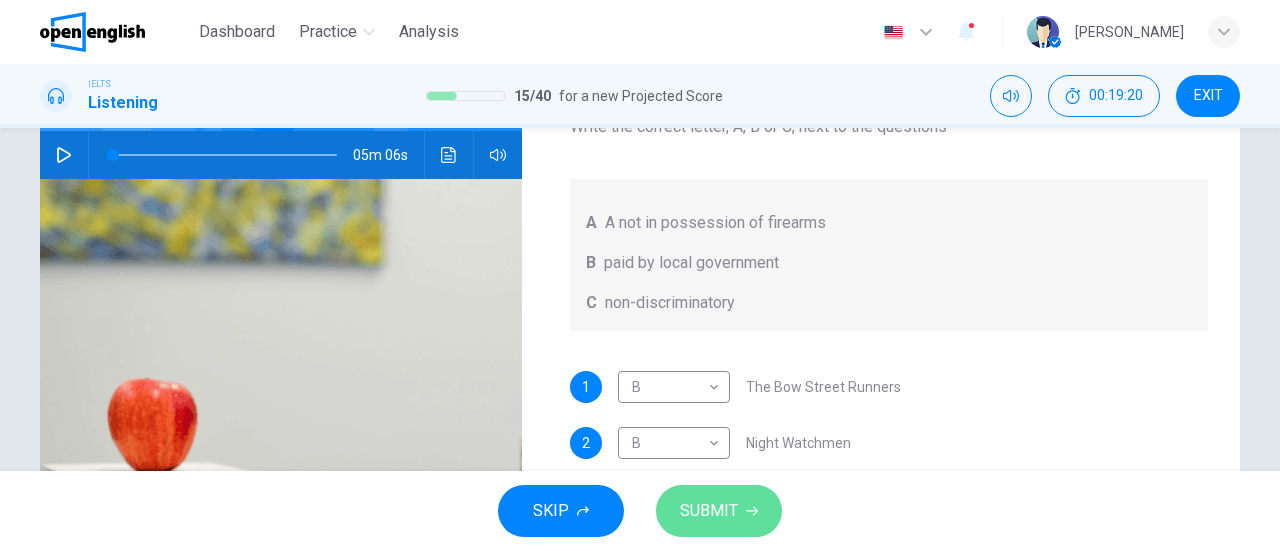 click on "SUBMIT" at bounding box center (719, 511) 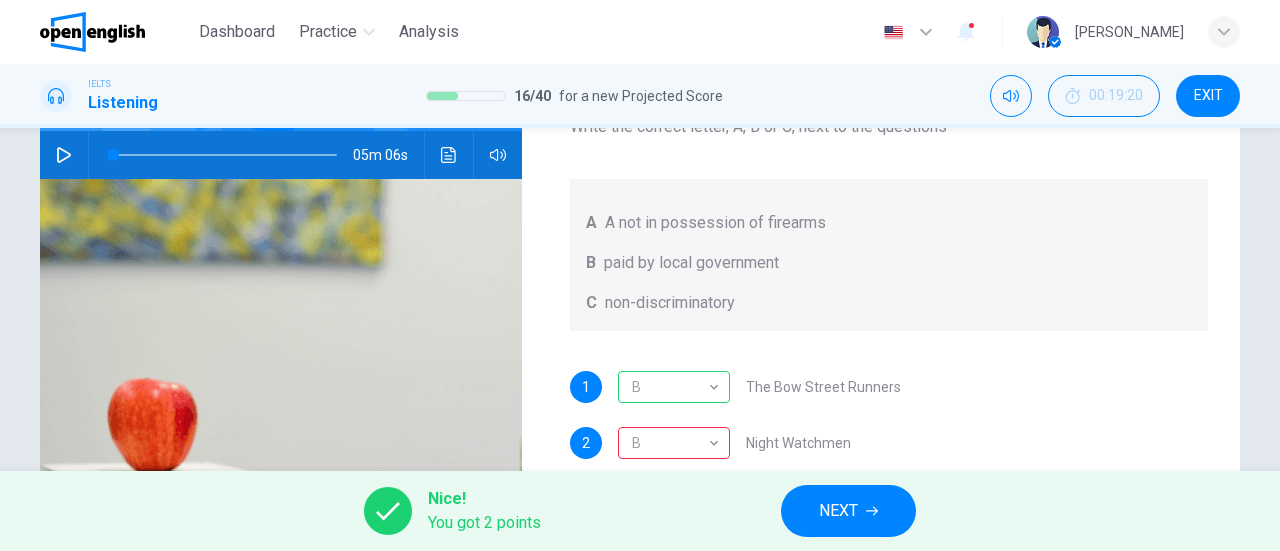 scroll, scrollTop: 0, scrollLeft: 0, axis: both 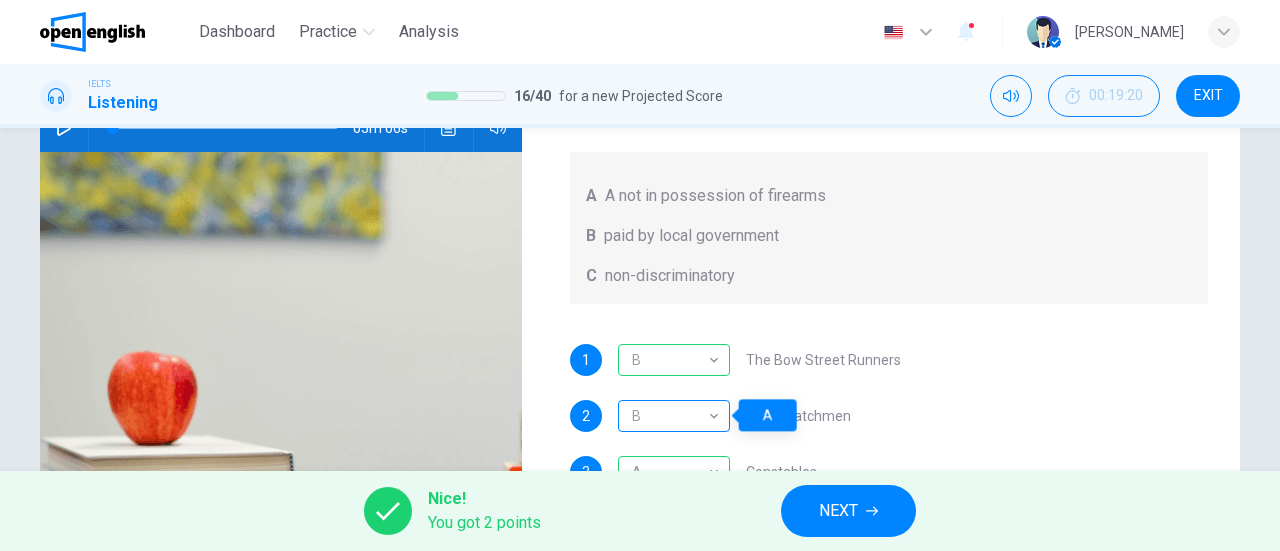 click on "B" at bounding box center [670, 416] 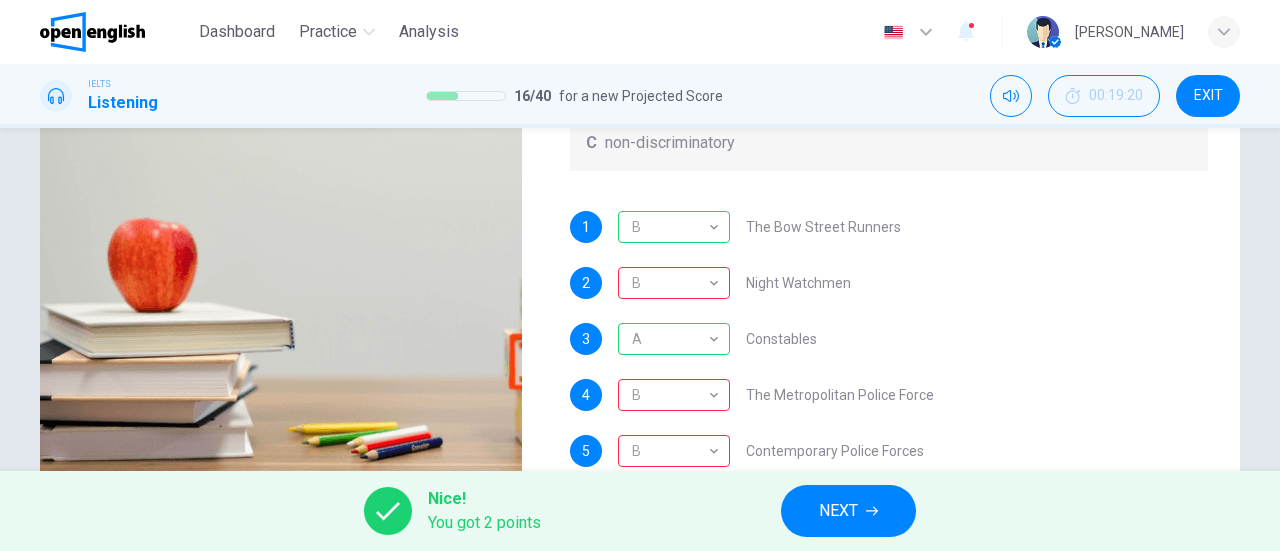 scroll, scrollTop: 359, scrollLeft: 0, axis: vertical 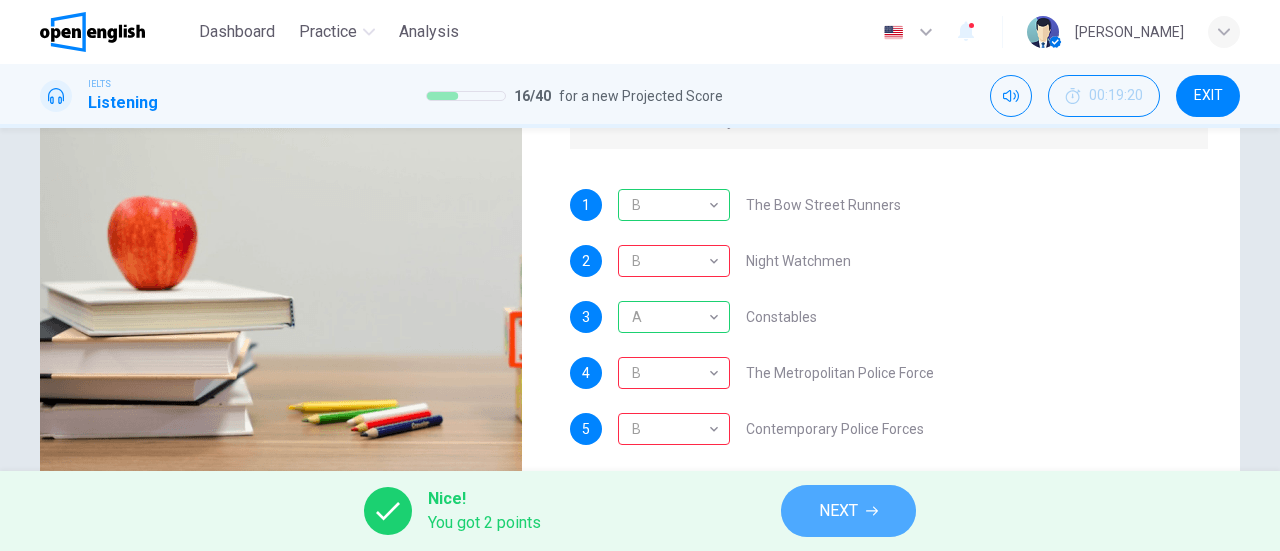 click on "NEXT" at bounding box center (848, 511) 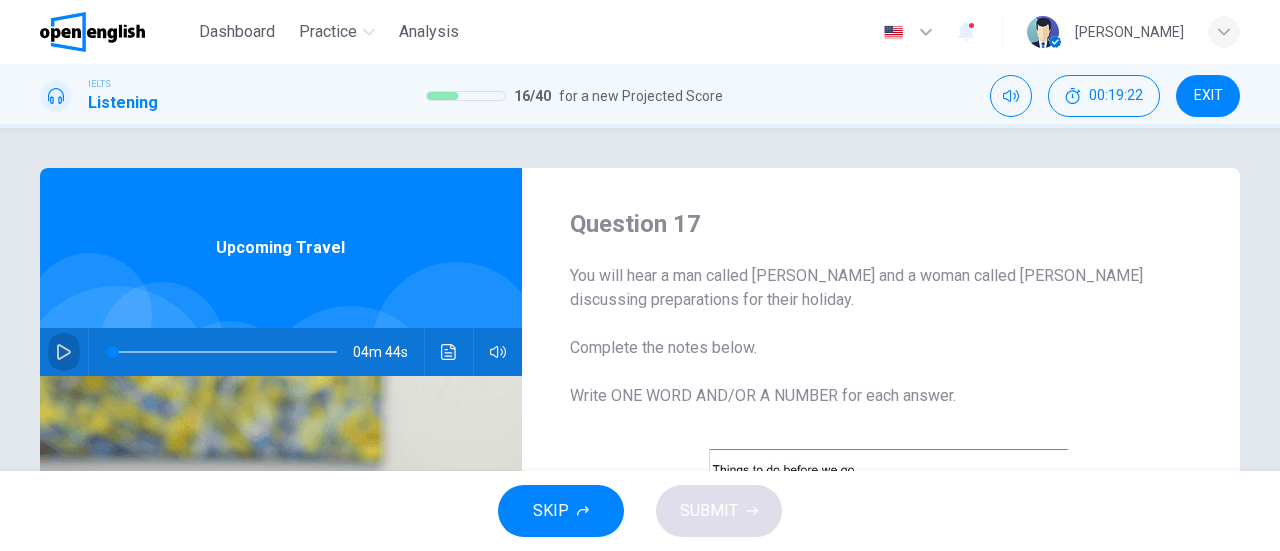 click 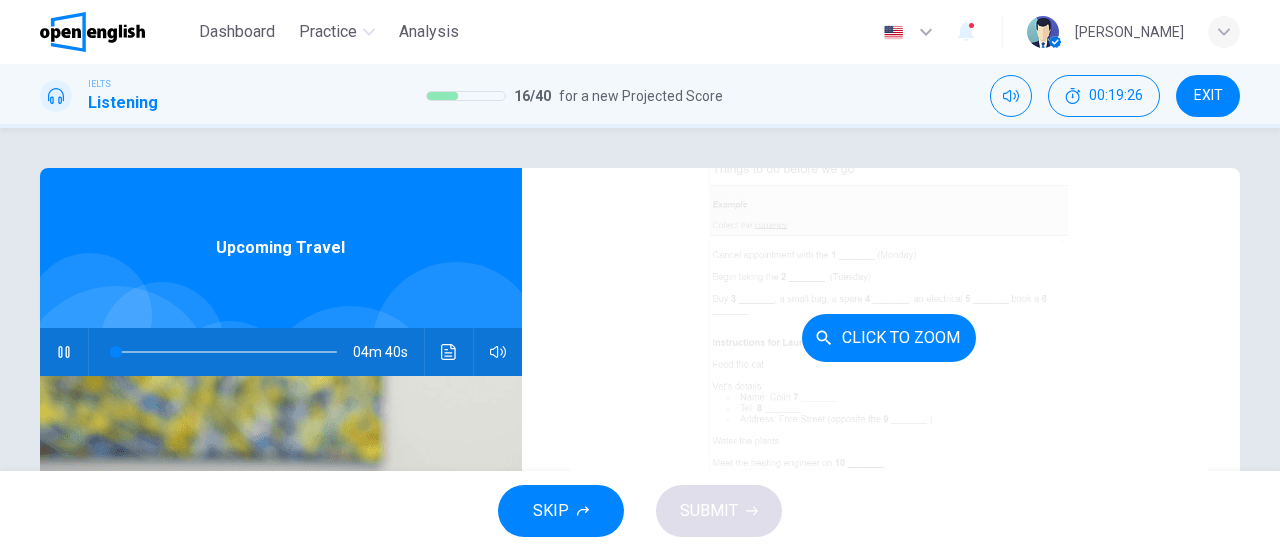 scroll, scrollTop: 306, scrollLeft: 0, axis: vertical 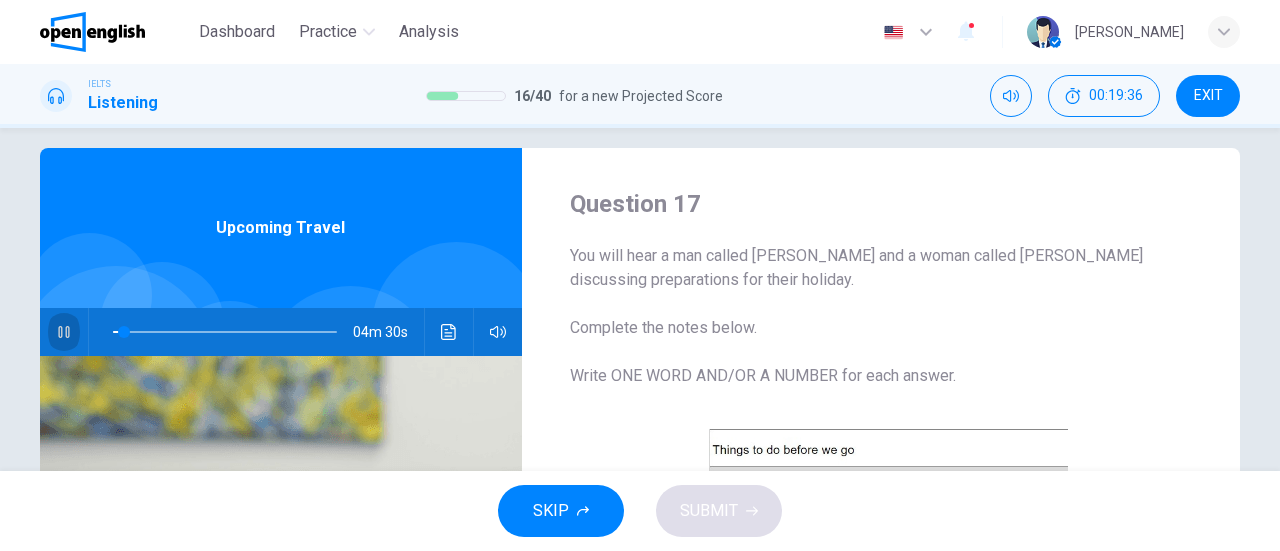 click 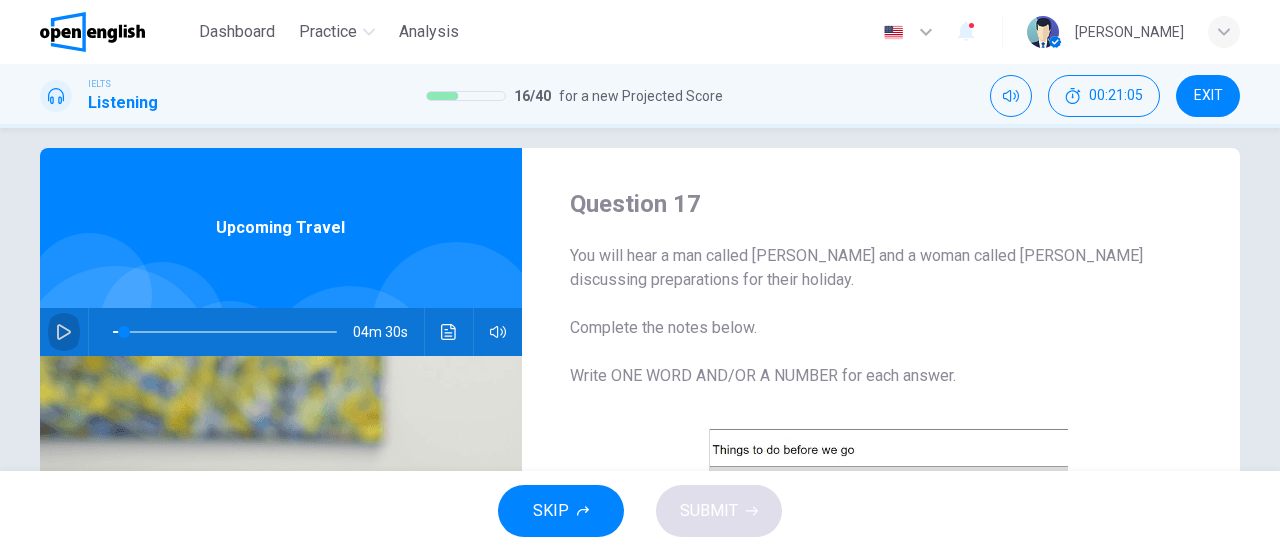 click 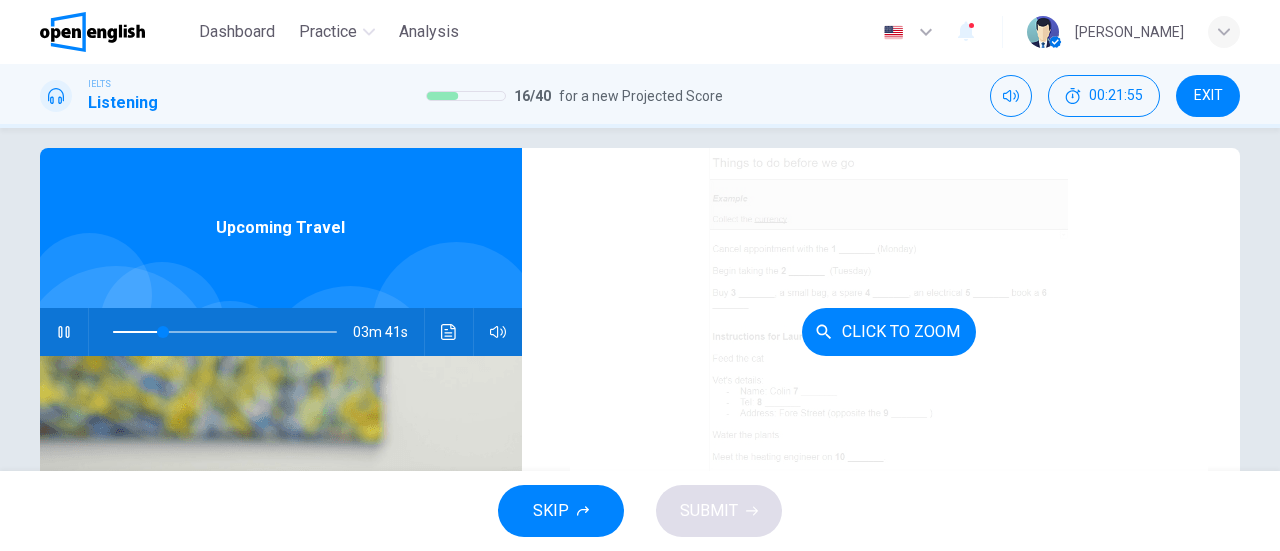 scroll, scrollTop: 310, scrollLeft: 0, axis: vertical 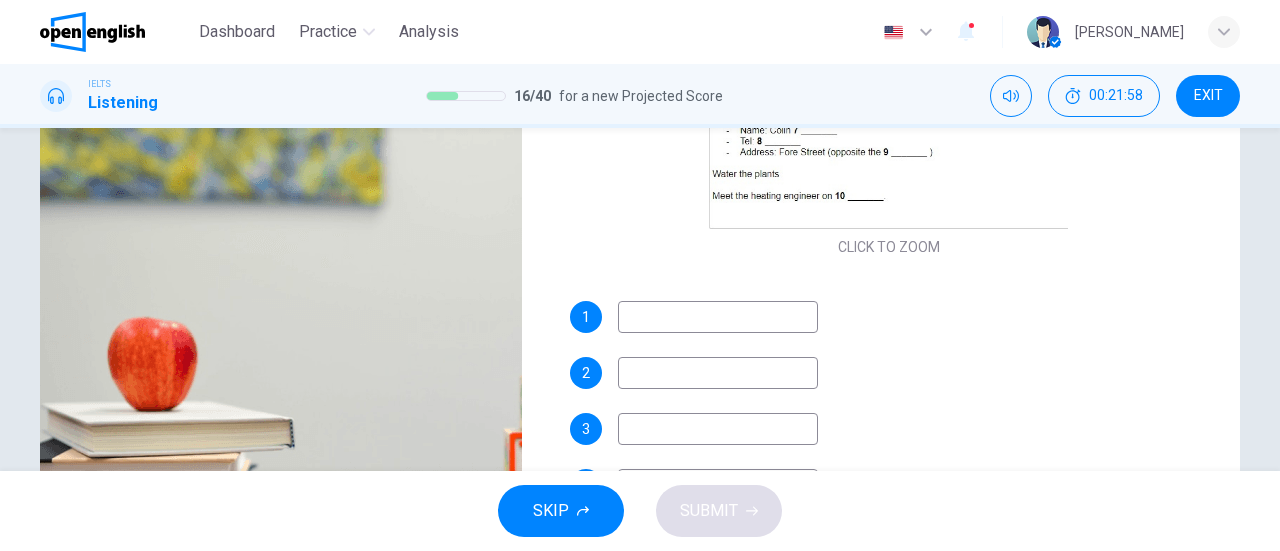 type on "**" 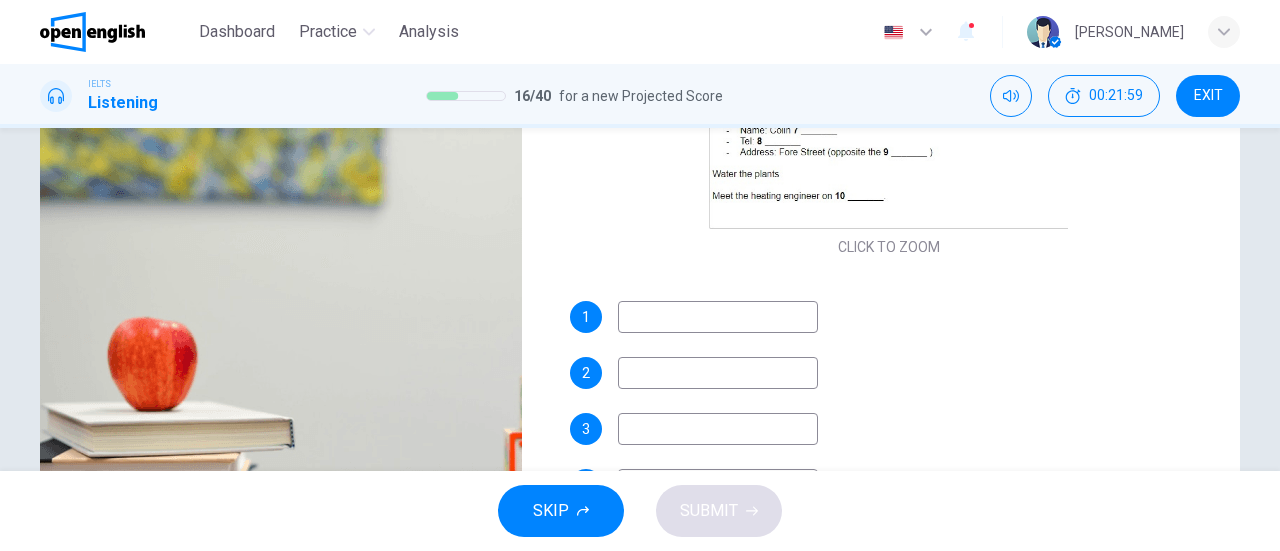 click at bounding box center (718, 317) 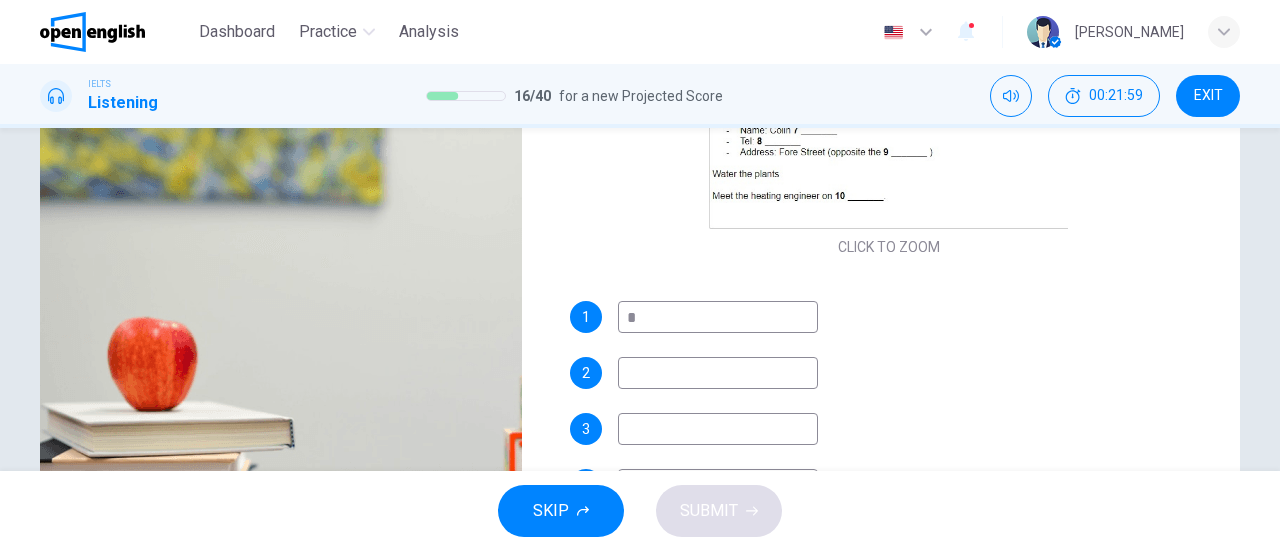 type on "**" 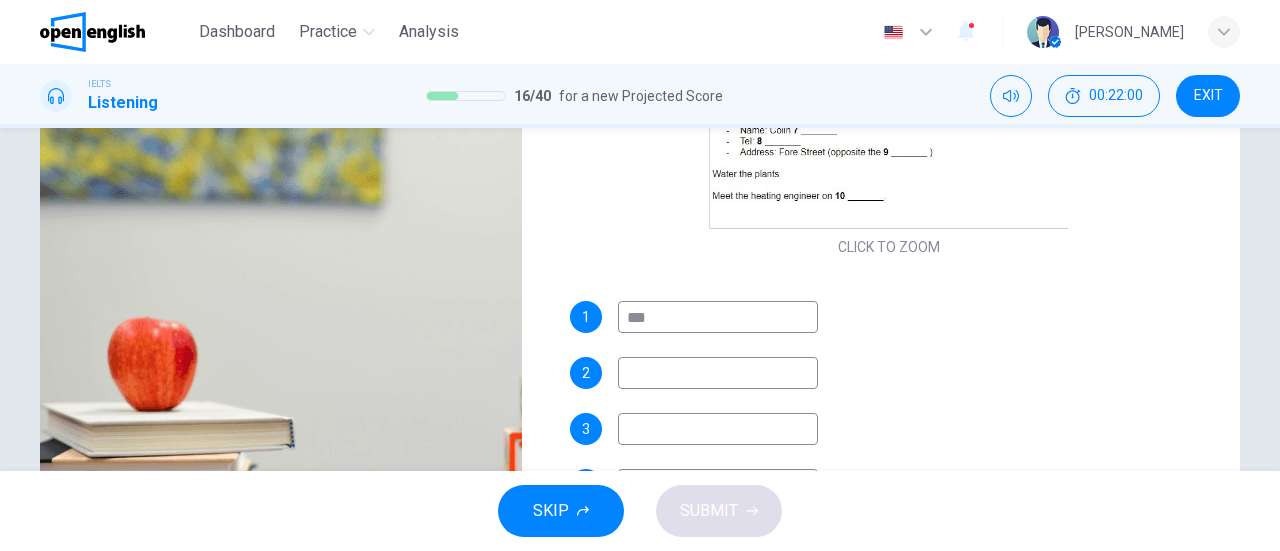 type on "****" 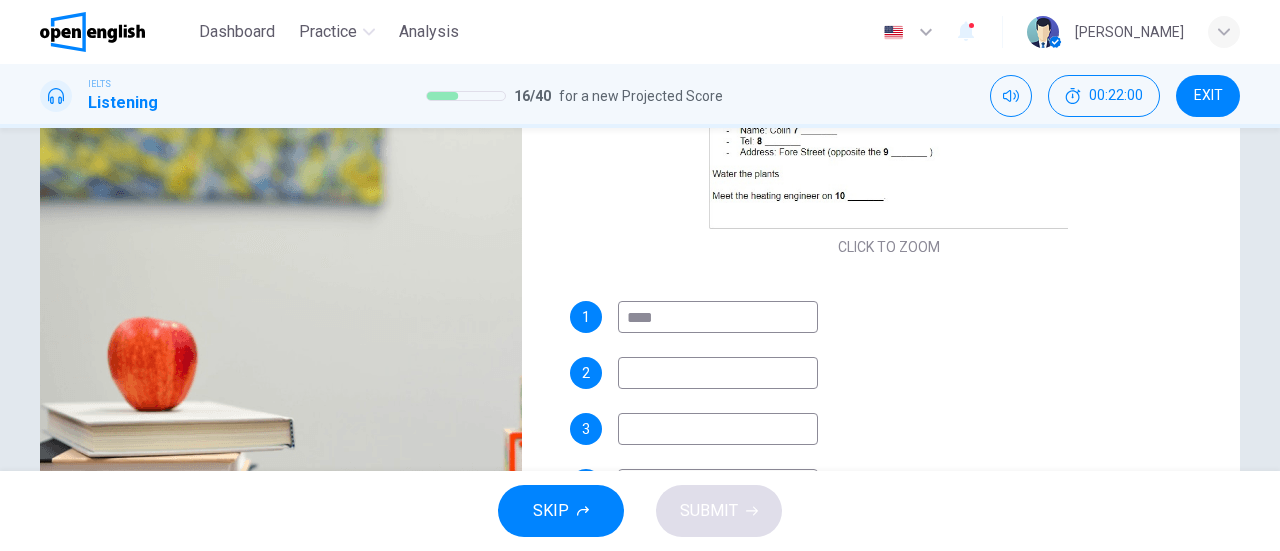 type on "**" 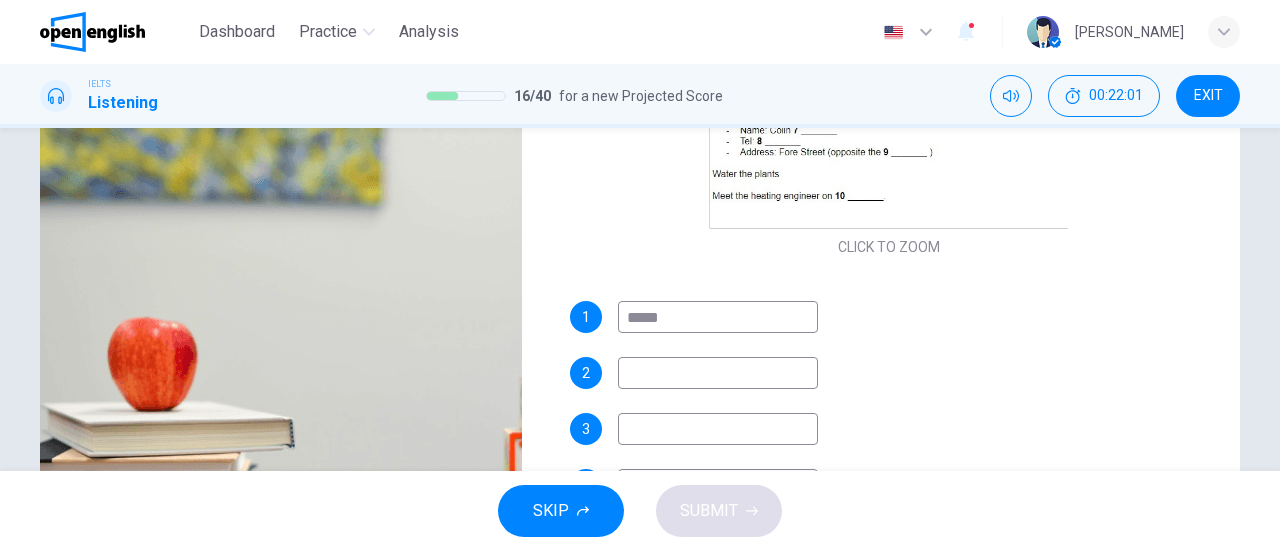 type on "******" 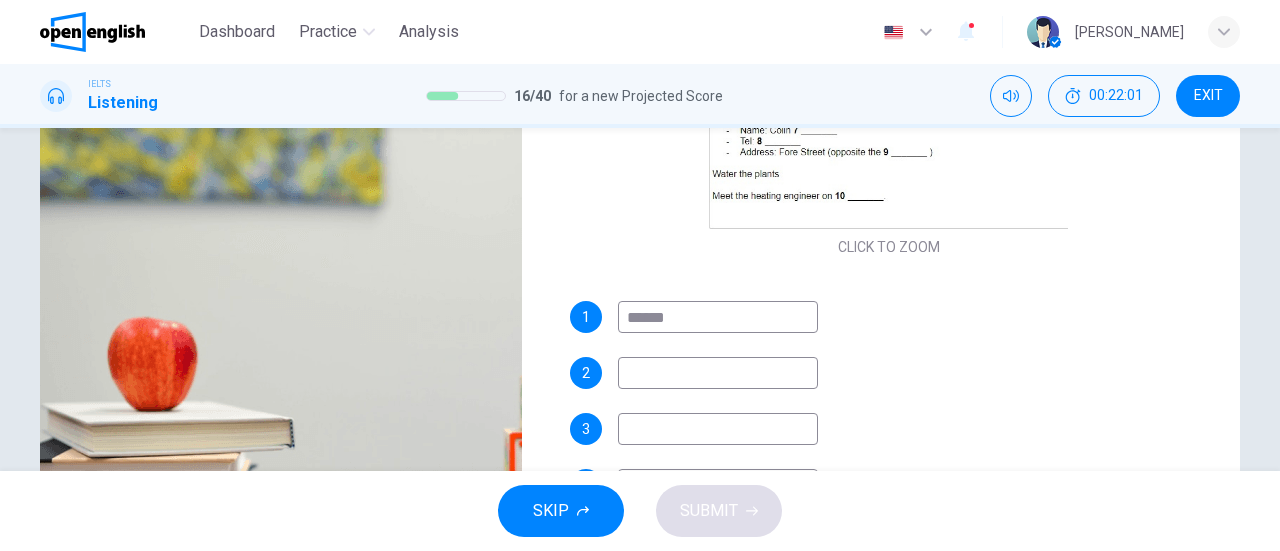 type on "**" 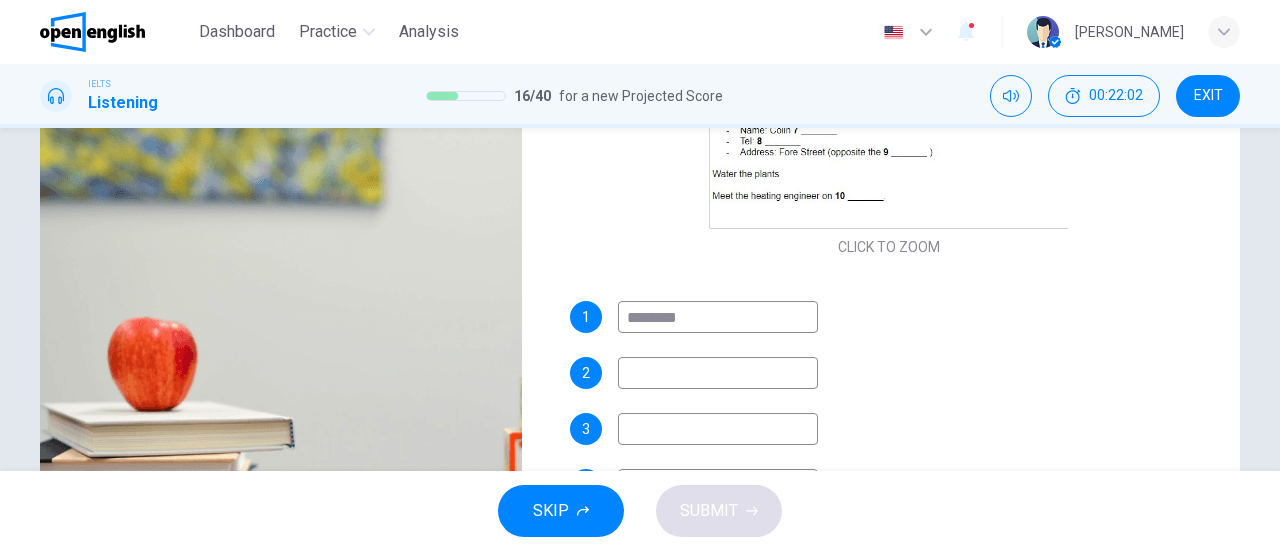 type on "*********" 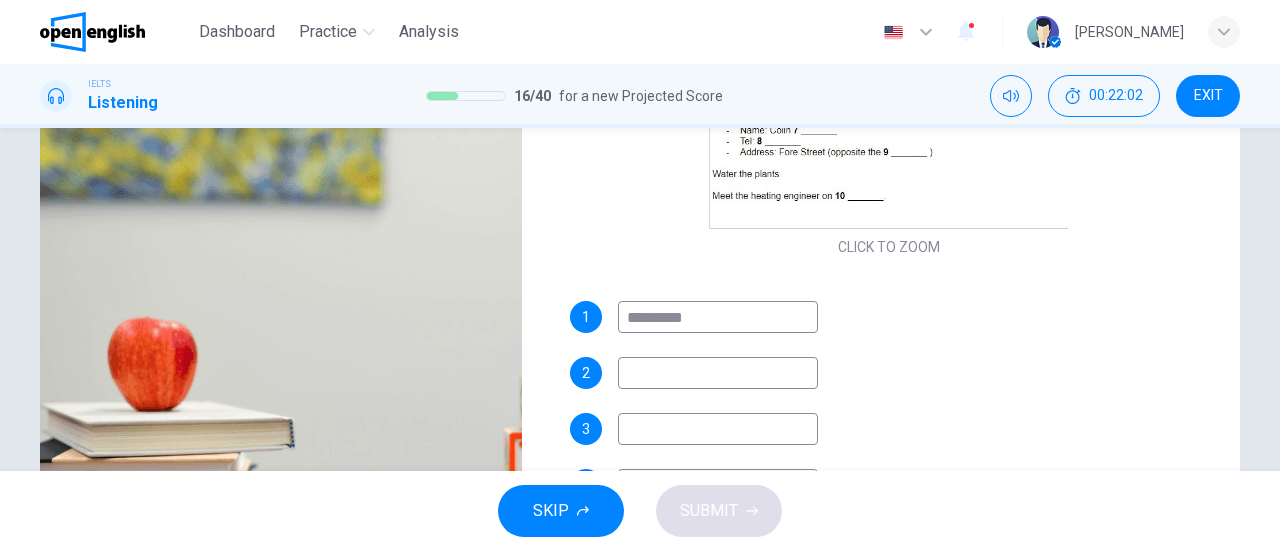 type on "**" 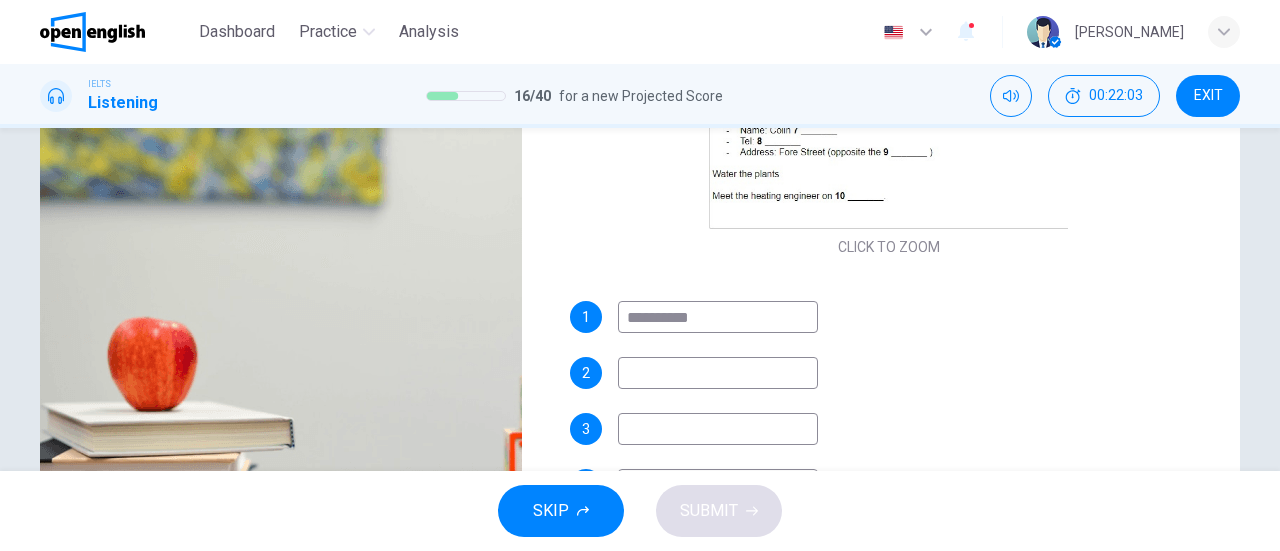 type on "**********" 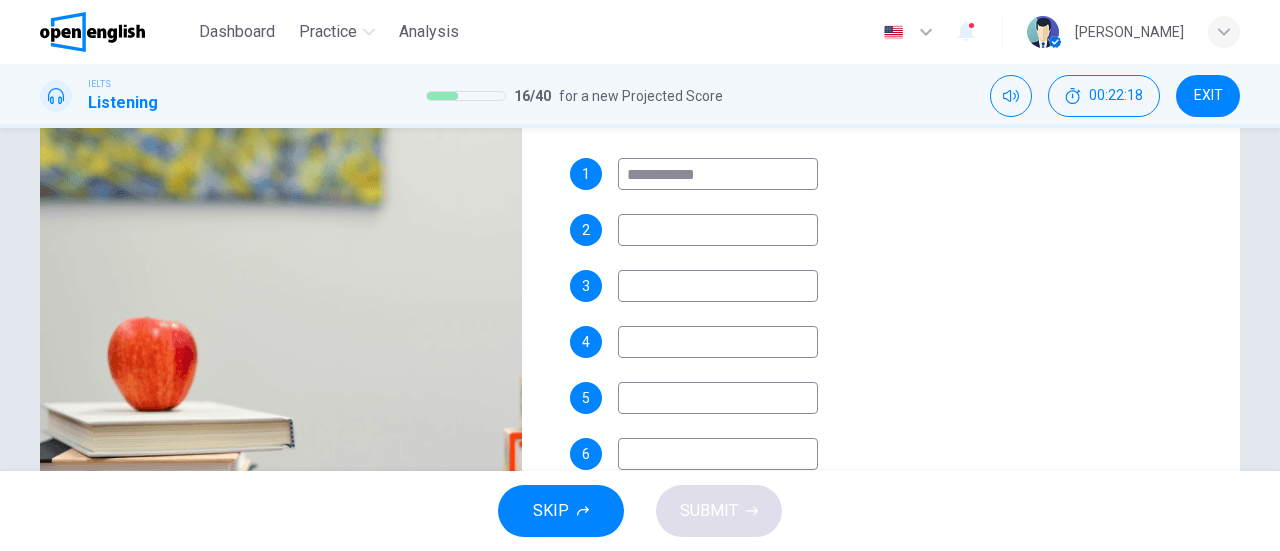 scroll, scrollTop: 372, scrollLeft: 0, axis: vertical 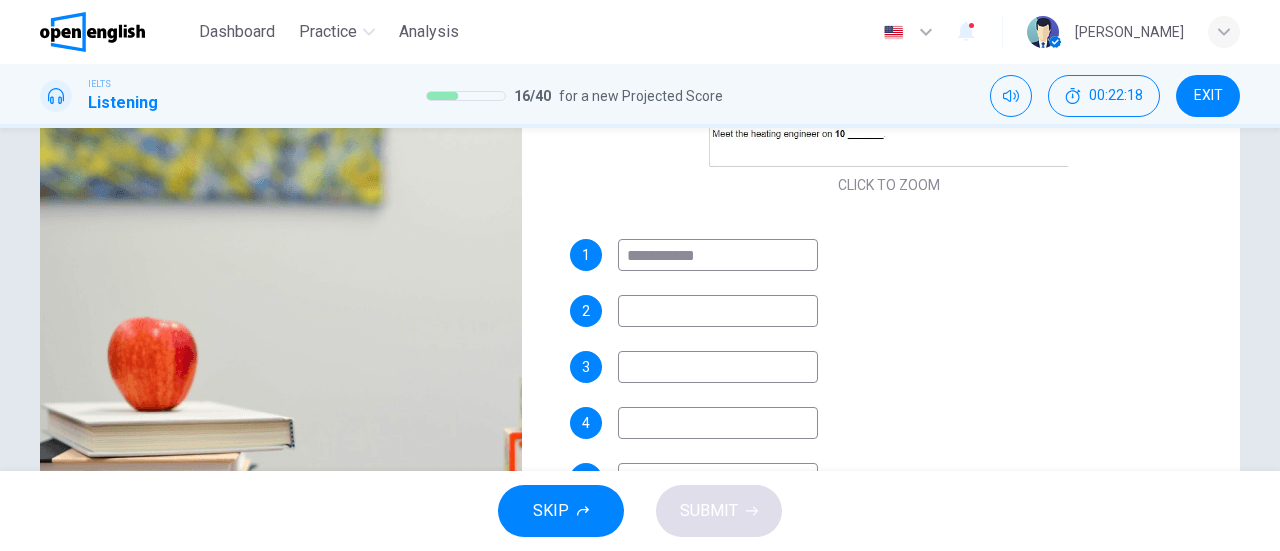 type on "**" 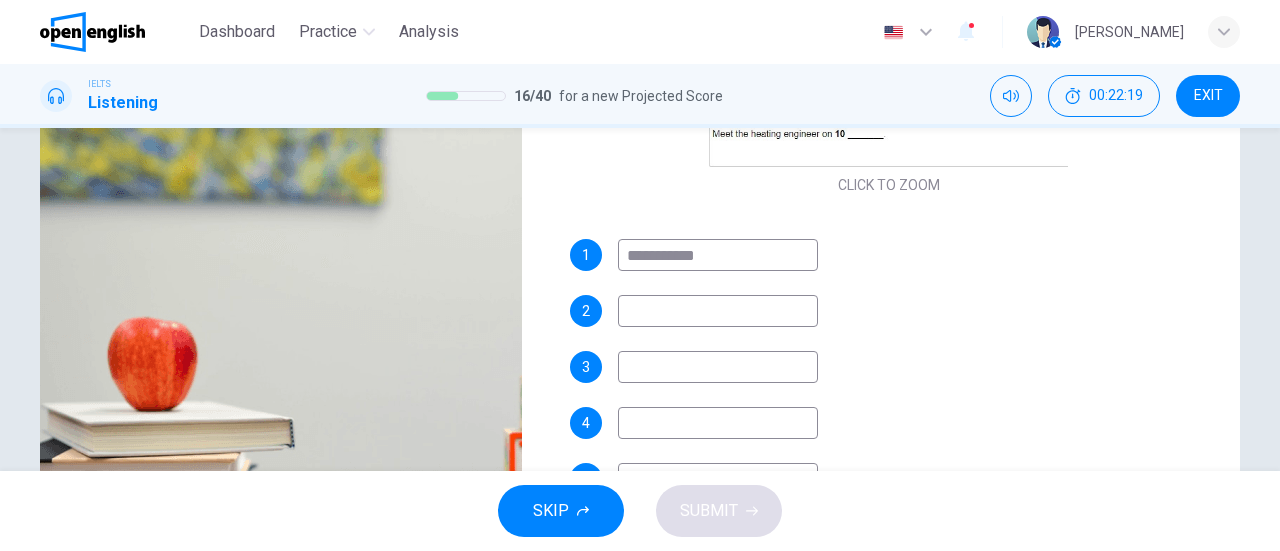 click at bounding box center [718, 311] 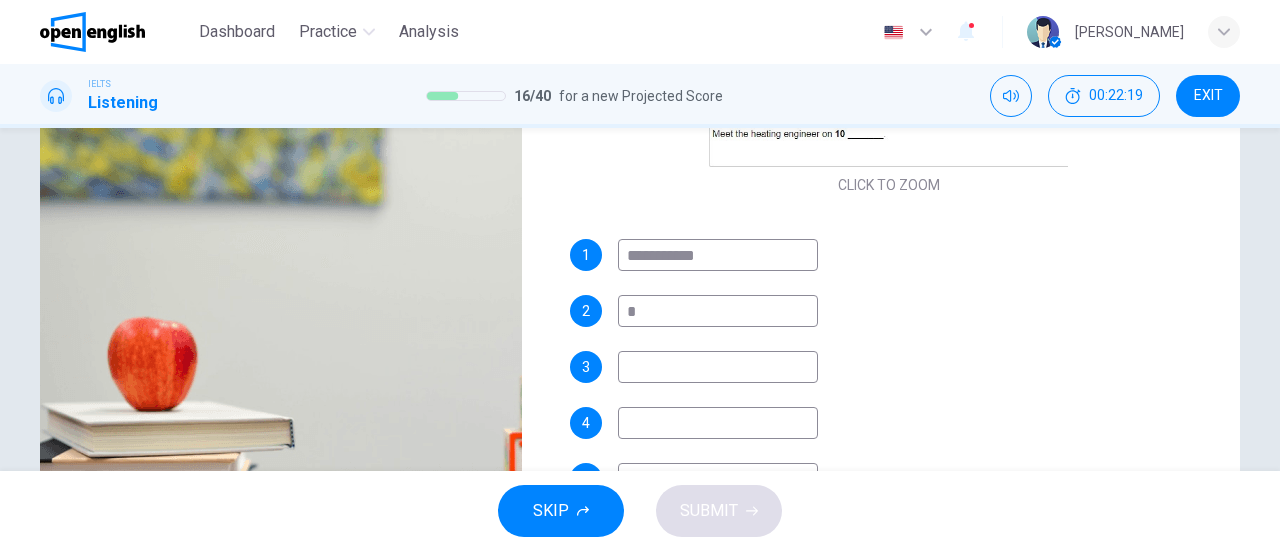 type on "**" 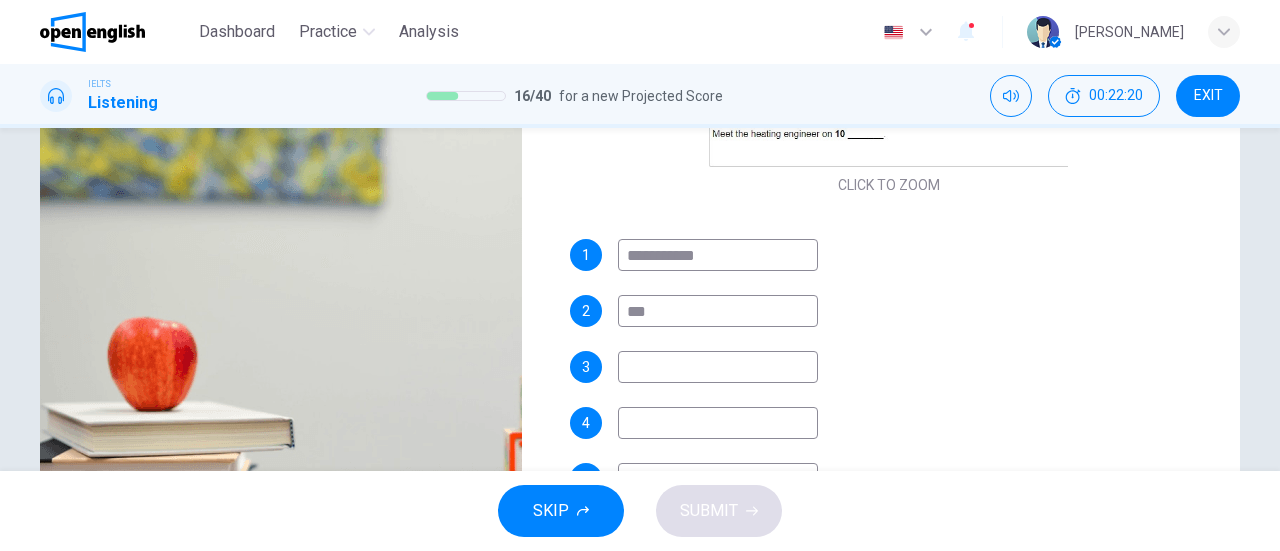 type on "****" 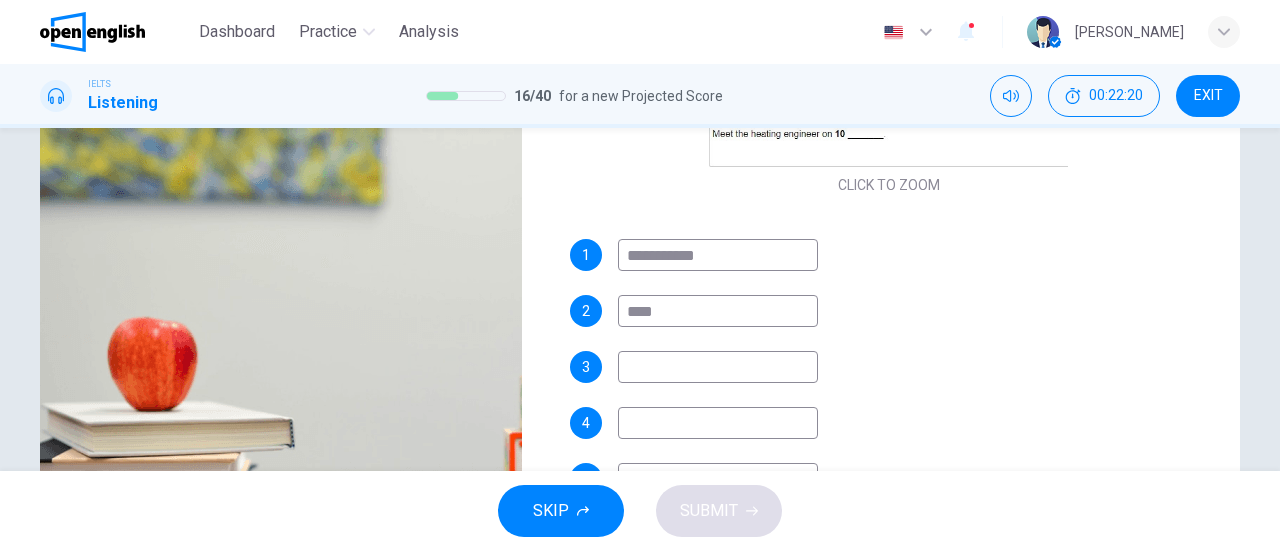 type on "**" 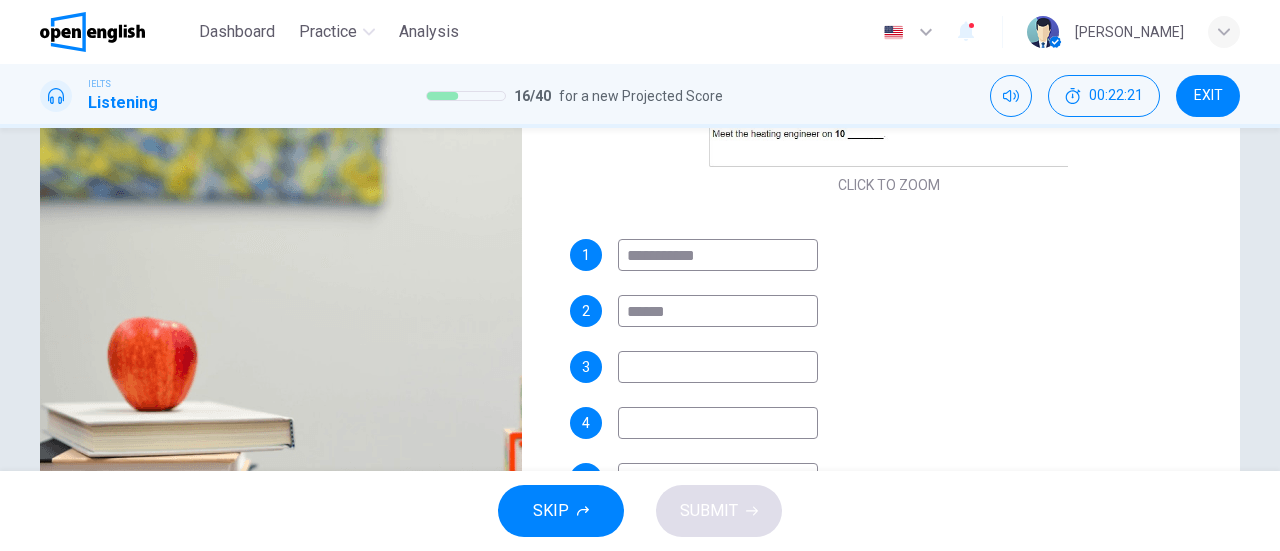 type on "*******" 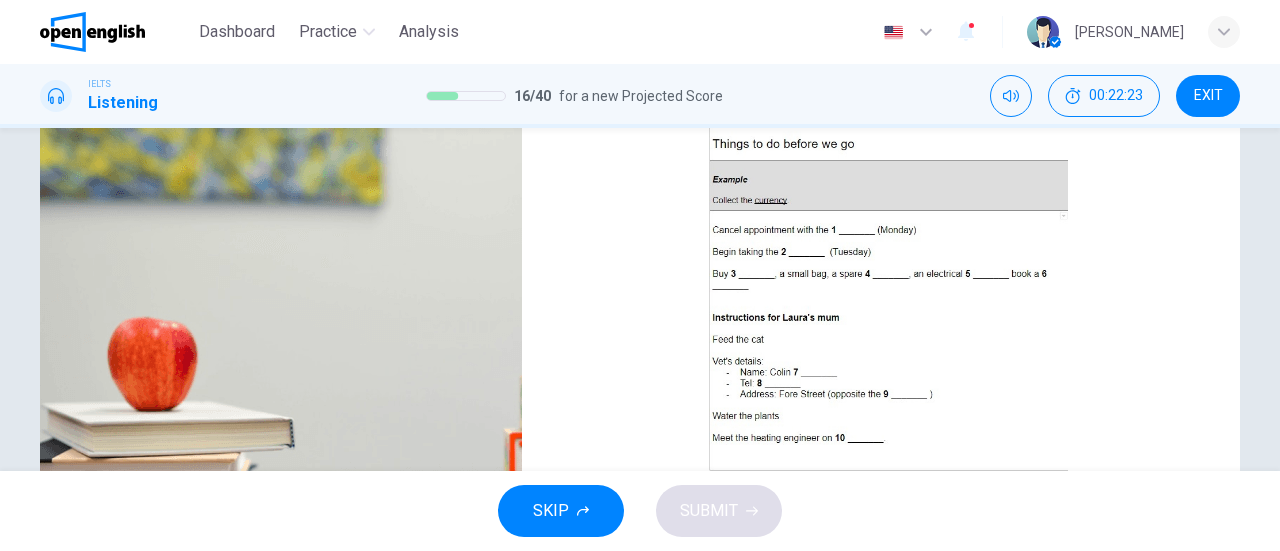 scroll, scrollTop: 59, scrollLeft: 0, axis: vertical 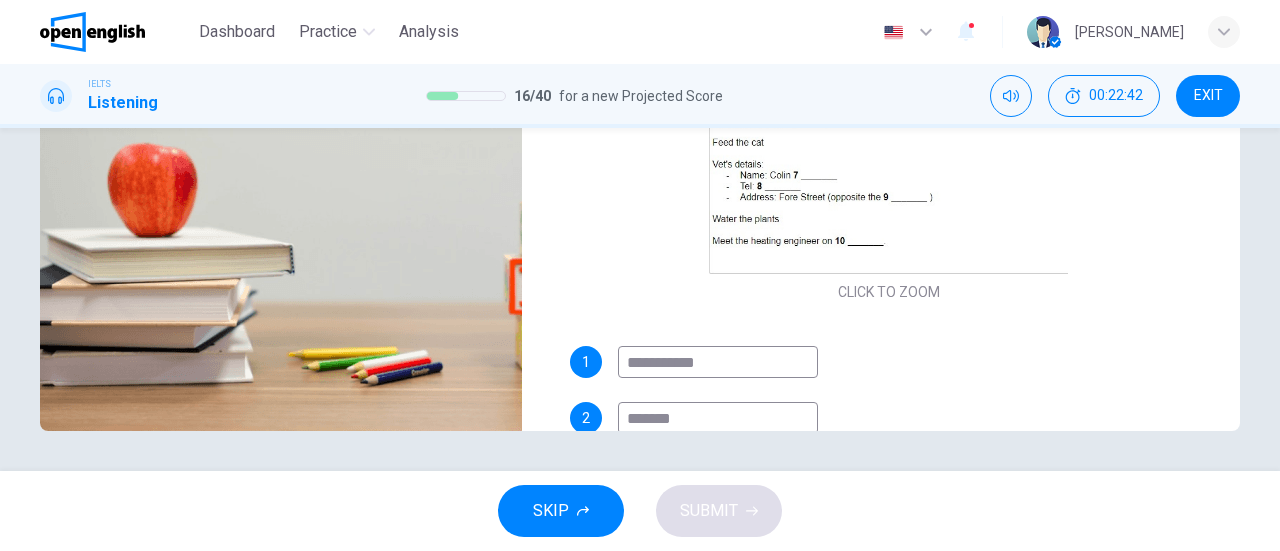 type on "**" 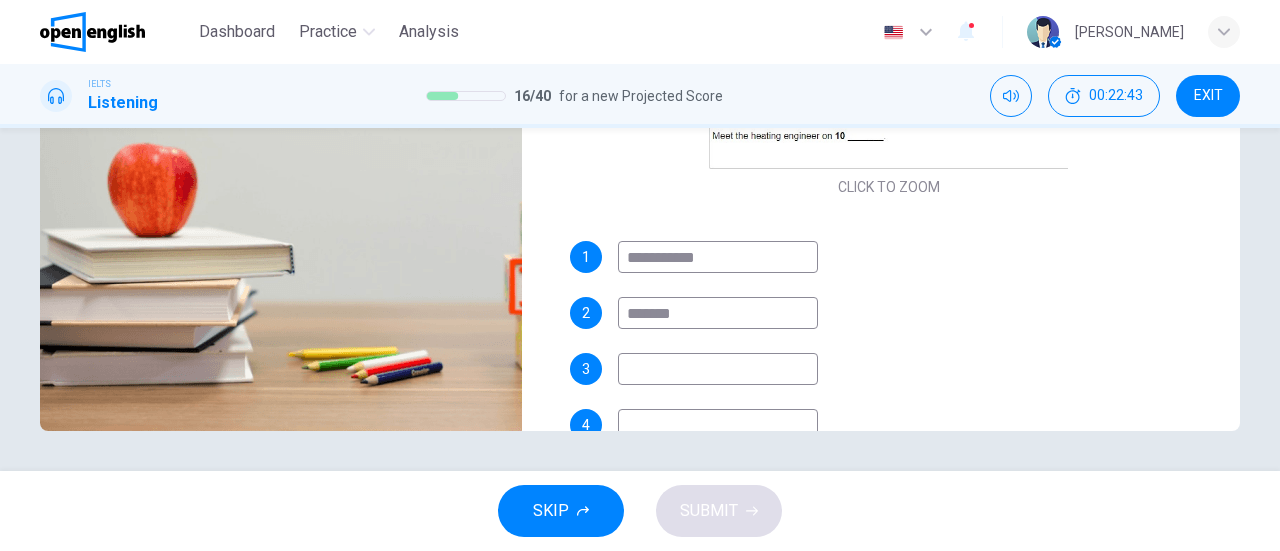 scroll, scrollTop: 198, scrollLeft: 0, axis: vertical 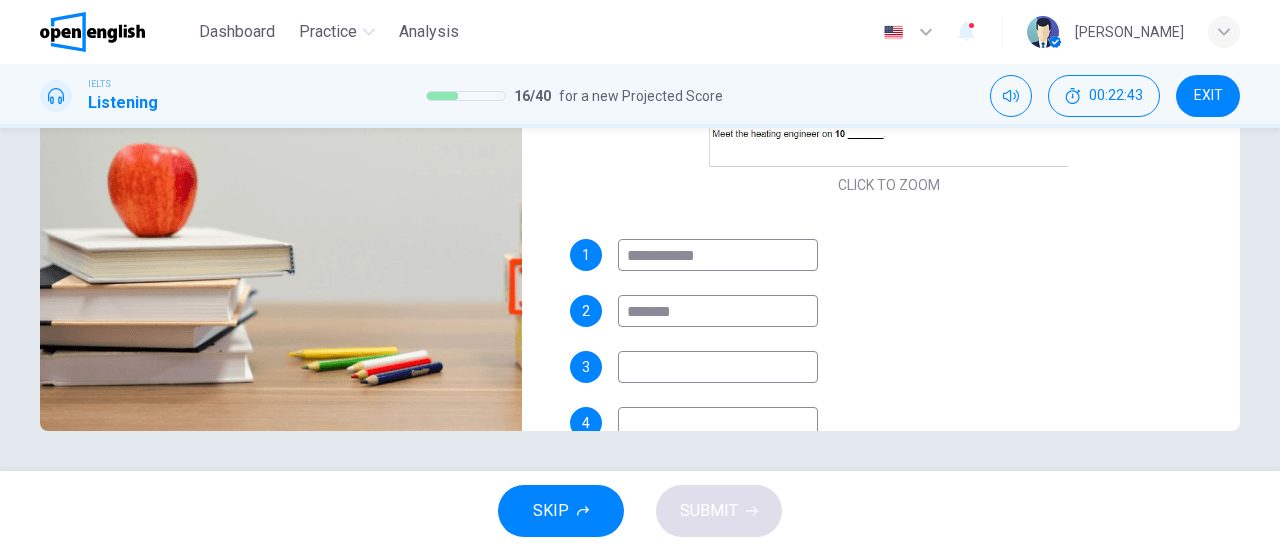type on "*******" 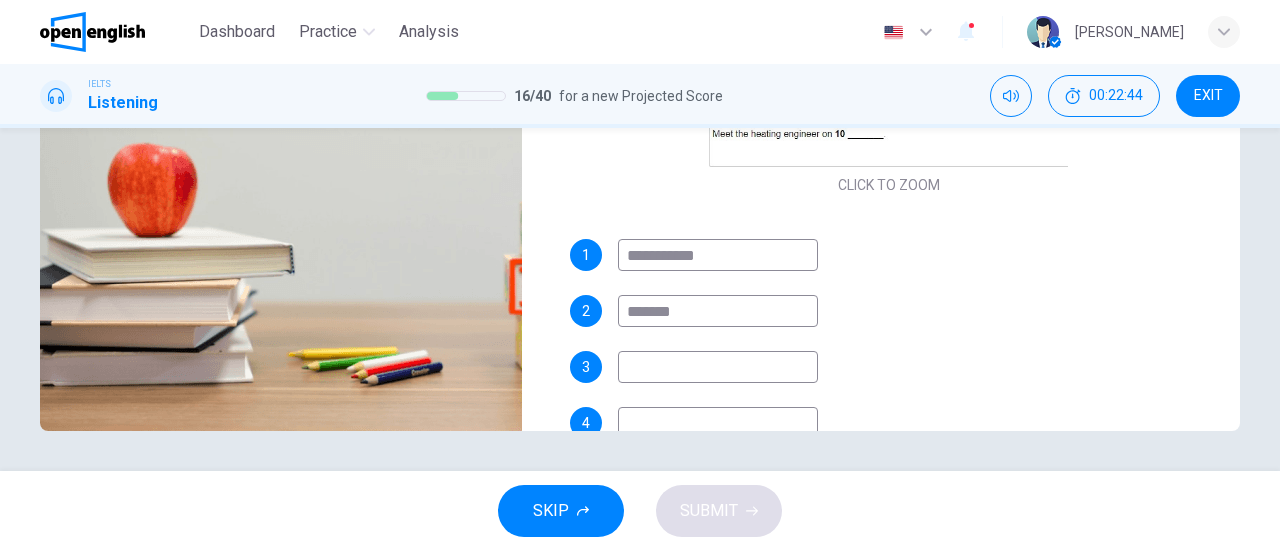 click at bounding box center [718, 367] 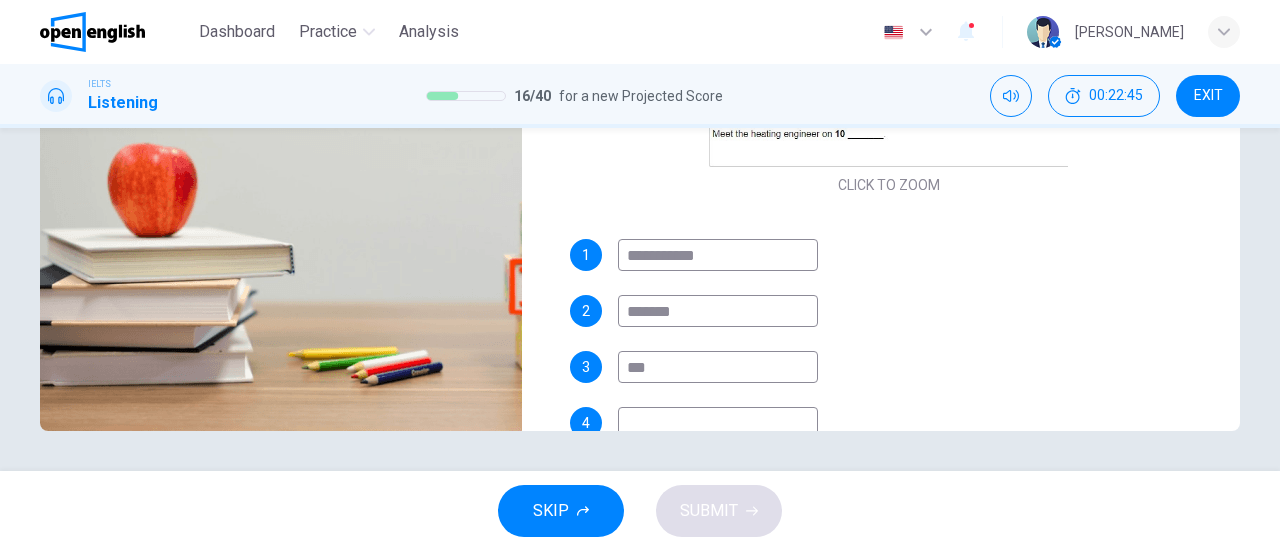 type on "****" 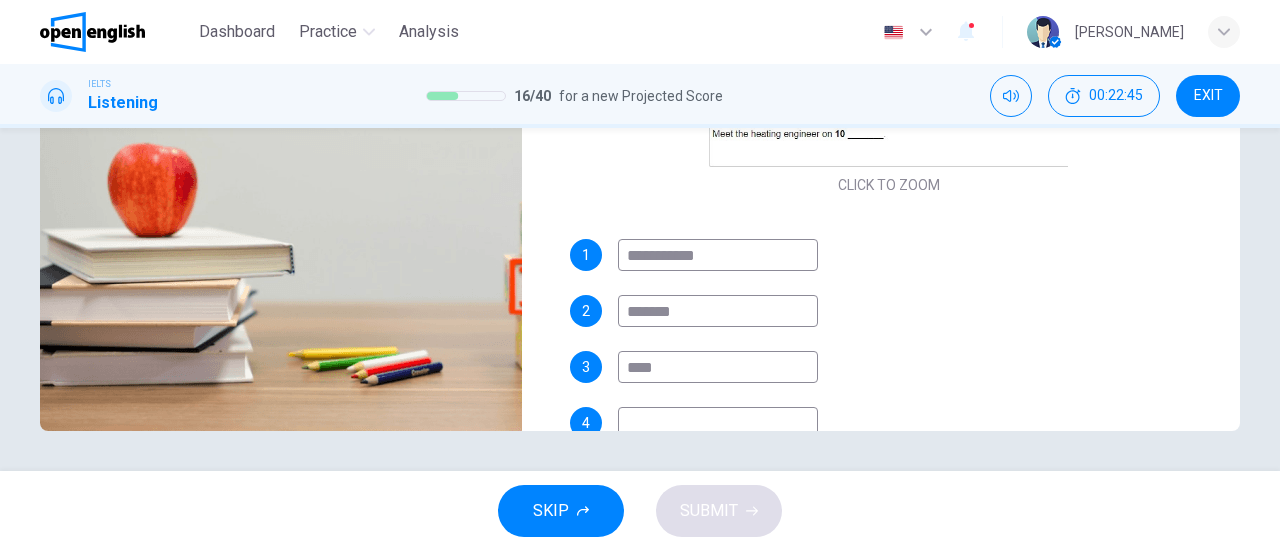 type on "**" 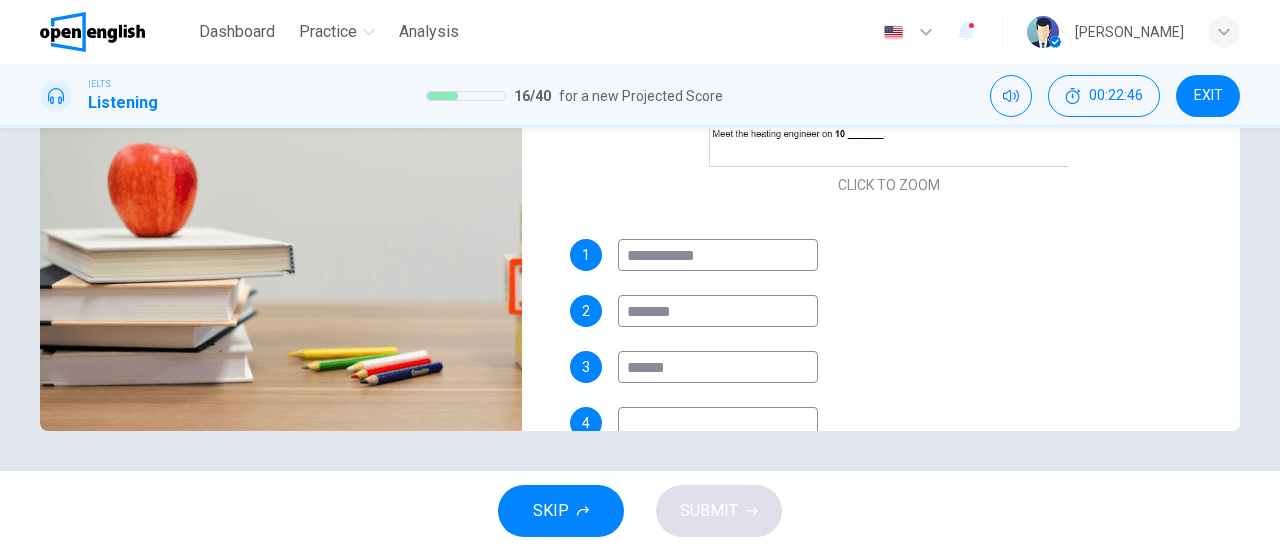 type on "*******" 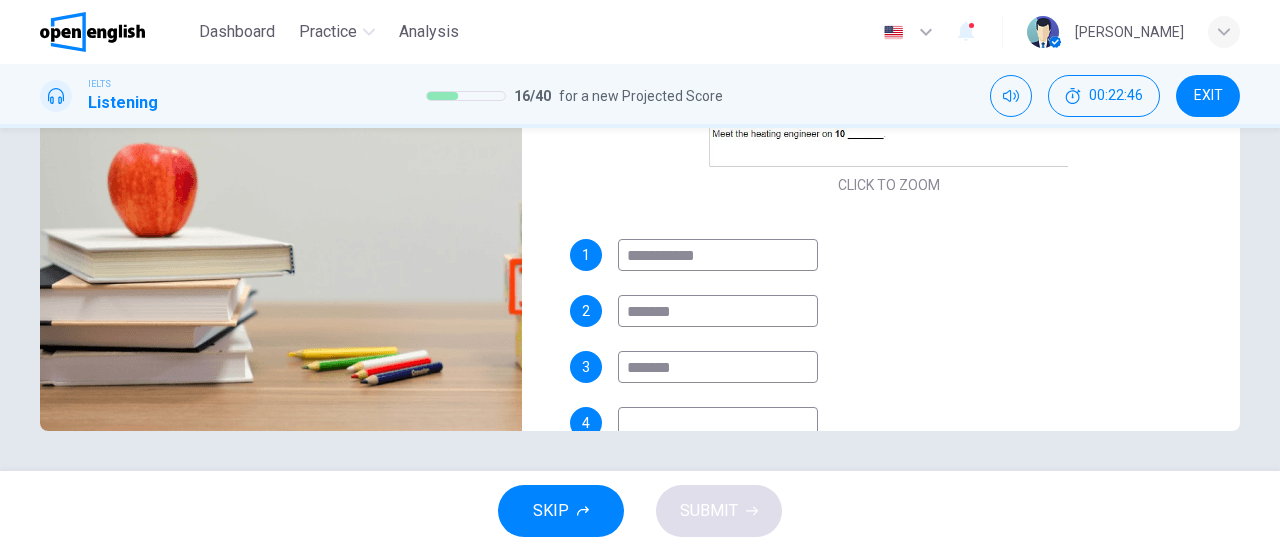 type on "**" 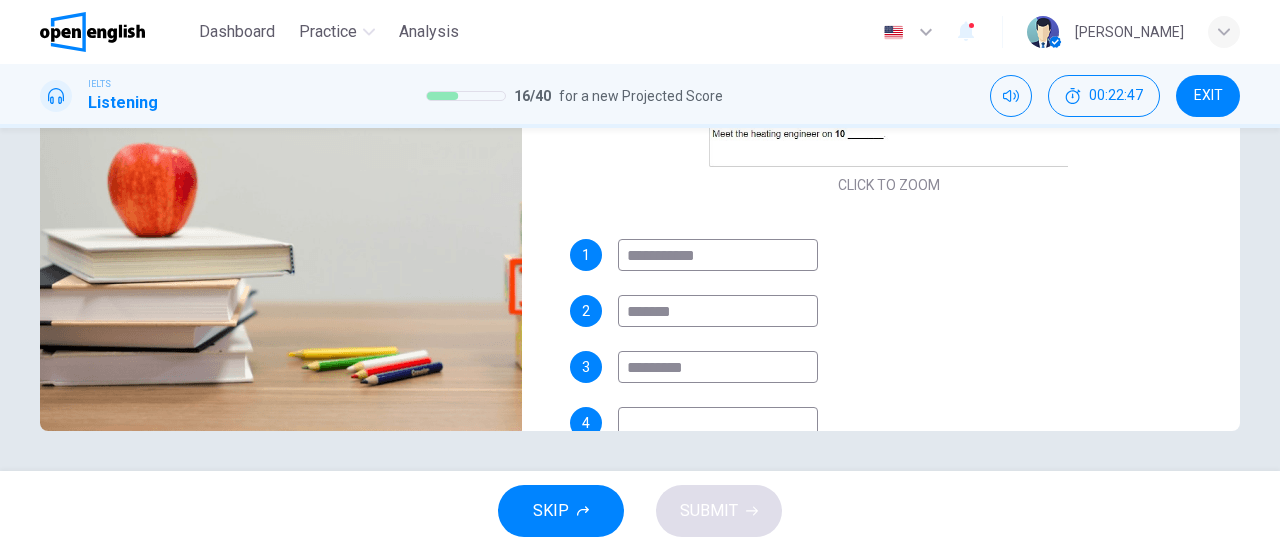type on "**********" 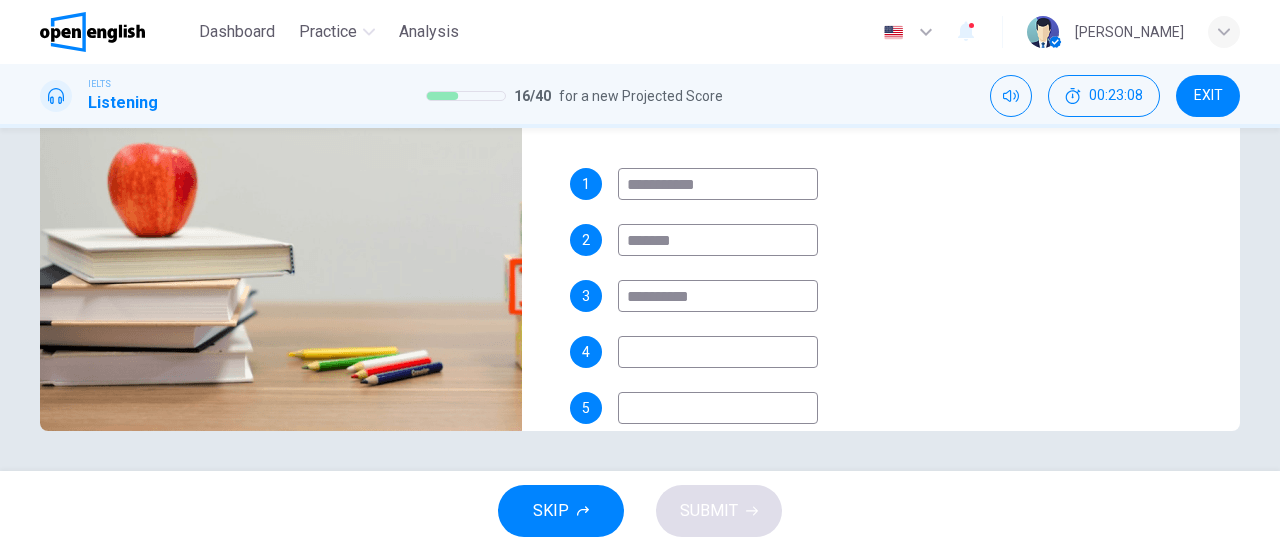scroll, scrollTop: 284, scrollLeft: 0, axis: vertical 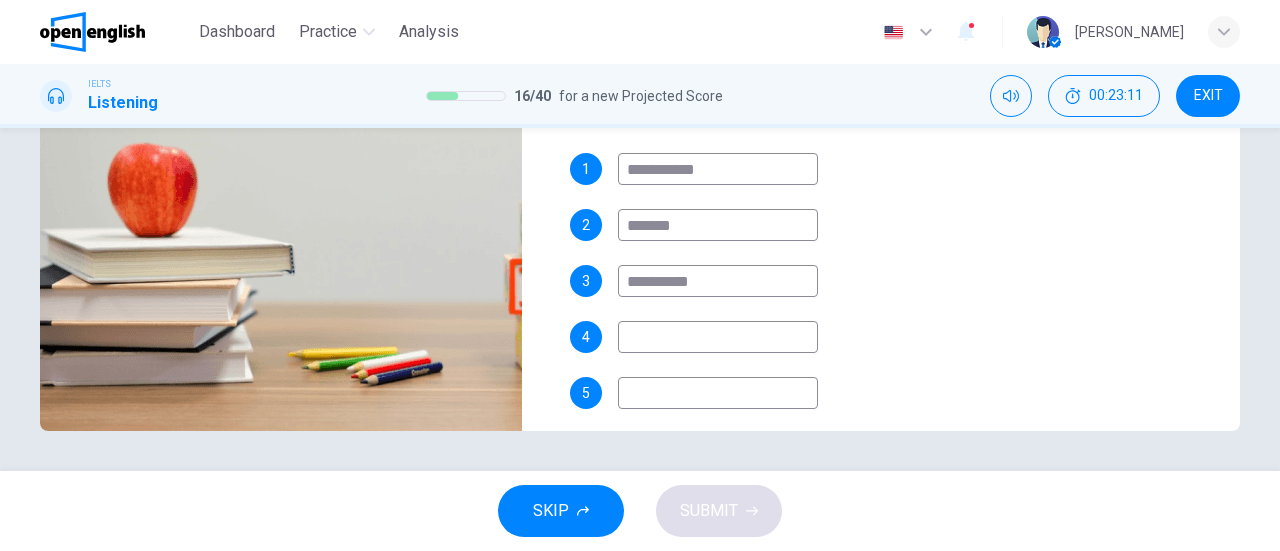 type on "**" 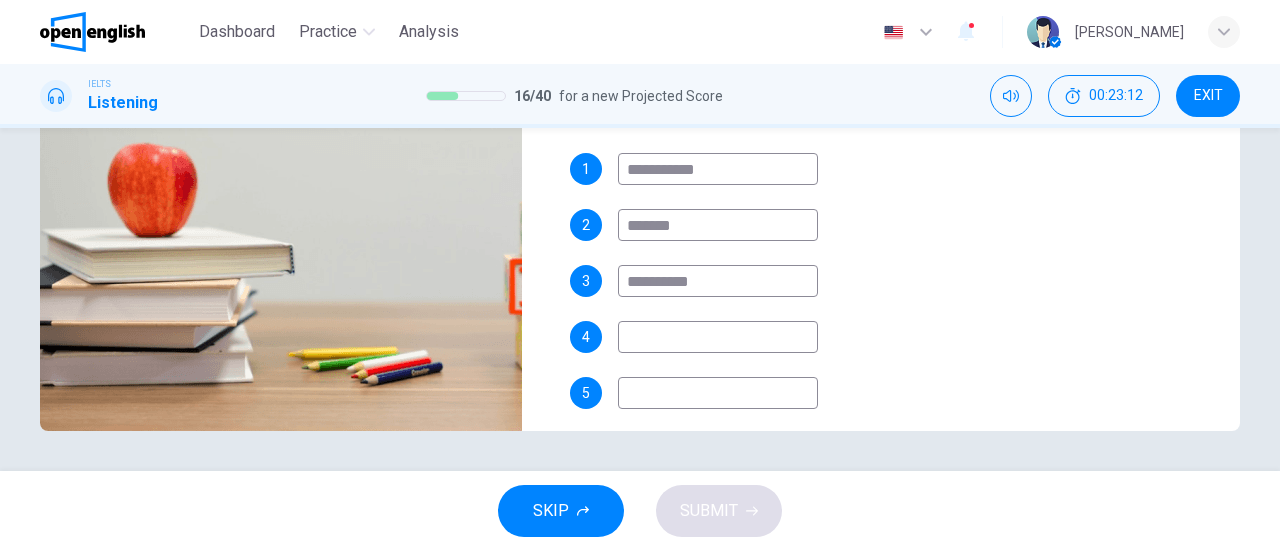 type on "**********" 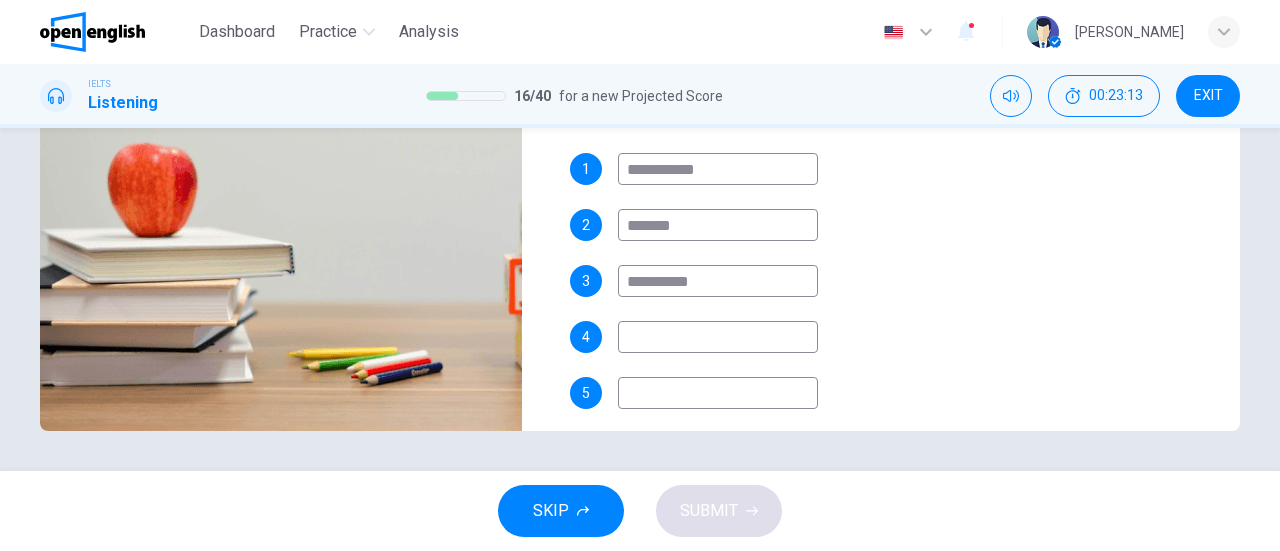 type on "**" 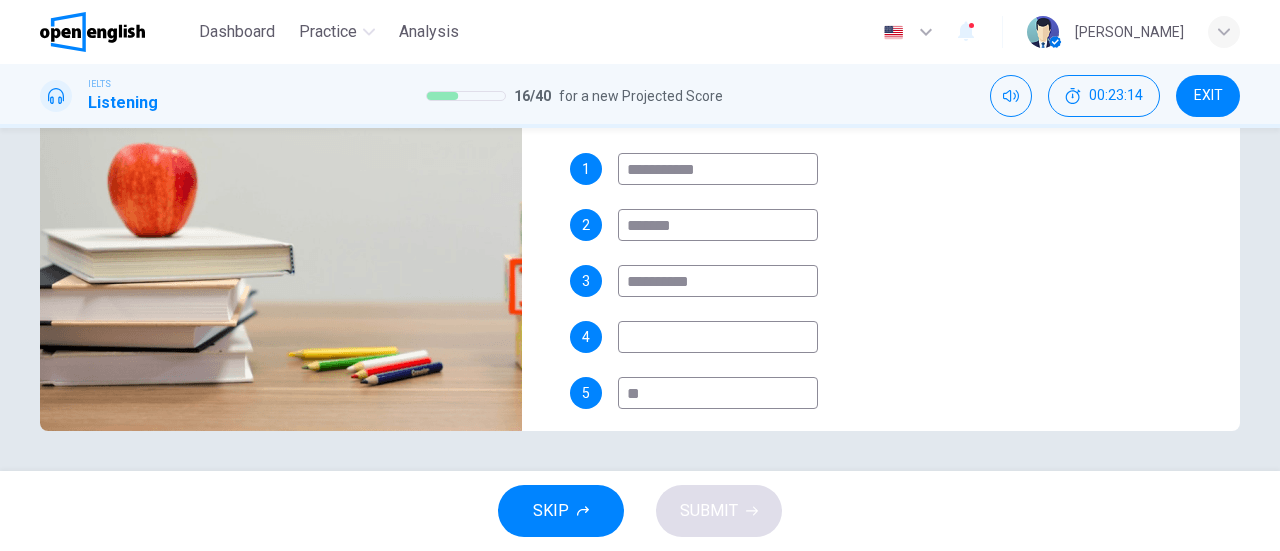 type on "***" 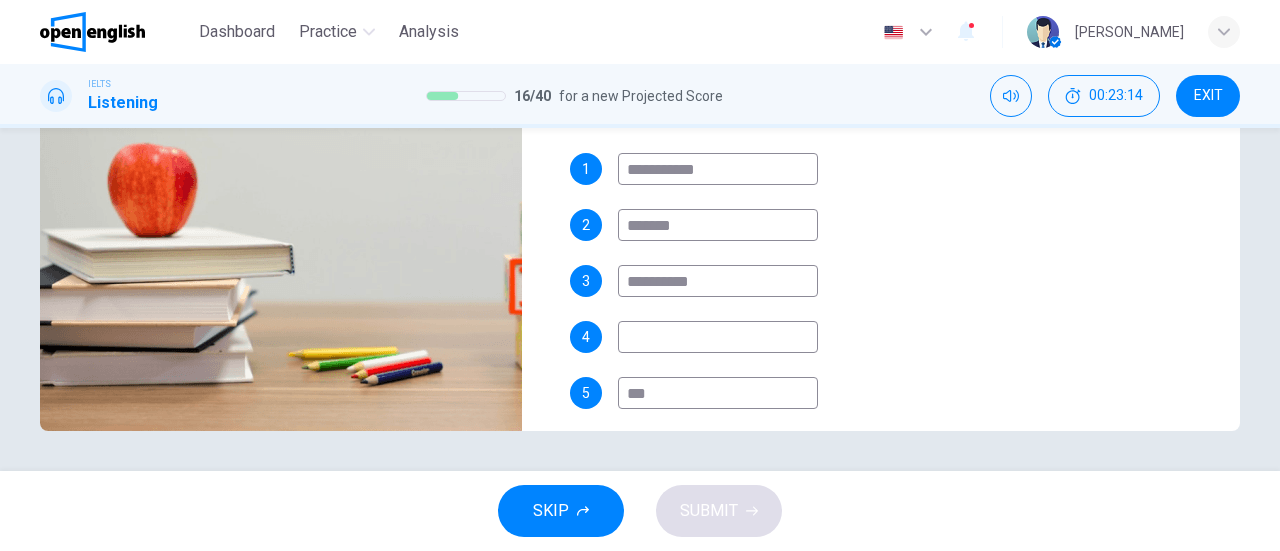 type on "**" 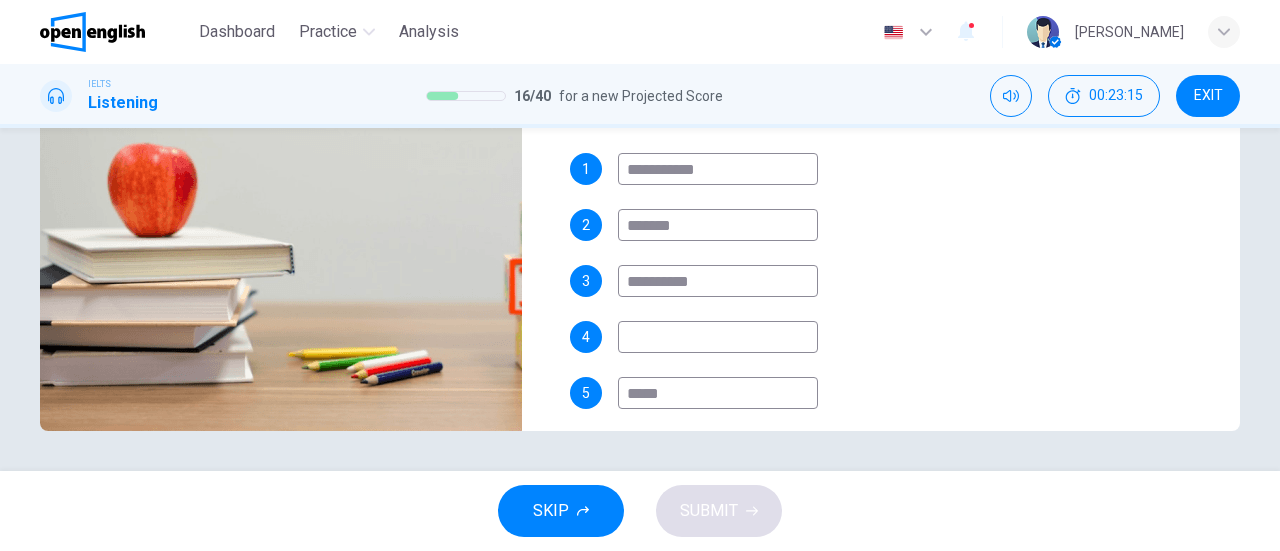 type on "******" 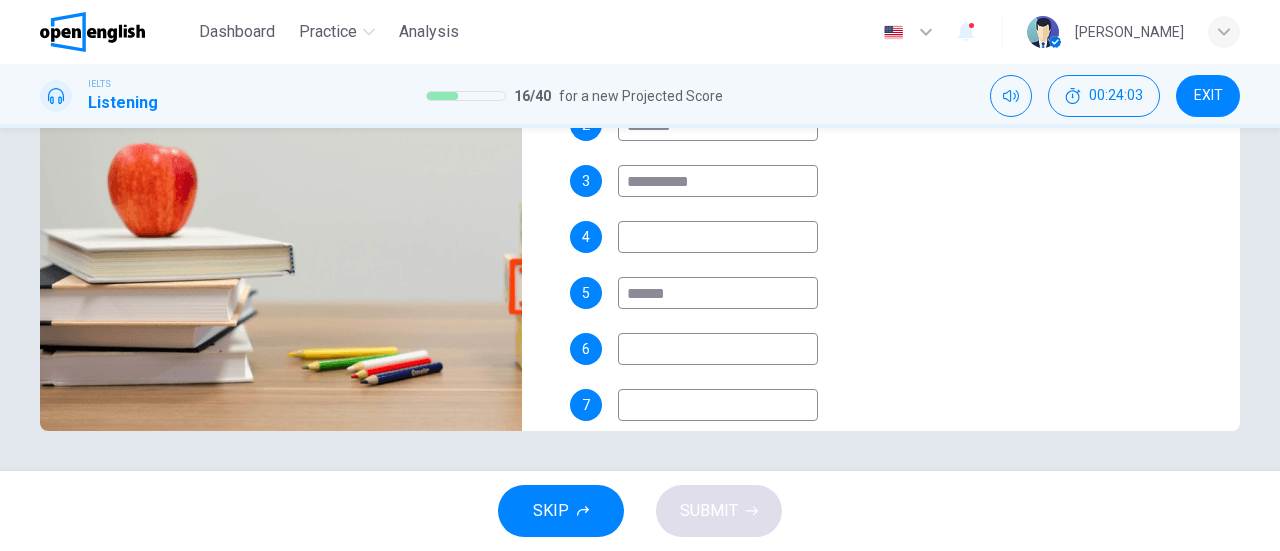 scroll, scrollTop: 390, scrollLeft: 0, axis: vertical 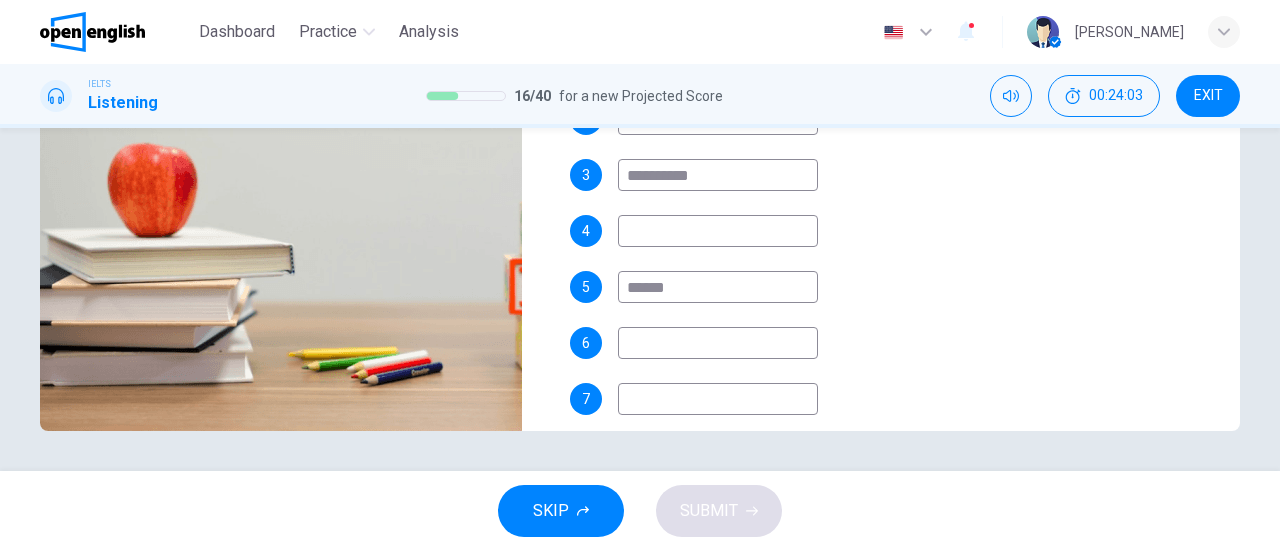 type on "**" 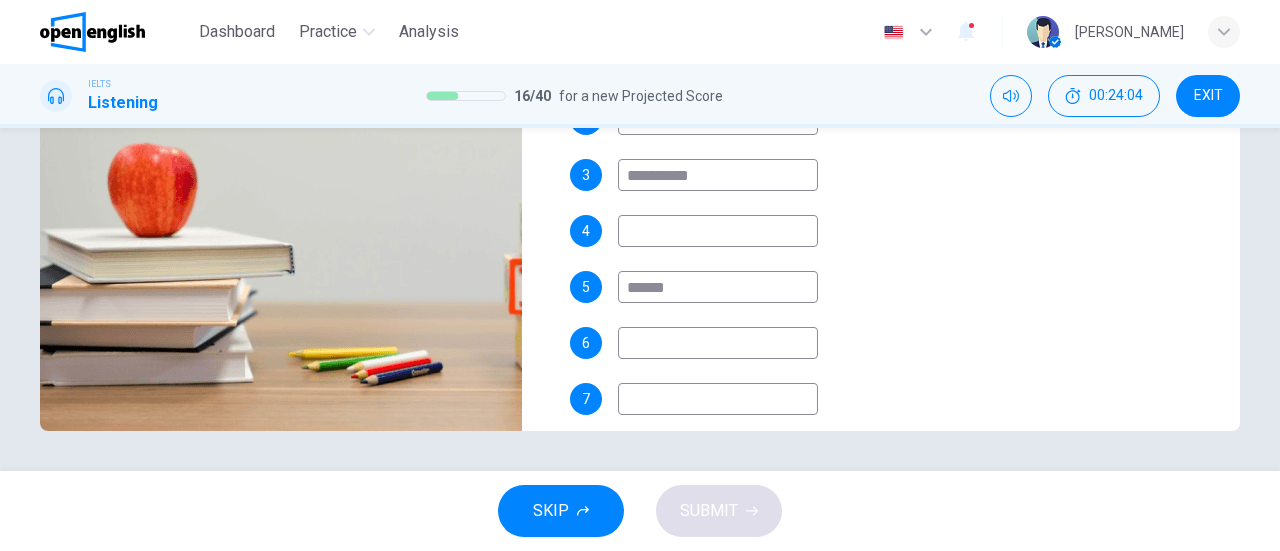 type on "******" 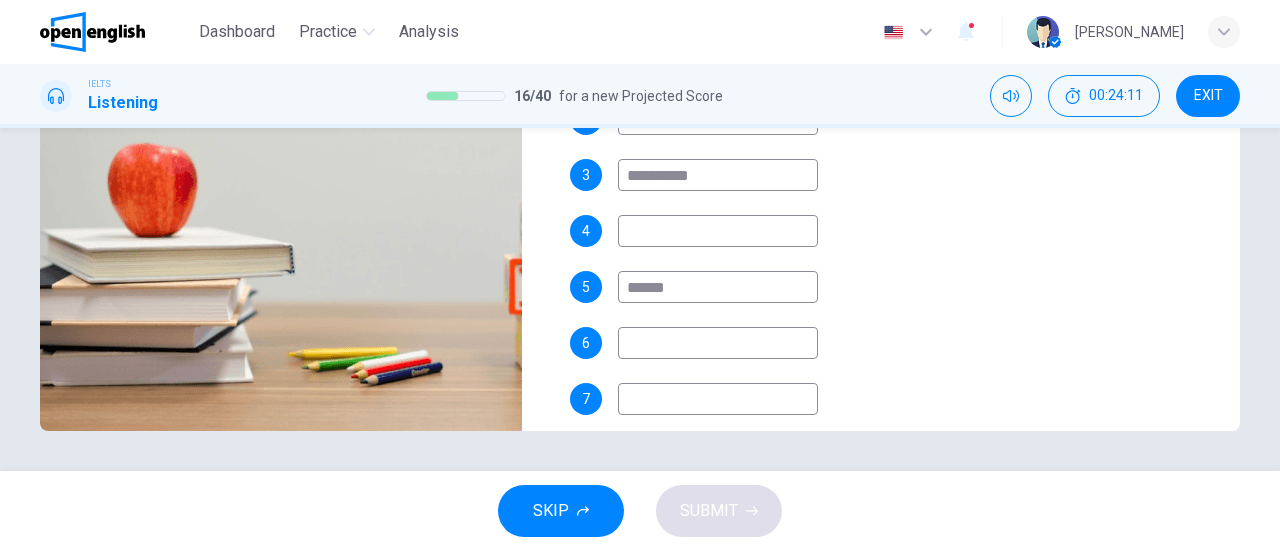 type on "**" 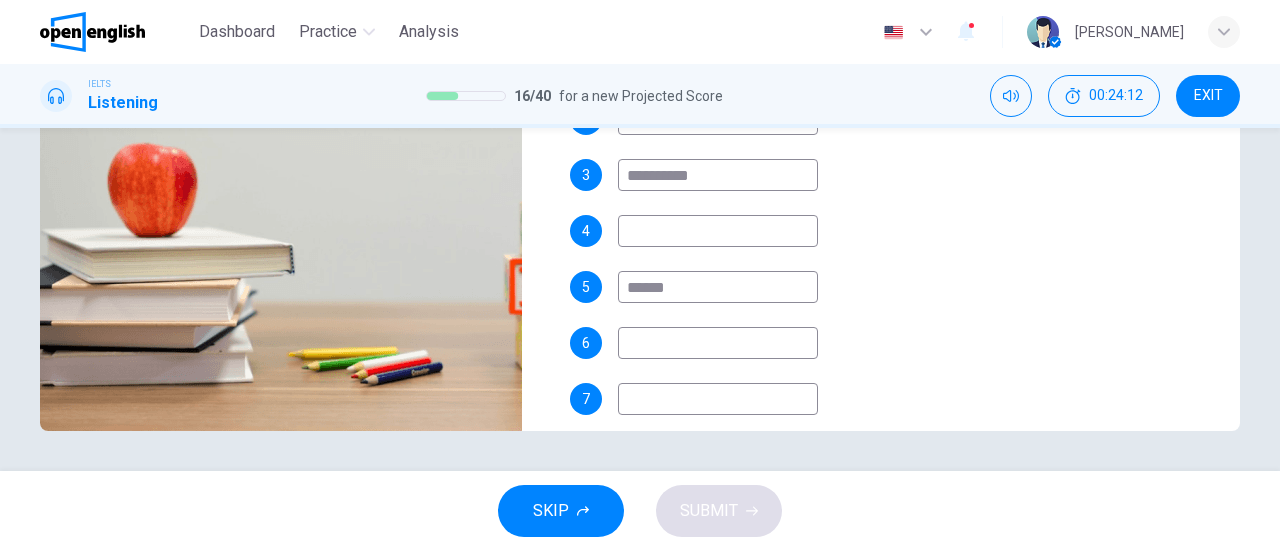 type on "*" 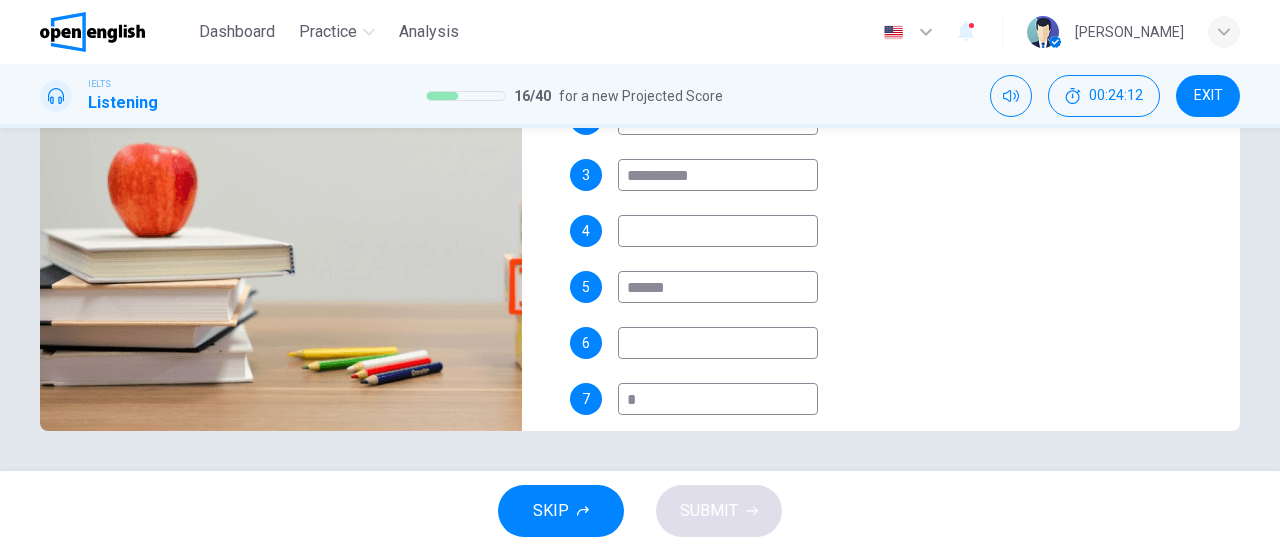 type on "**" 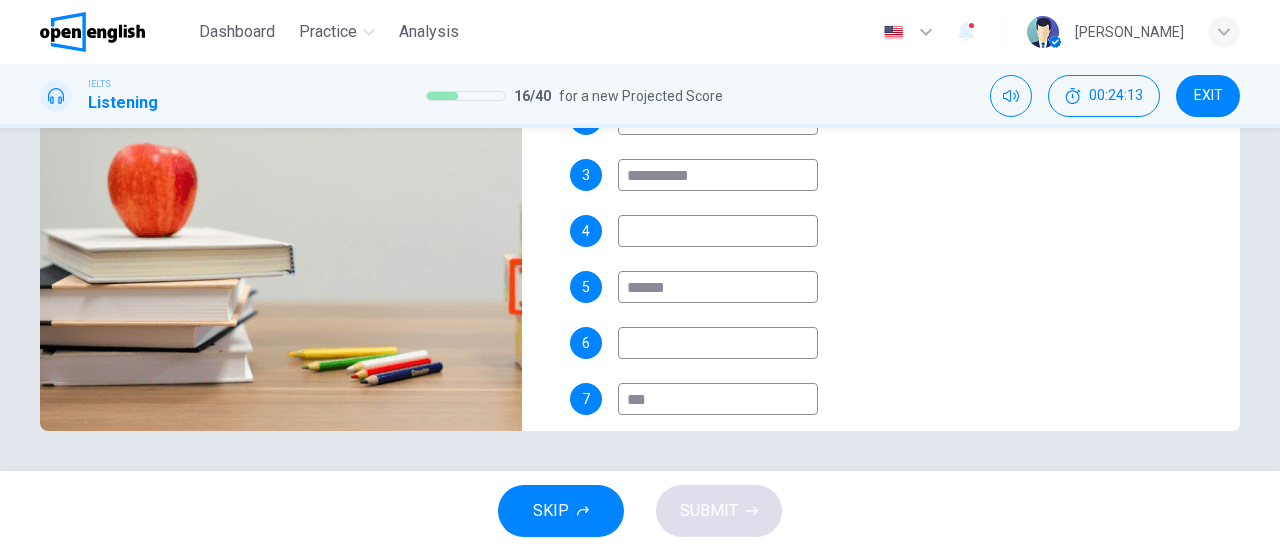 type on "****" 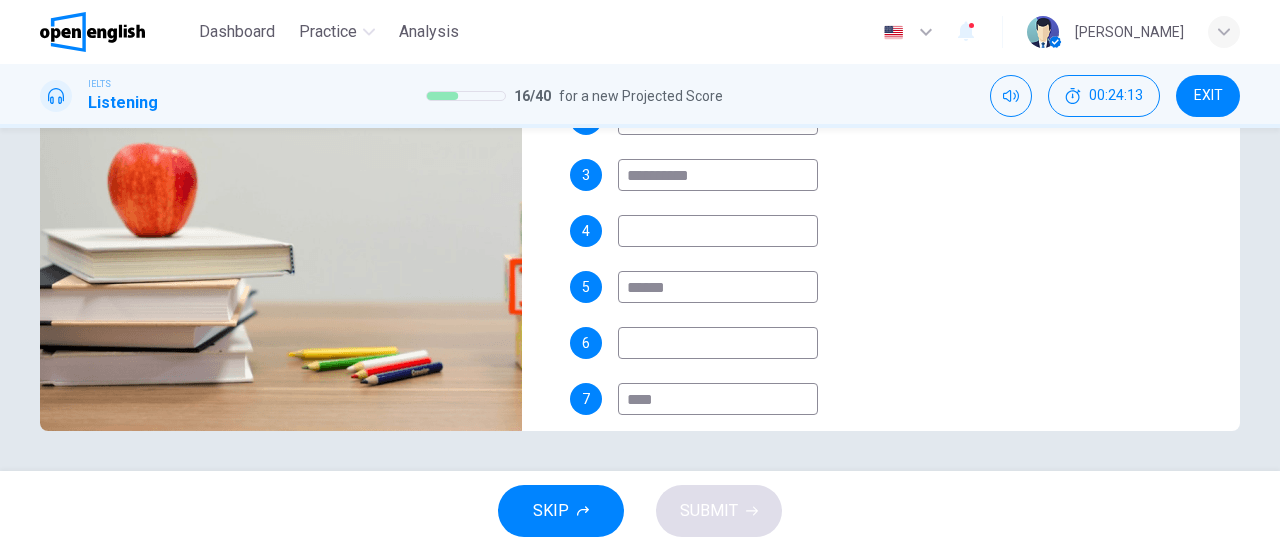 type on "**" 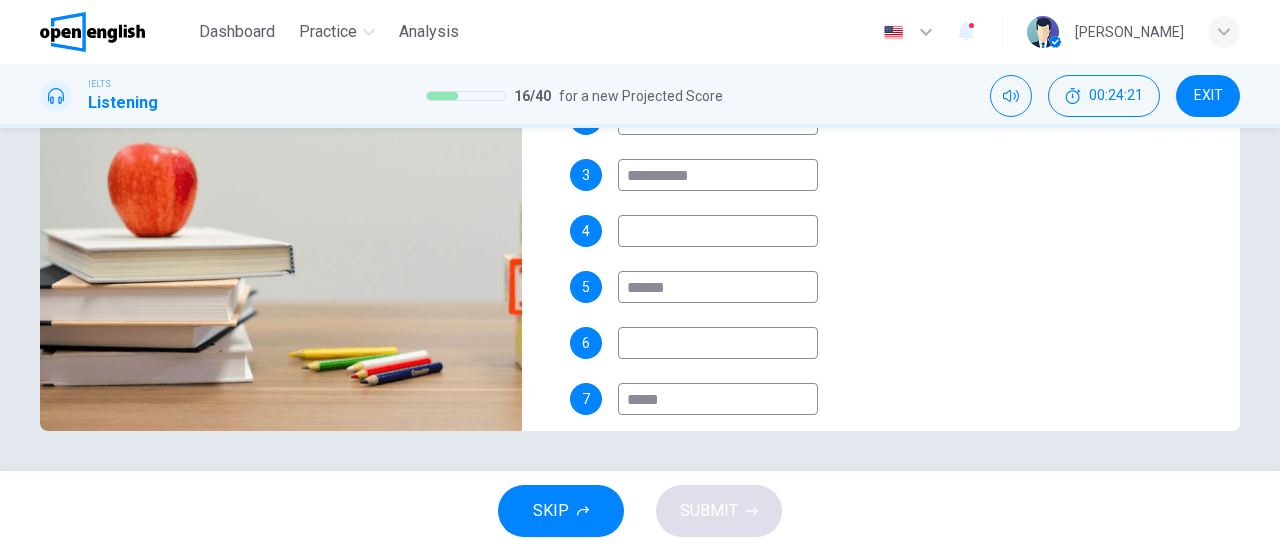 type on "**" 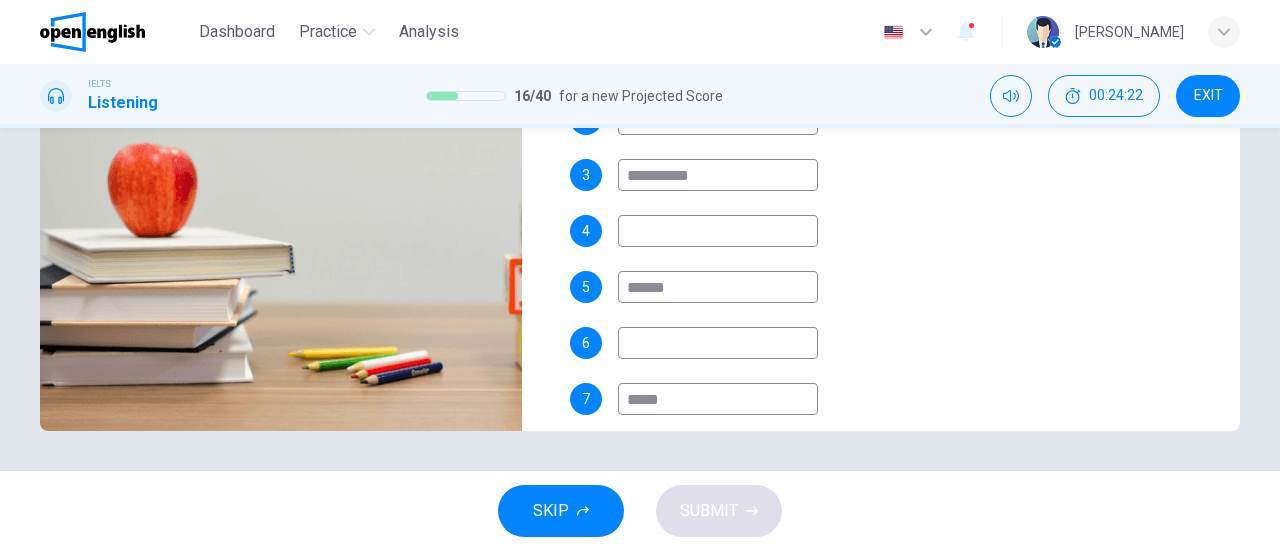 type on "******" 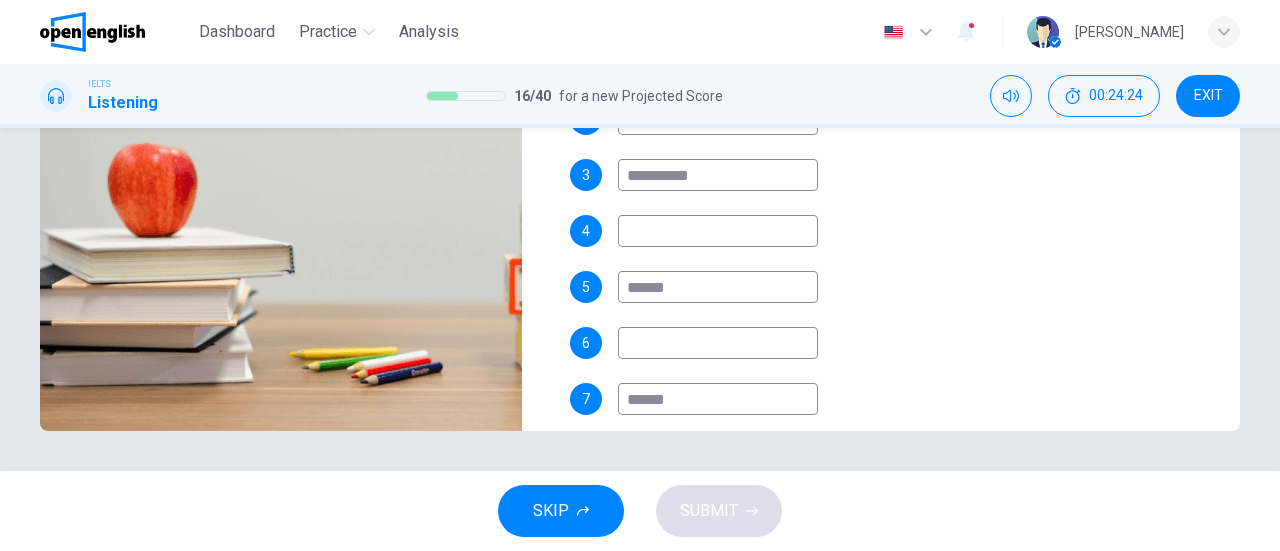 type on "**" 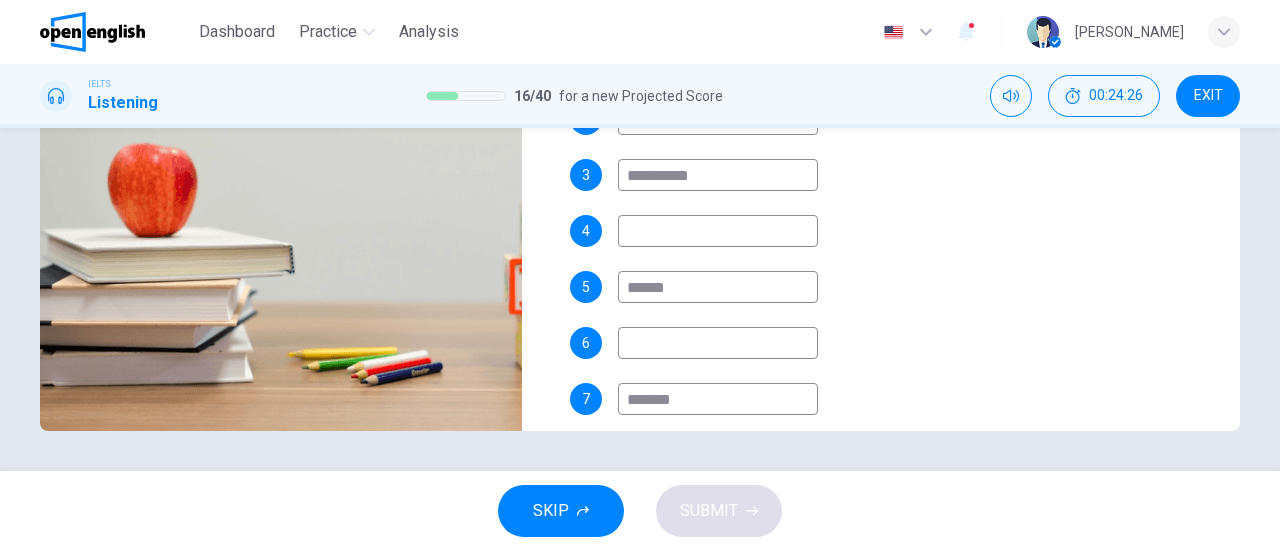 type on "**" 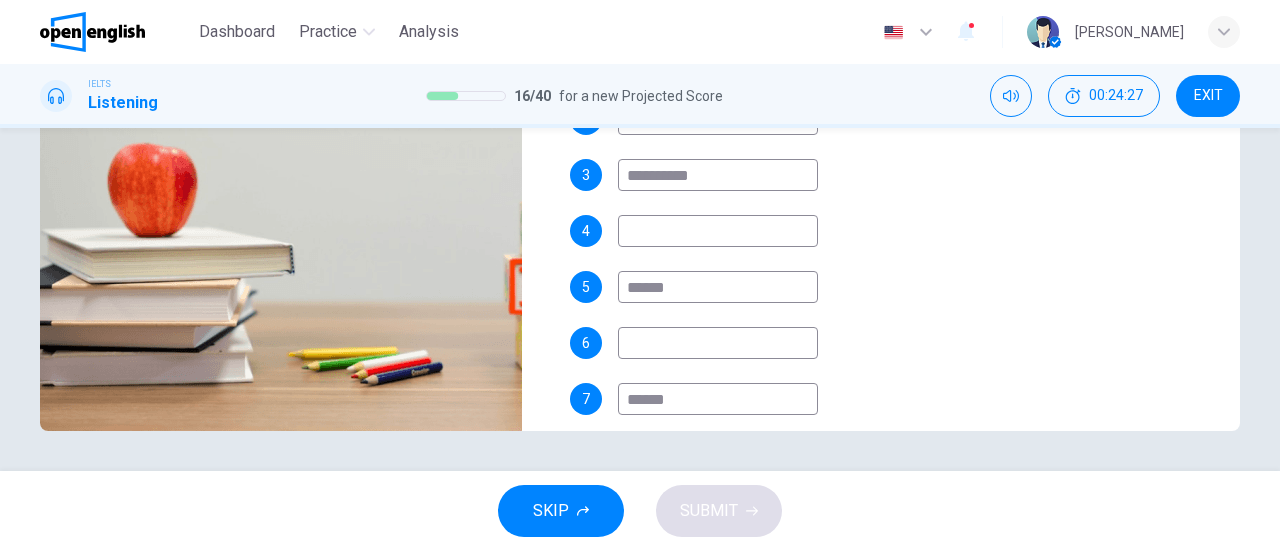 type on "*****" 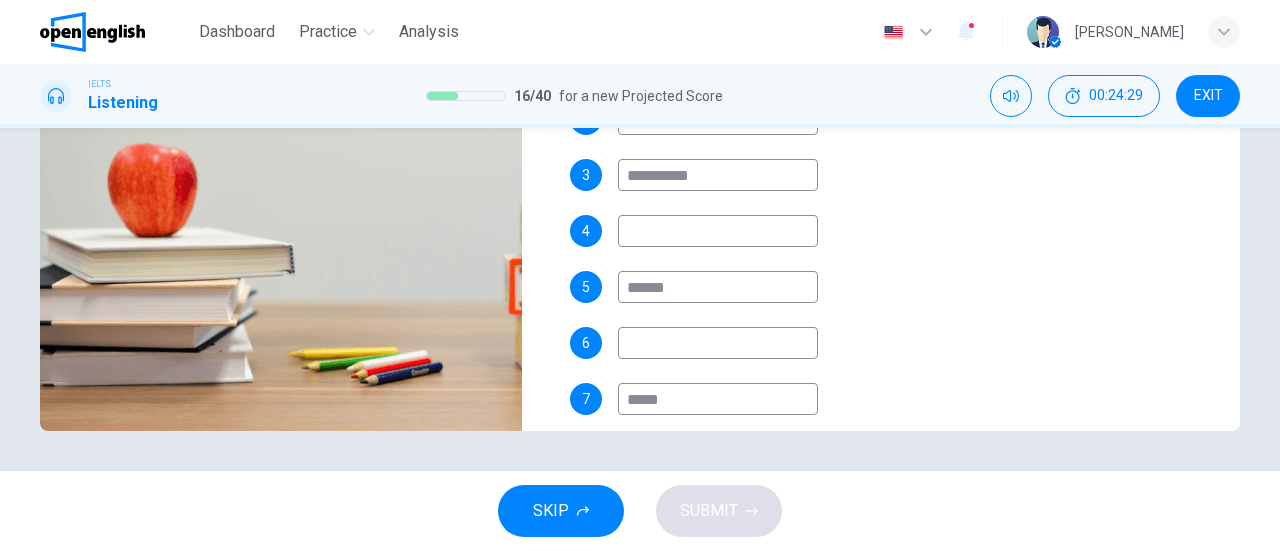 type on "**" 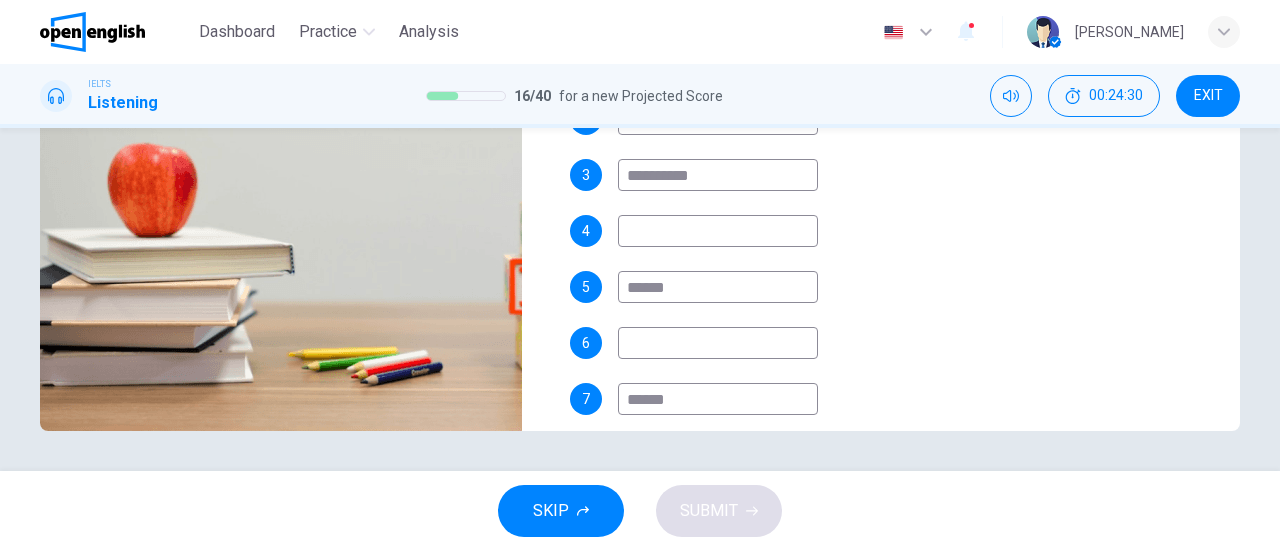 type on "*******" 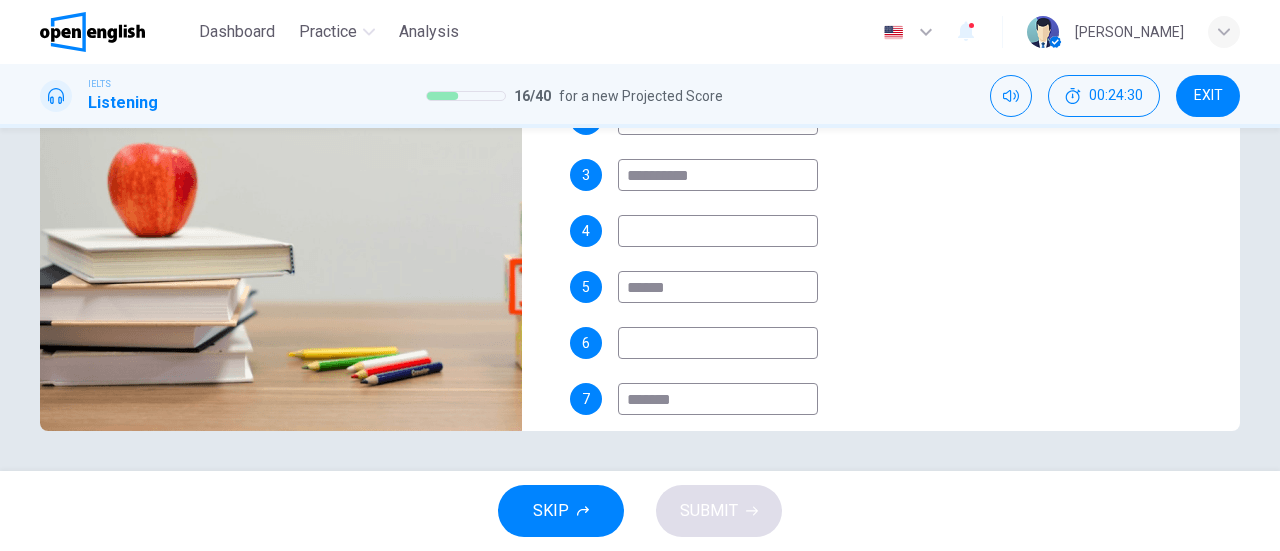 type on "**" 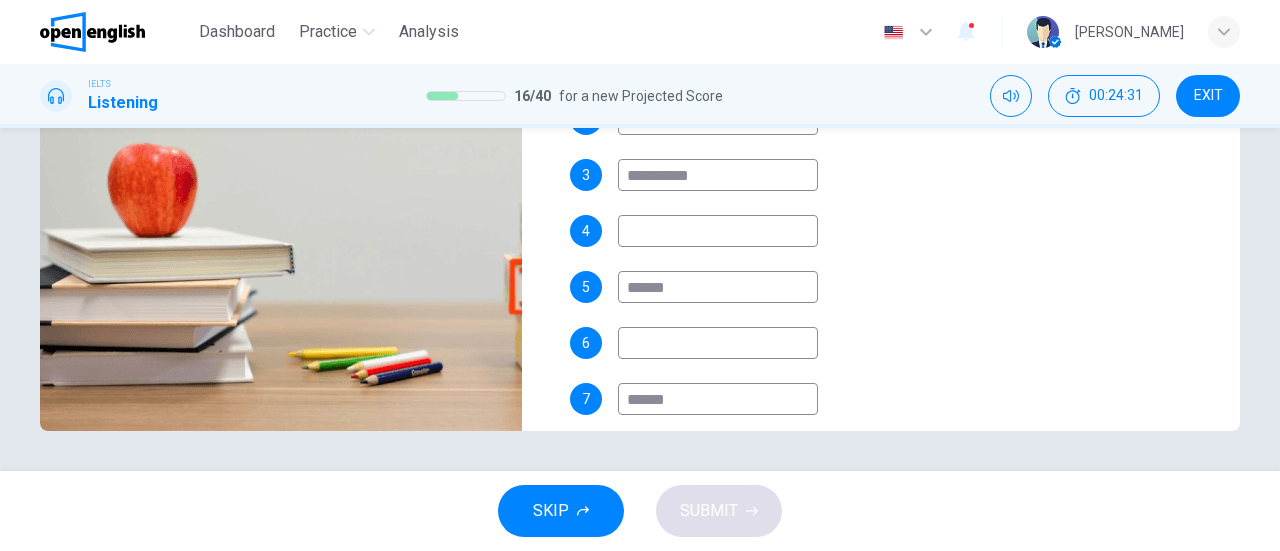 type on "*******" 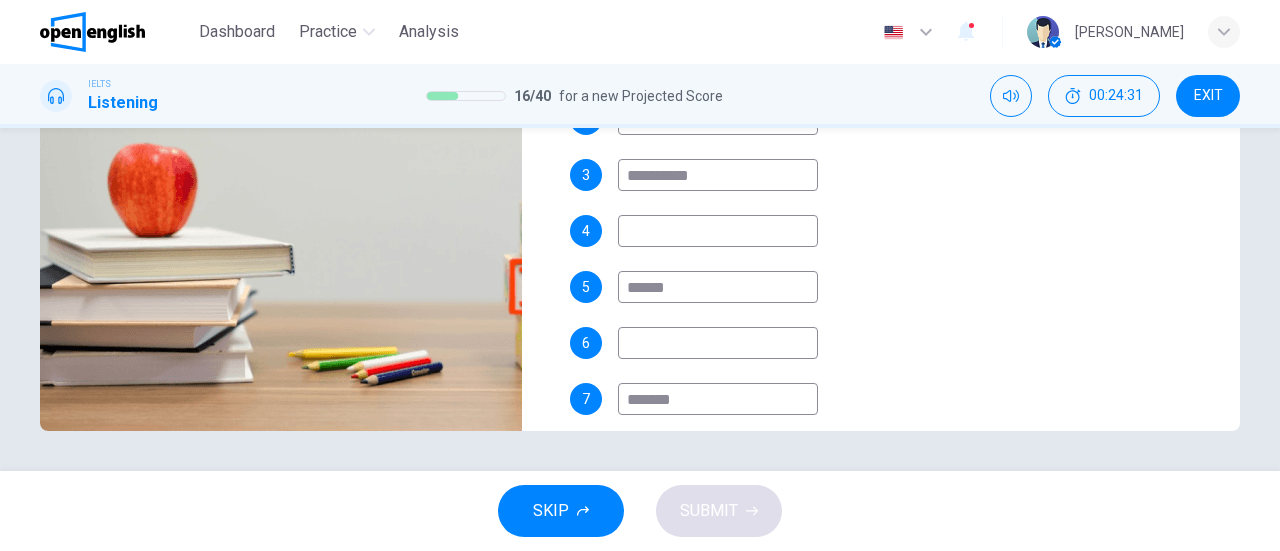 type on "**" 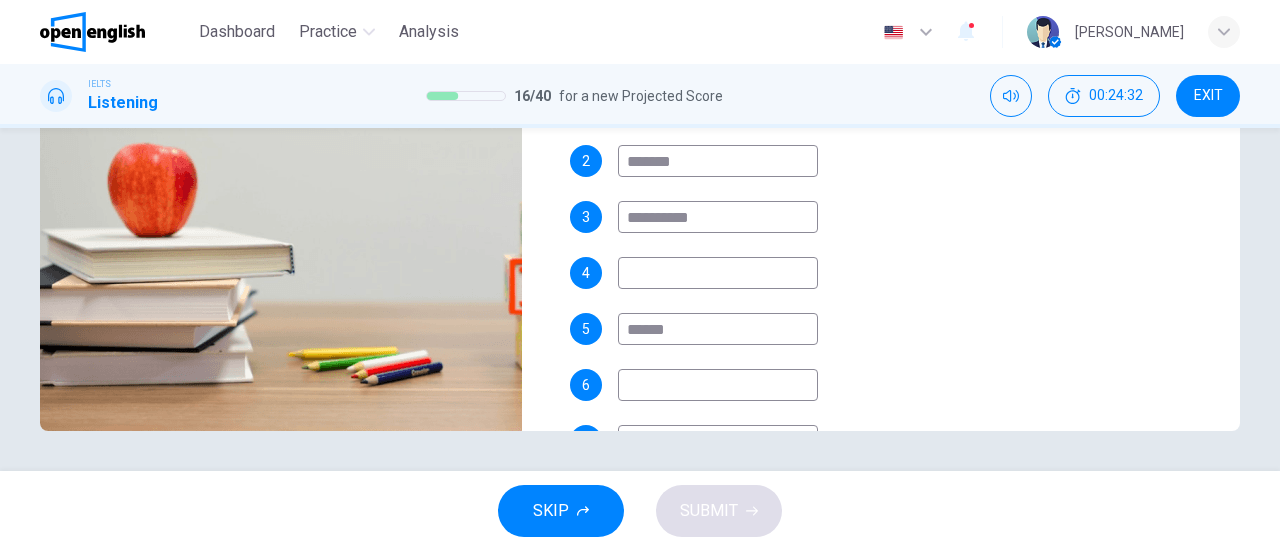 type on "*******" 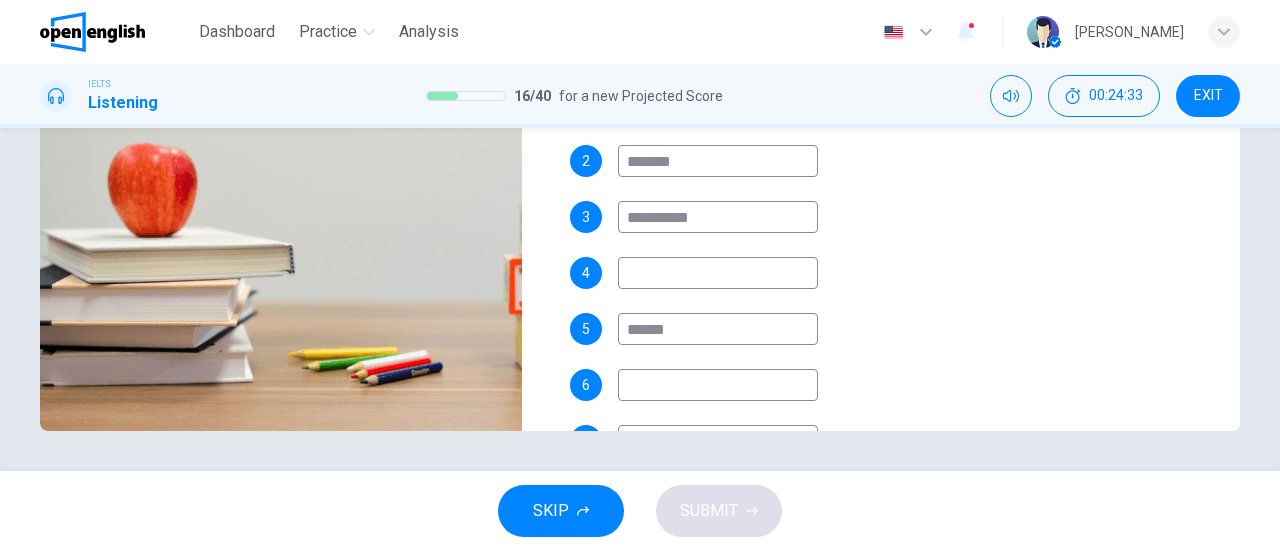 click on "**********" at bounding box center (889, 83) 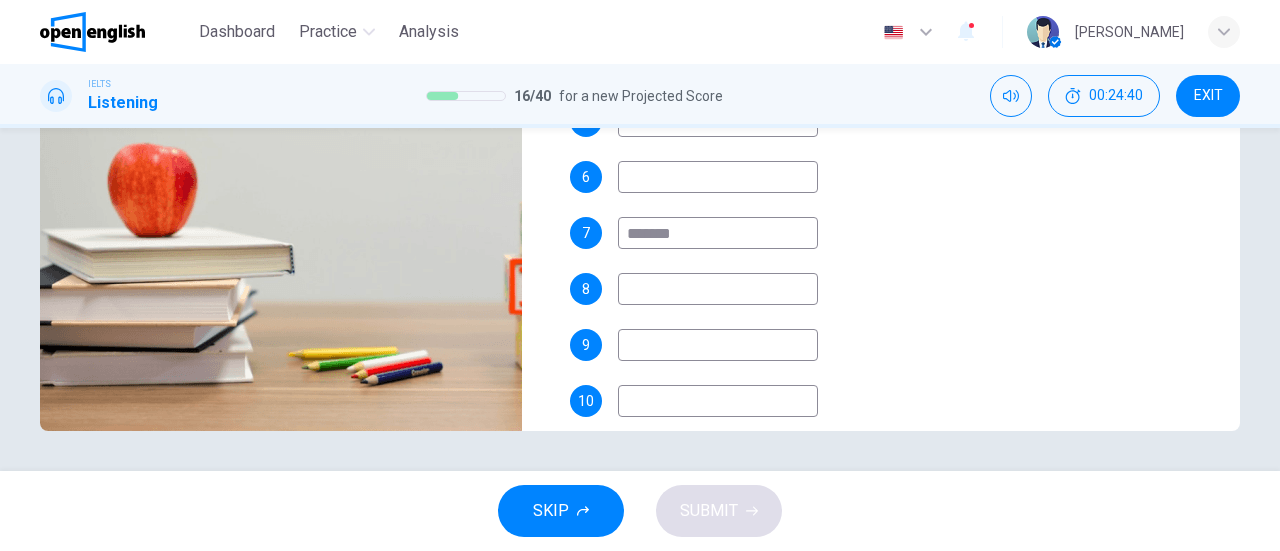 scroll, scrollTop: 557, scrollLeft: 0, axis: vertical 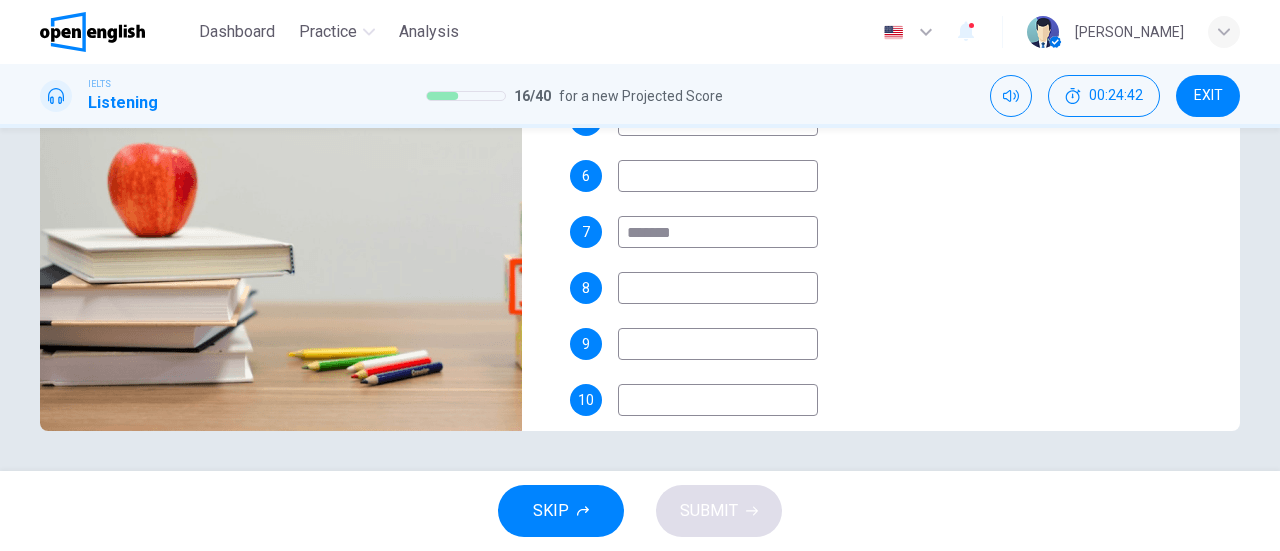 click at bounding box center (718, 344) 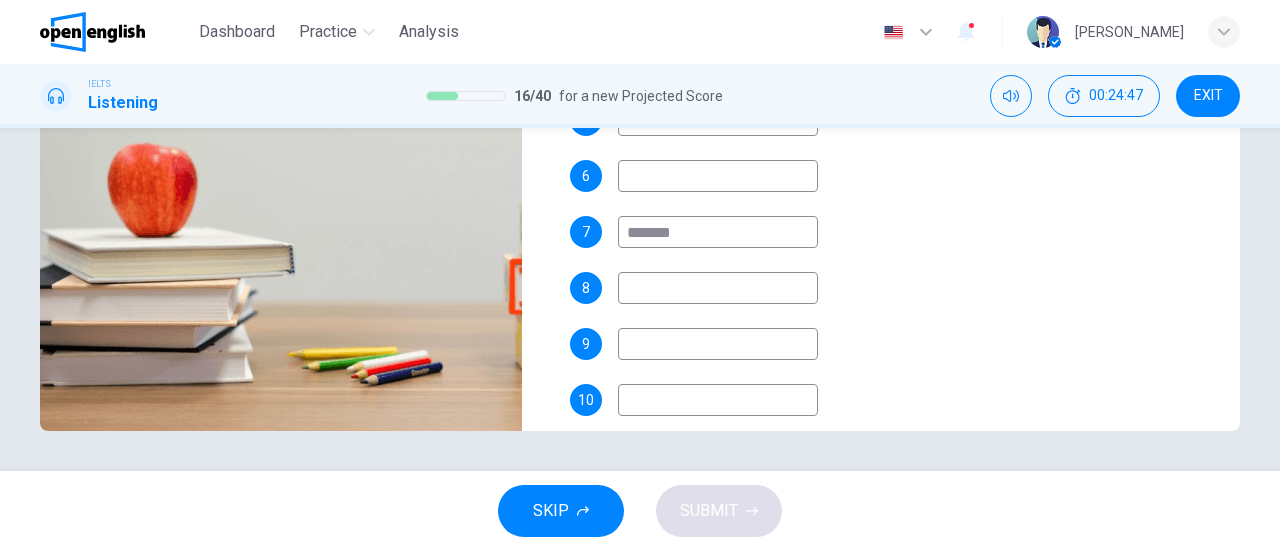 type on "**" 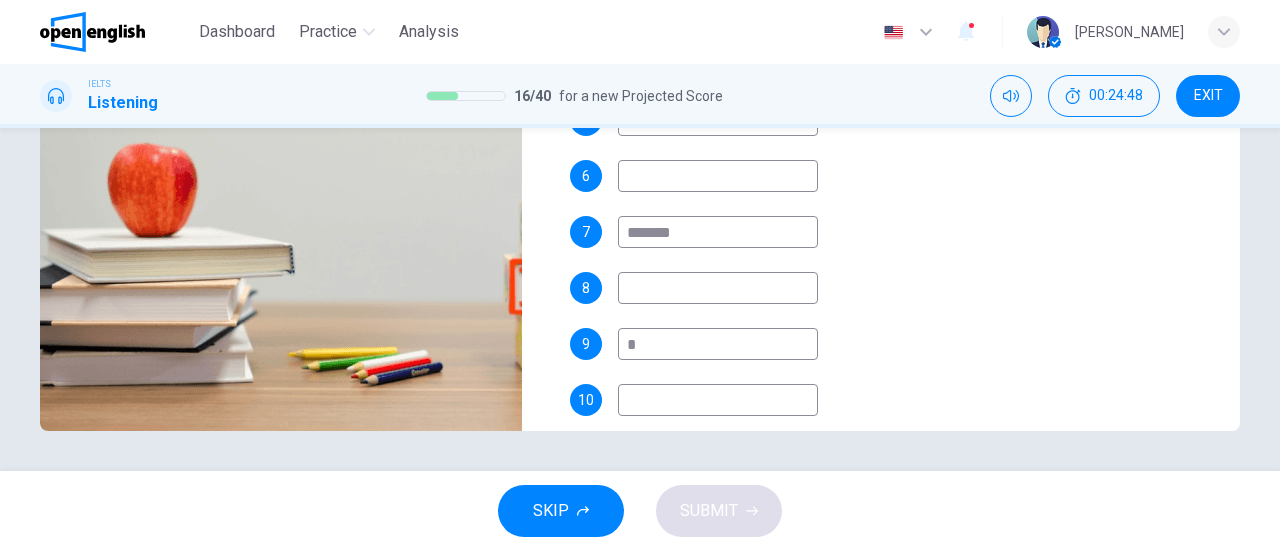 type on "**" 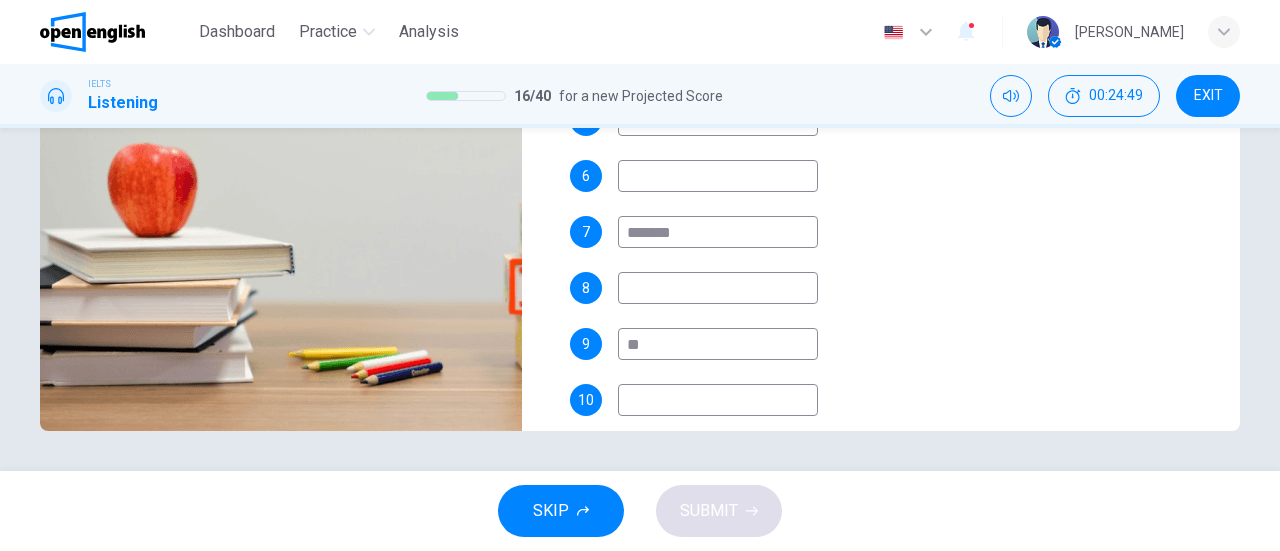 type on "**" 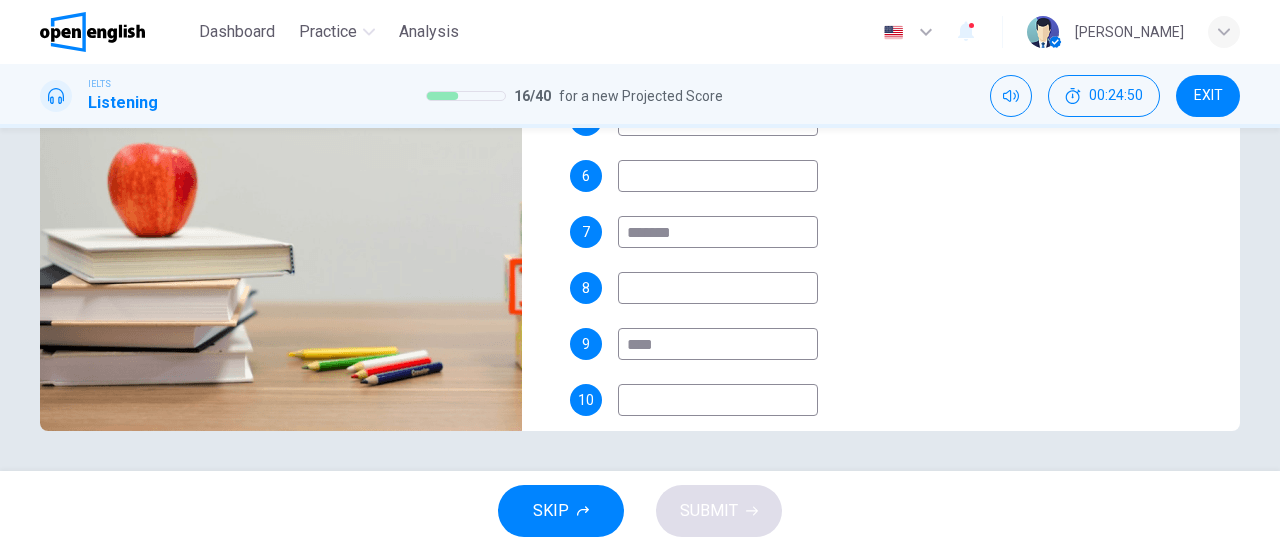type on "*****" 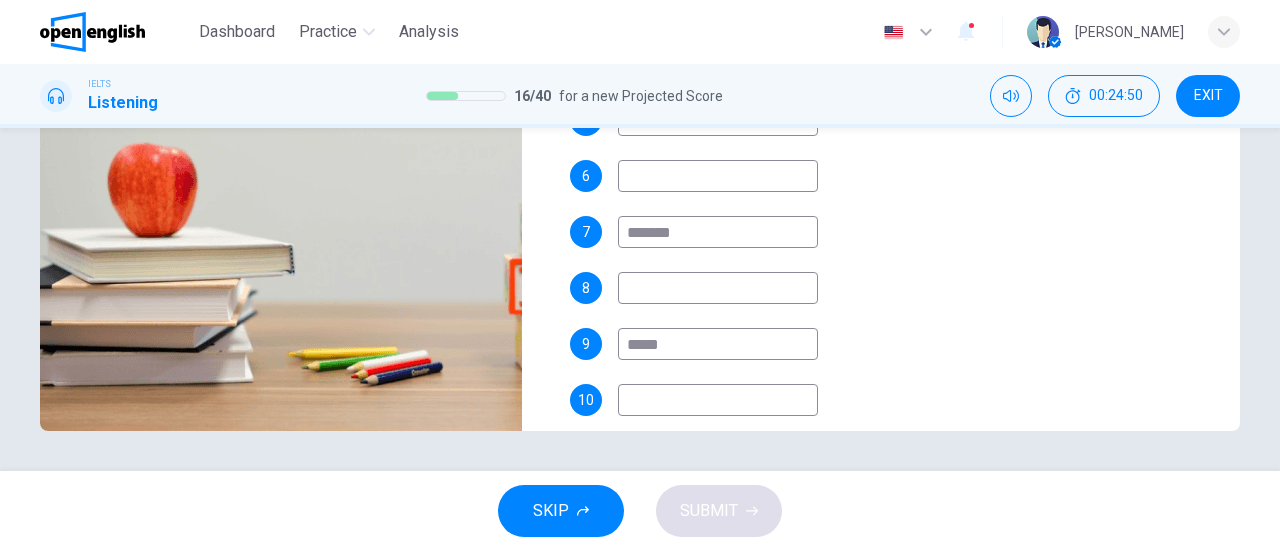 type on "**" 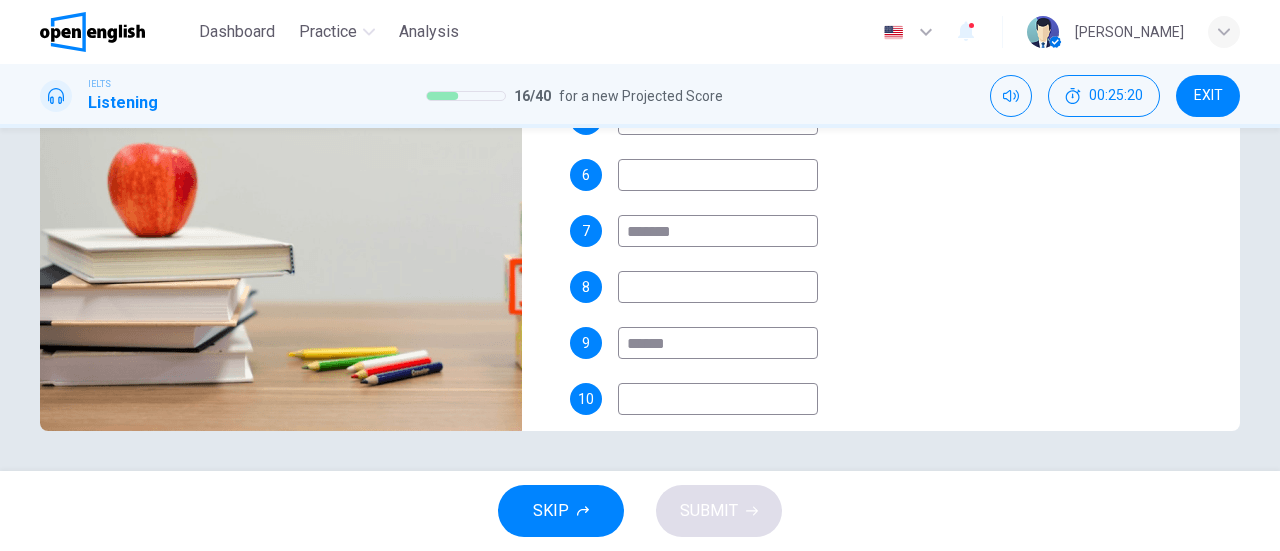 scroll, scrollTop: 582, scrollLeft: 0, axis: vertical 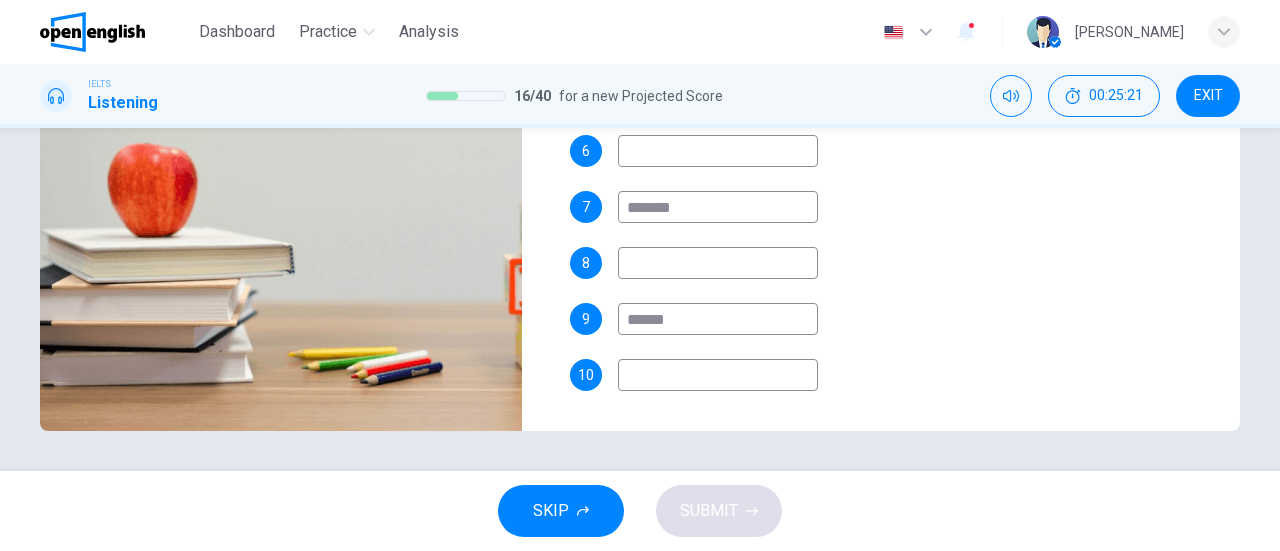 type on "**" 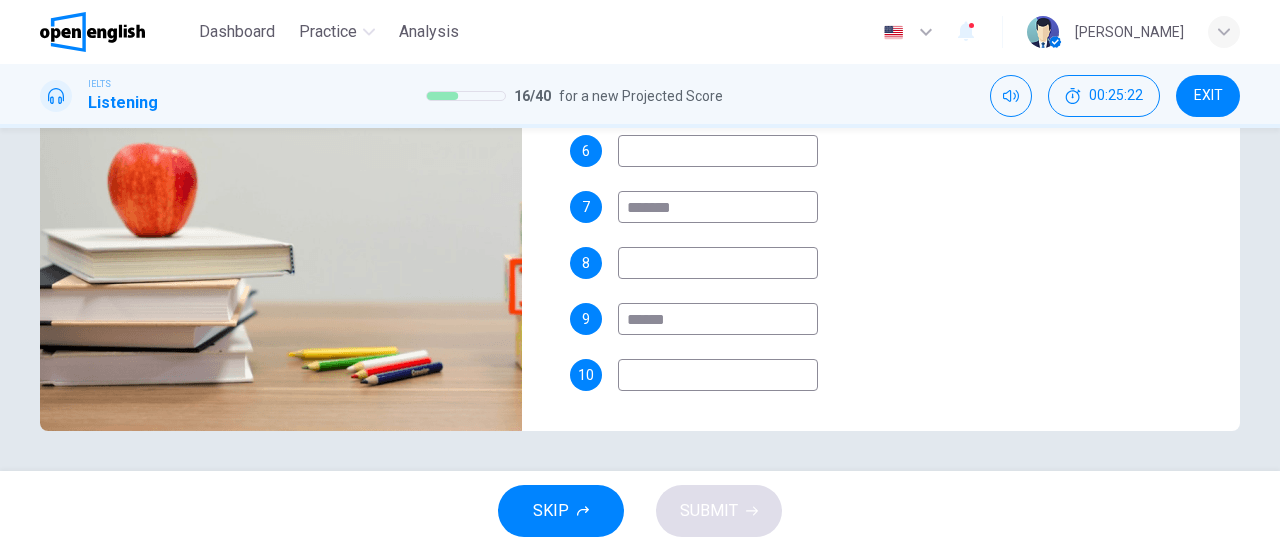 type on "******" 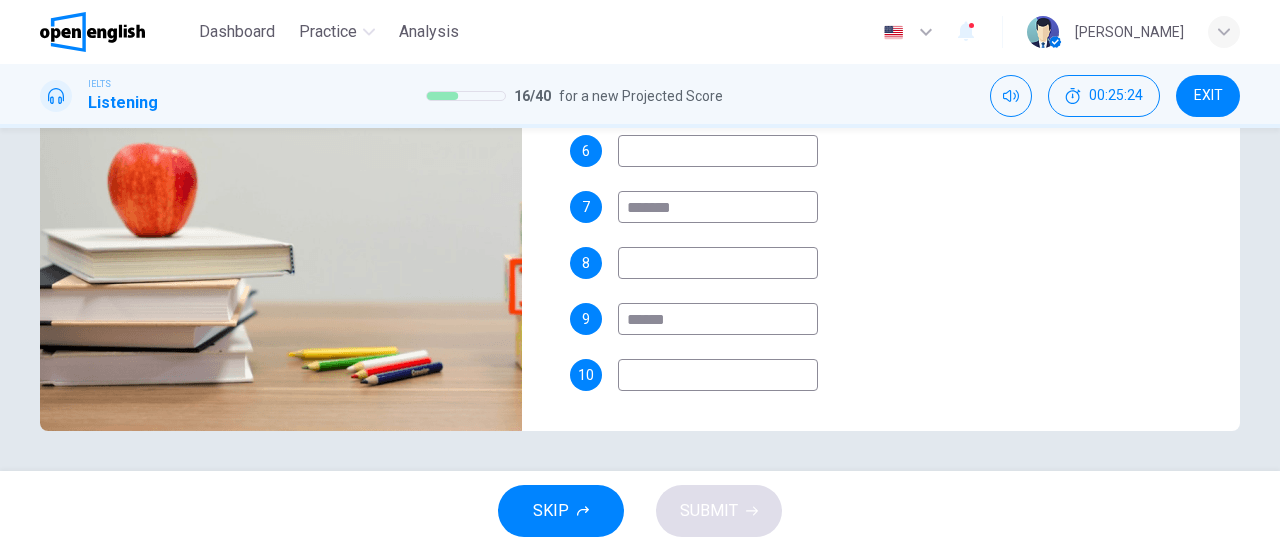 type on "**" 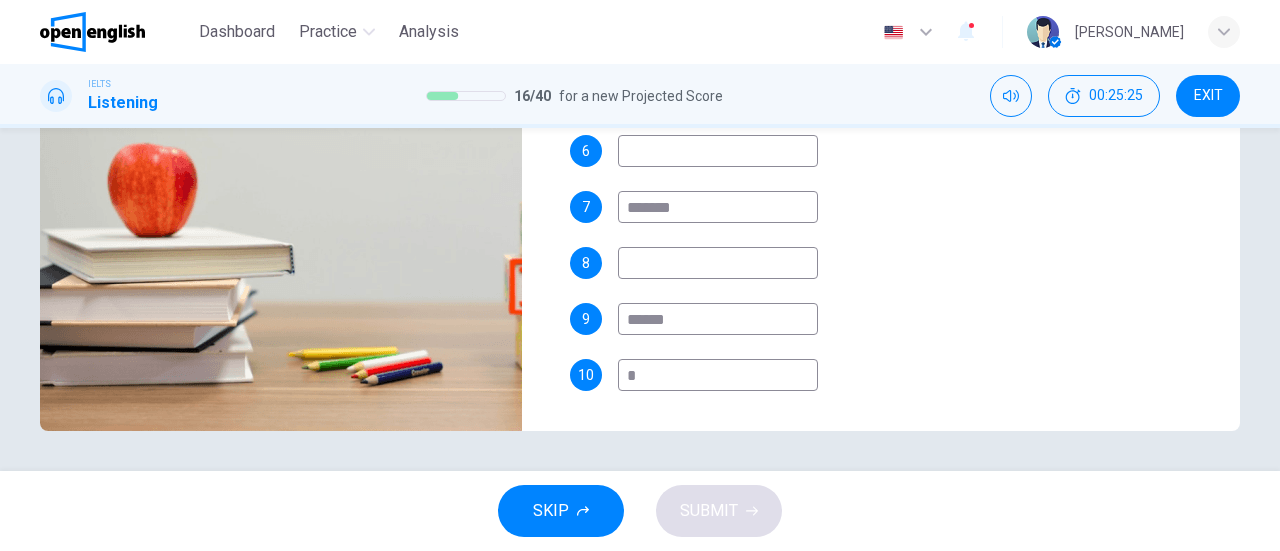 type on "**" 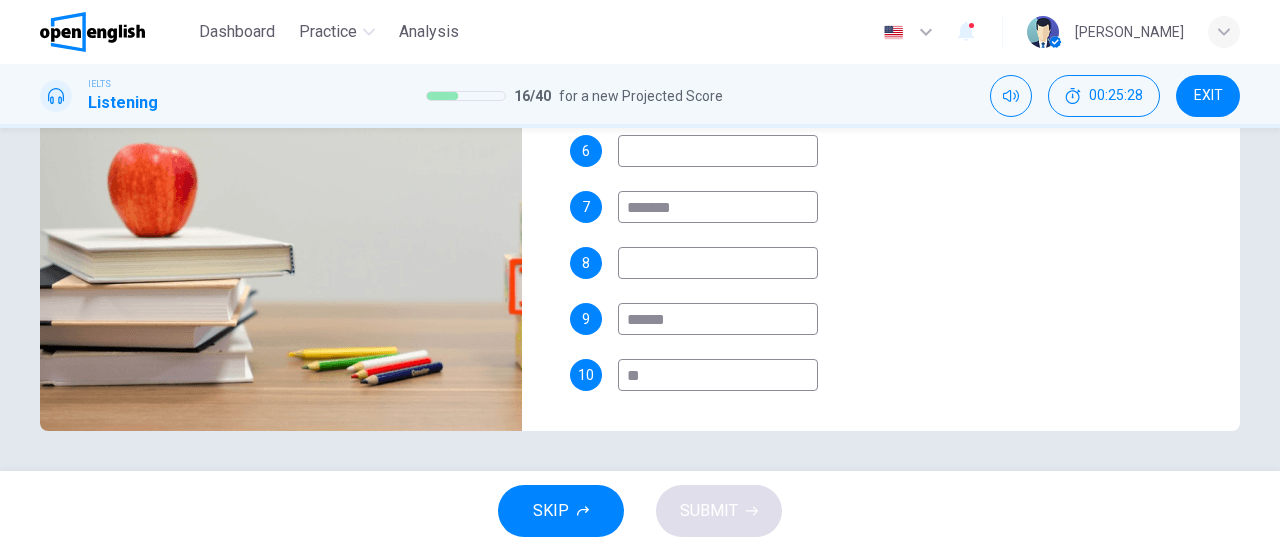 type on "**" 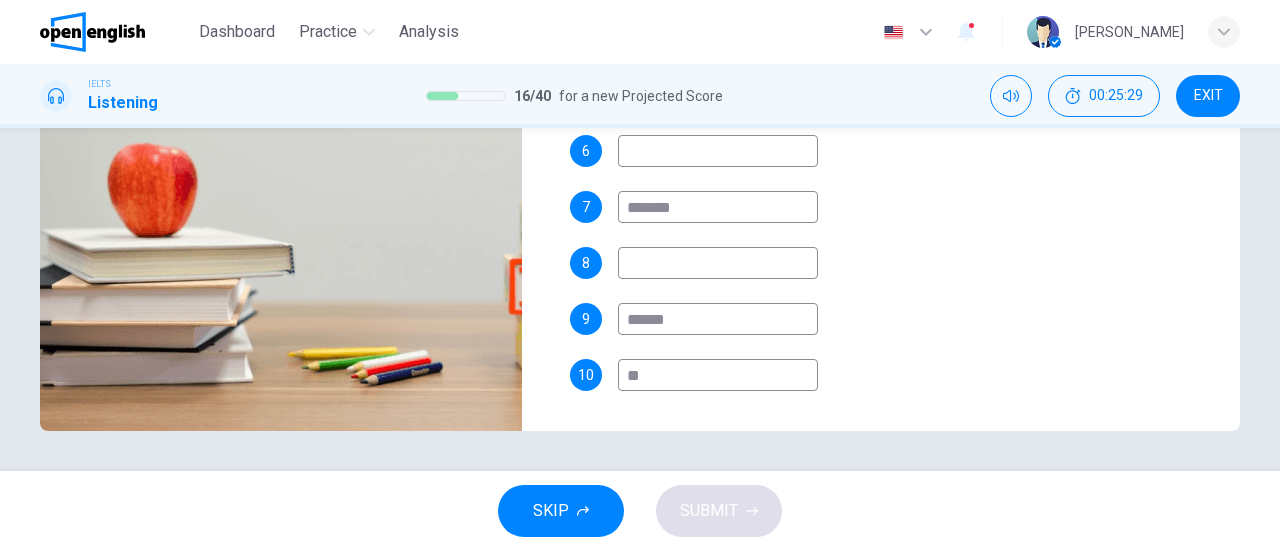 click at bounding box center [718, 263] 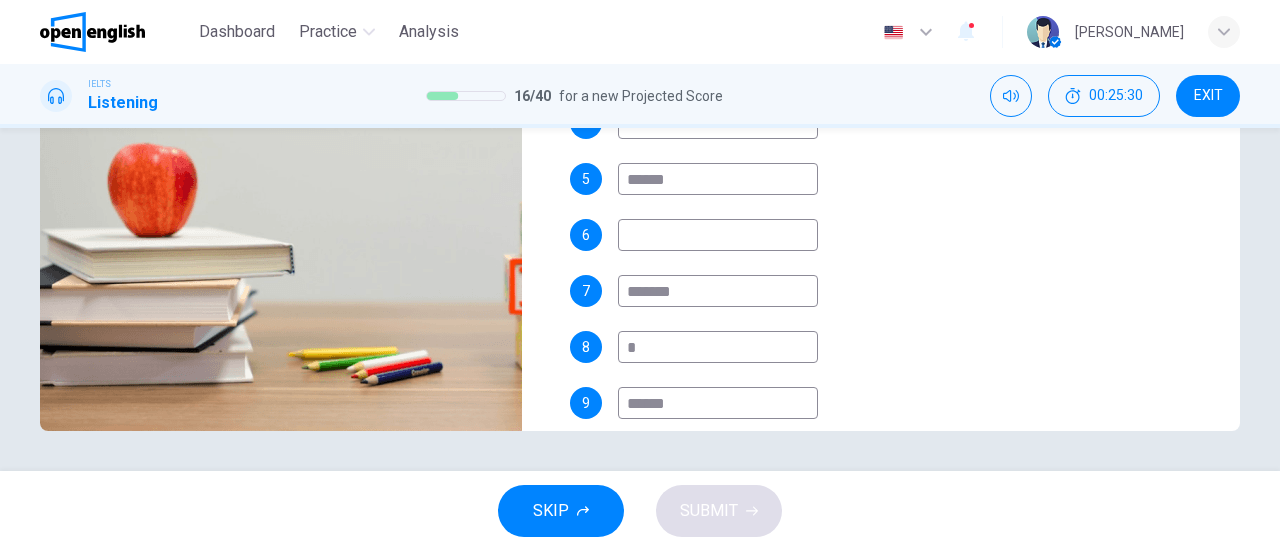scroll, scrollTop: 494, scrollLeft: 0, axis: vertical 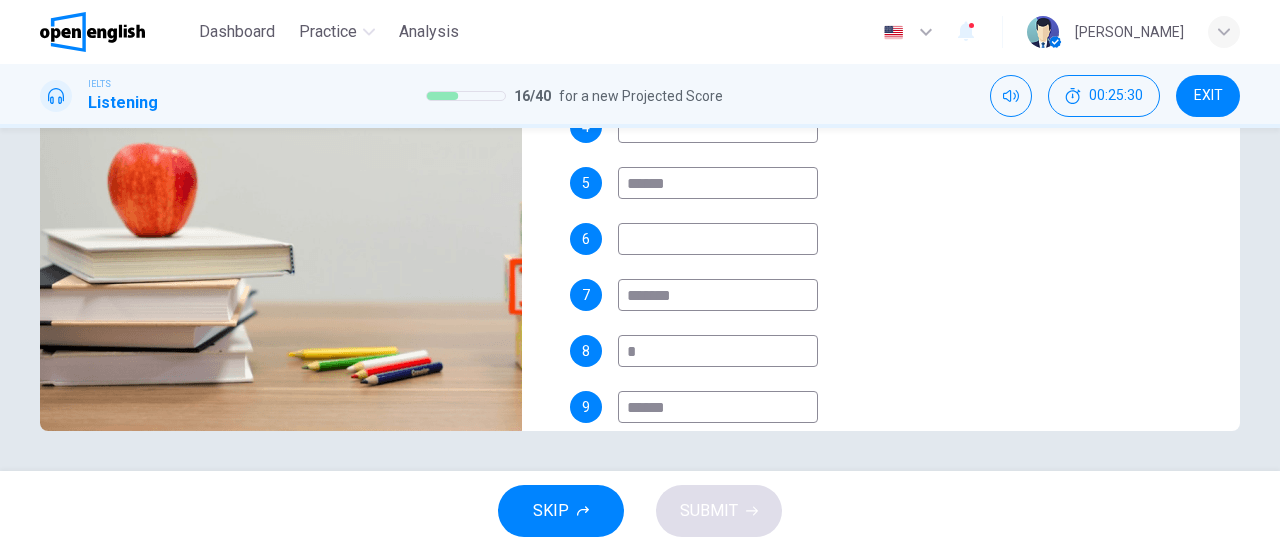 type on "**" 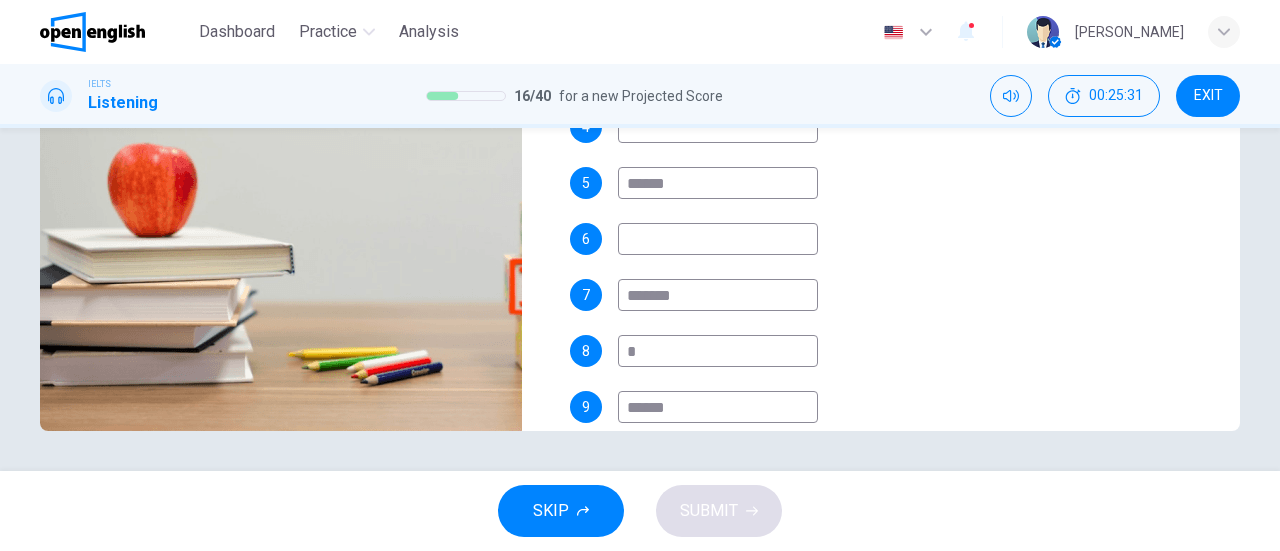 click at bounding box center (718, 239) 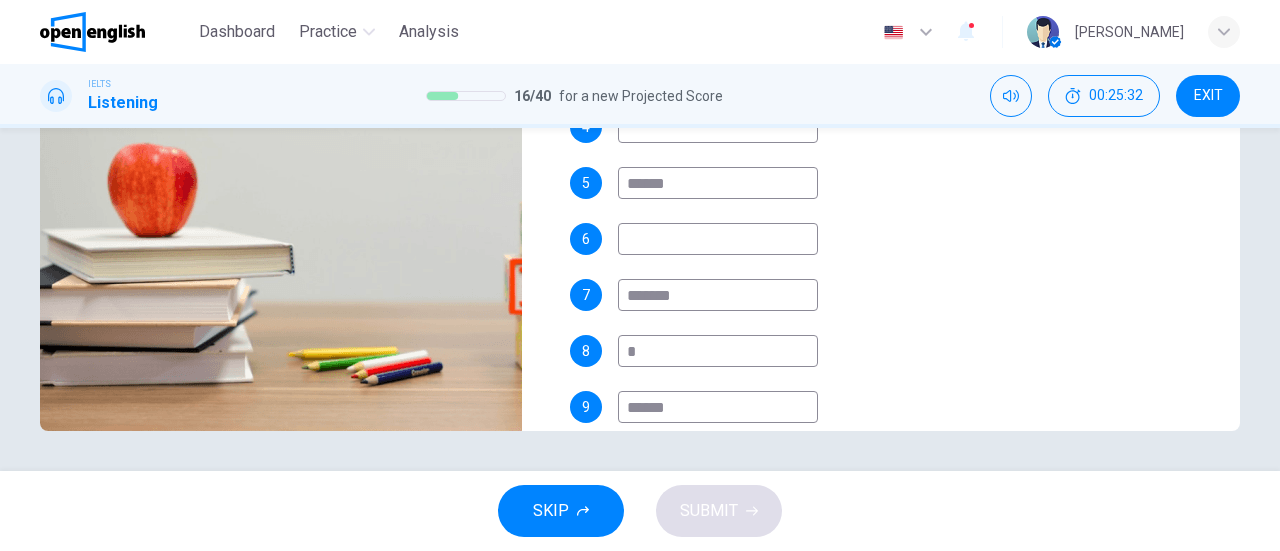 type on "*" 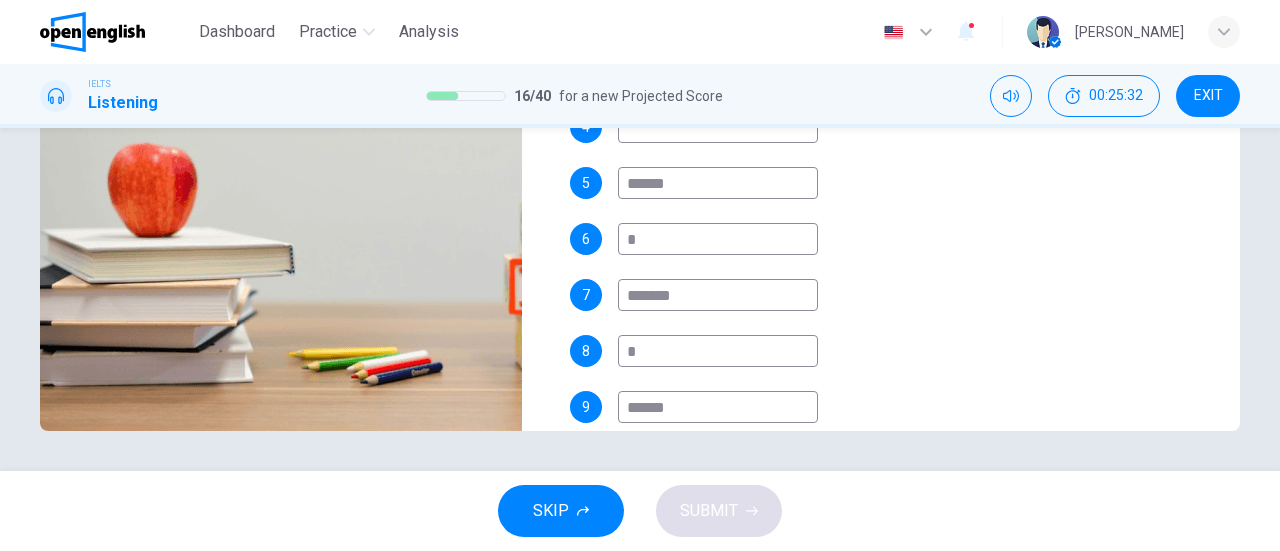 type on "**" 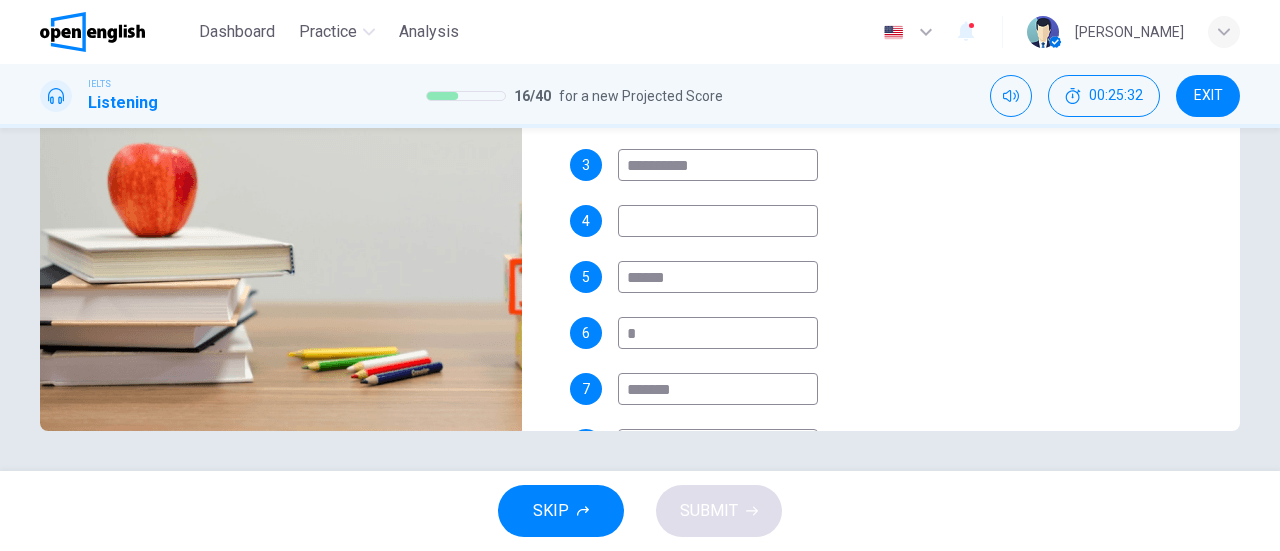 scroll, scrollTop: 396, scrollLeft: 0, axis: vertical 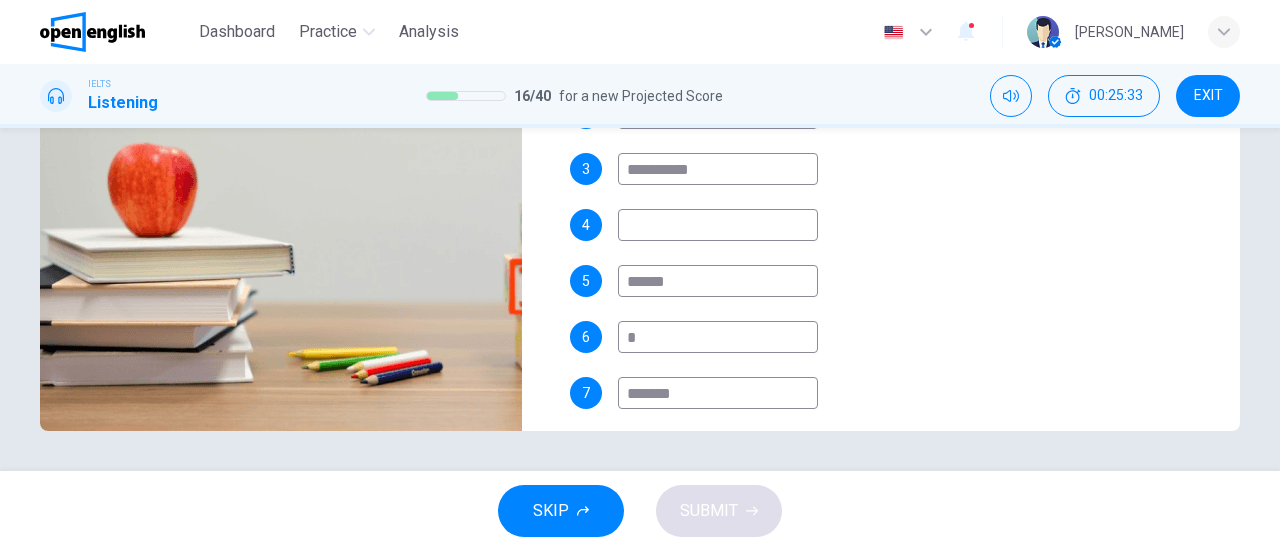 type on "*" 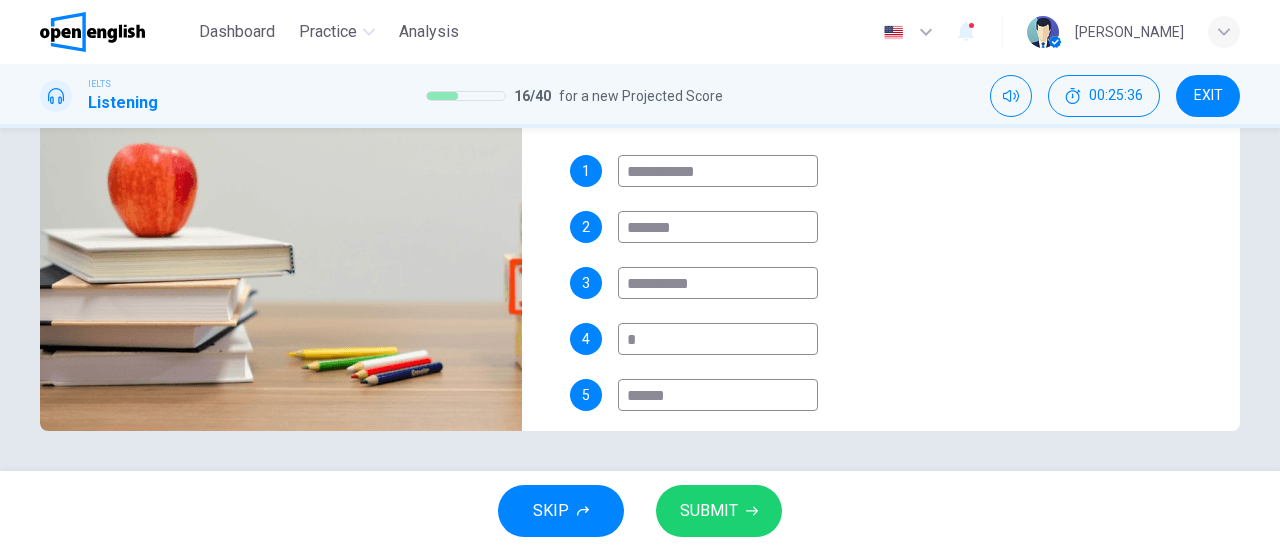 scroll, scrollTop: 283, scrollLeft: 0, axis: vertical 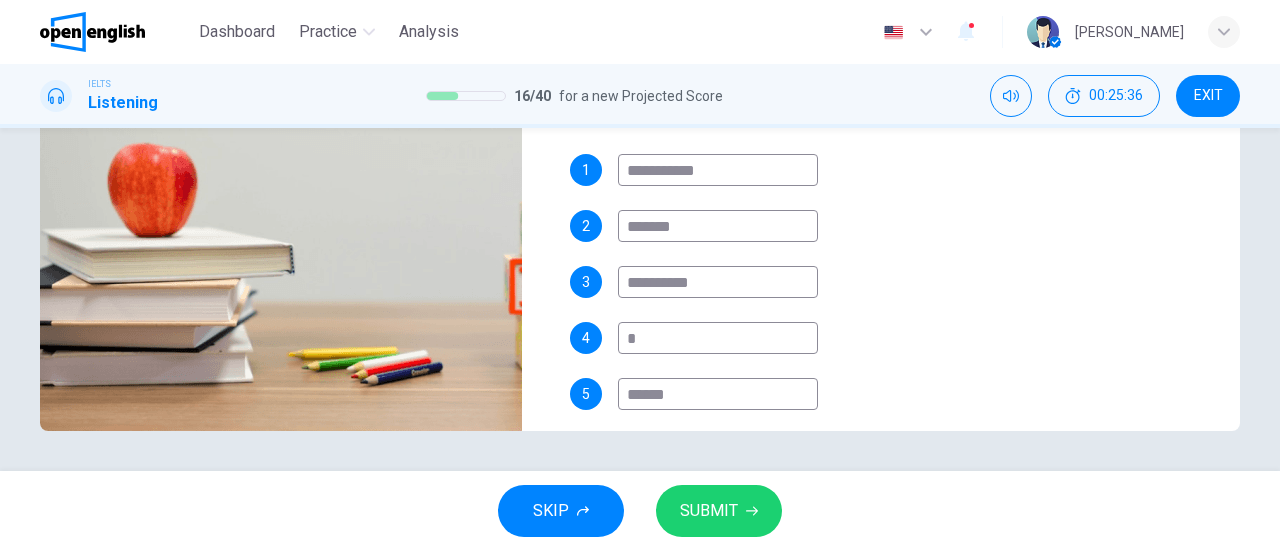 type on "***" 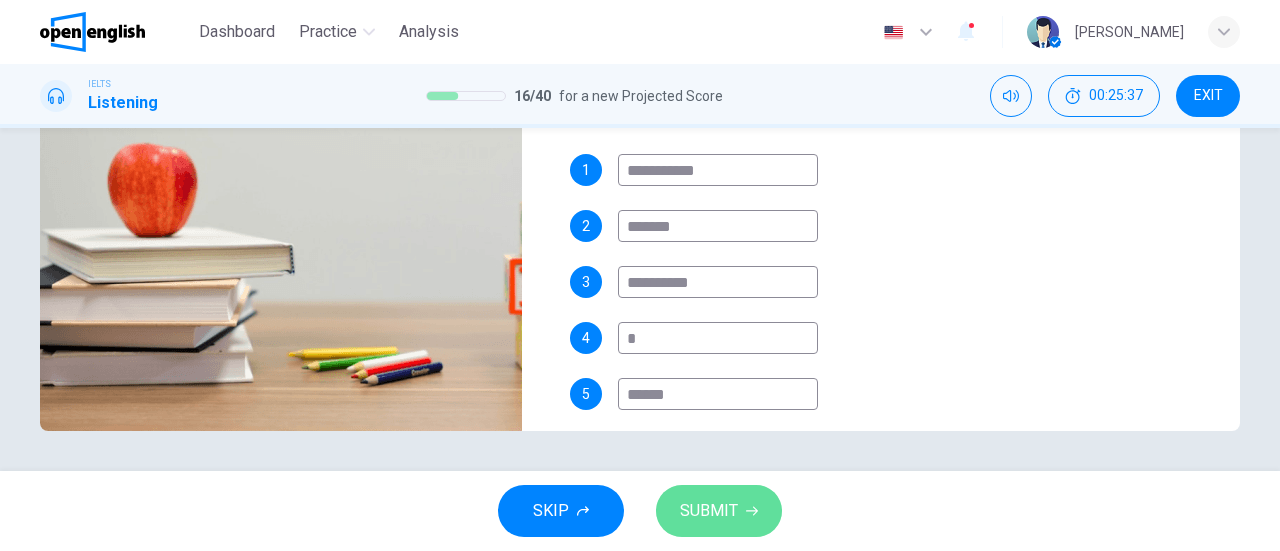 click on "SUBMIT" at bounding box center (709, 511) 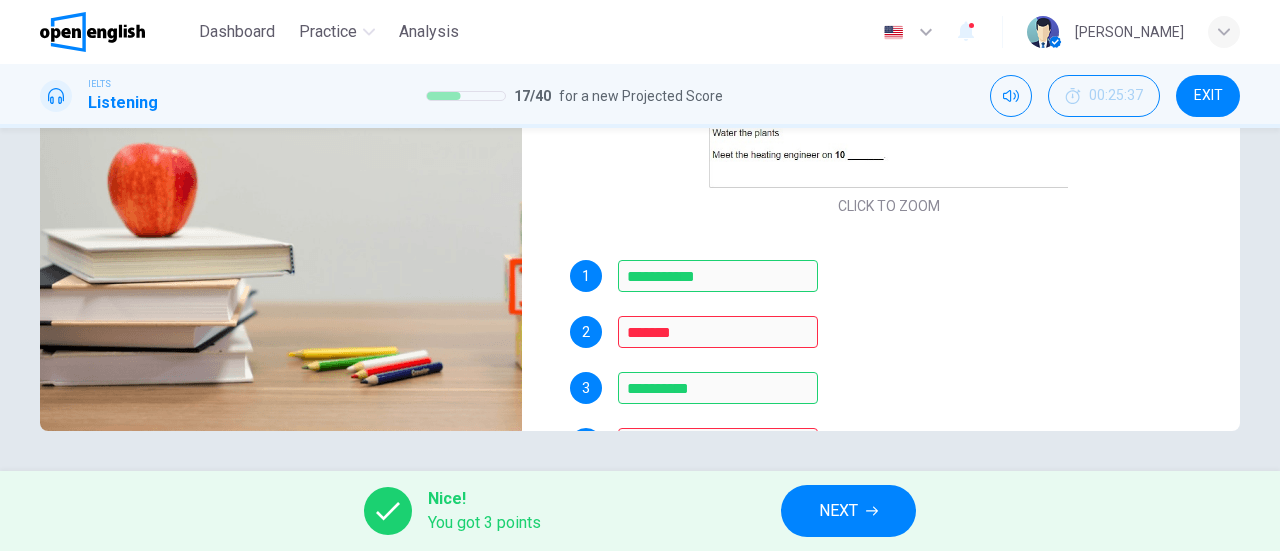 scroll, scrollTop: 0, scrollLeft: 0, axis: both 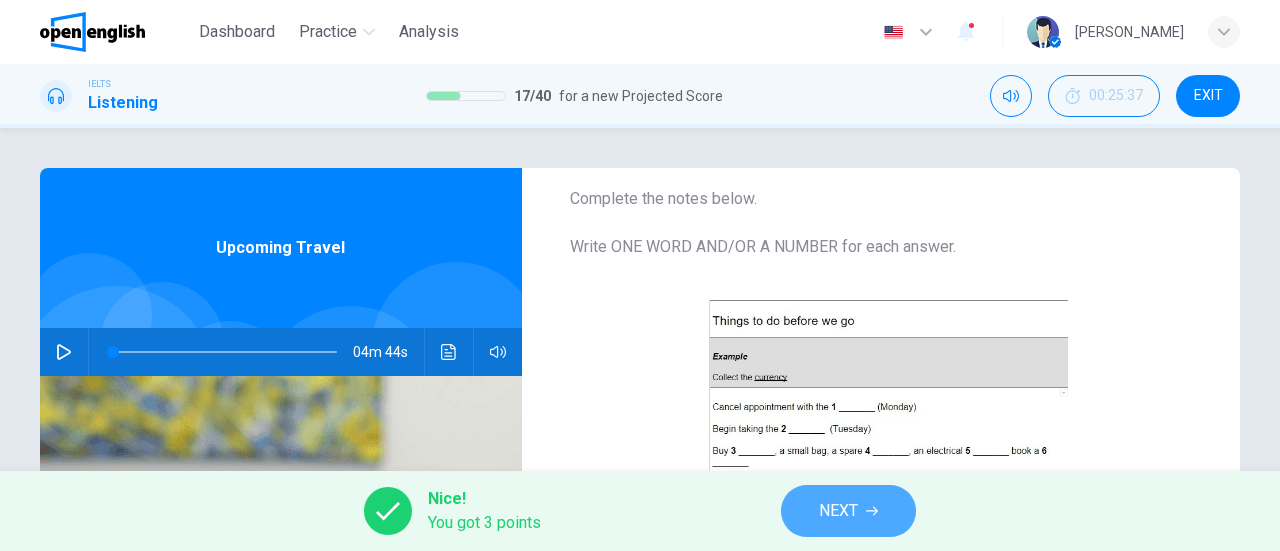 click on "NEXT" at bounding box center (838, 511) 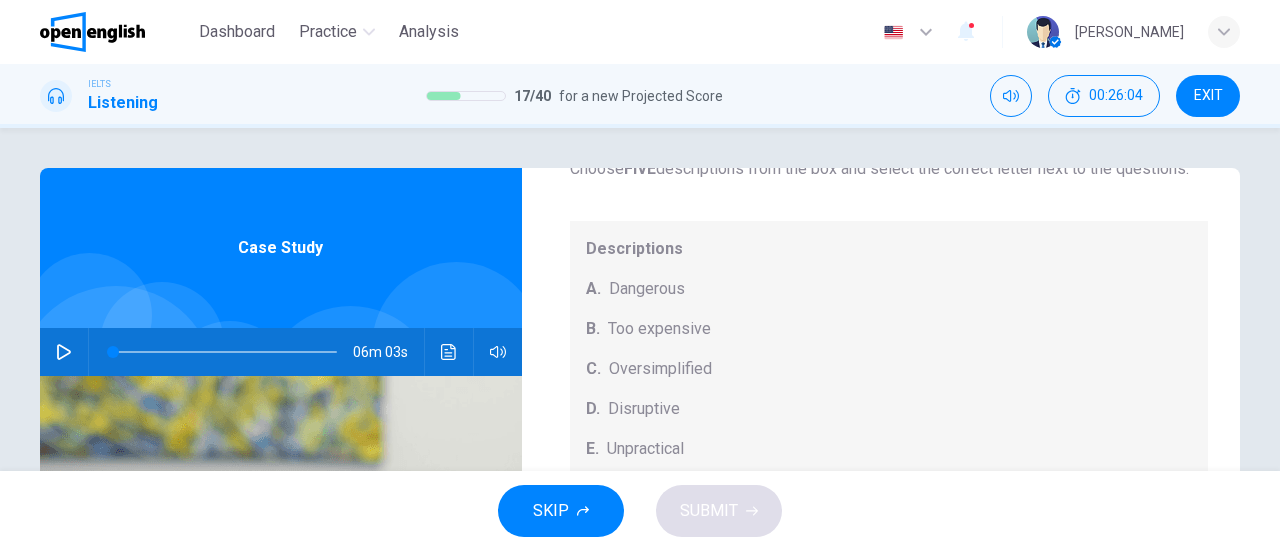 scroll, scrollTop: 160, scrollLeft: 0, axis: vertical 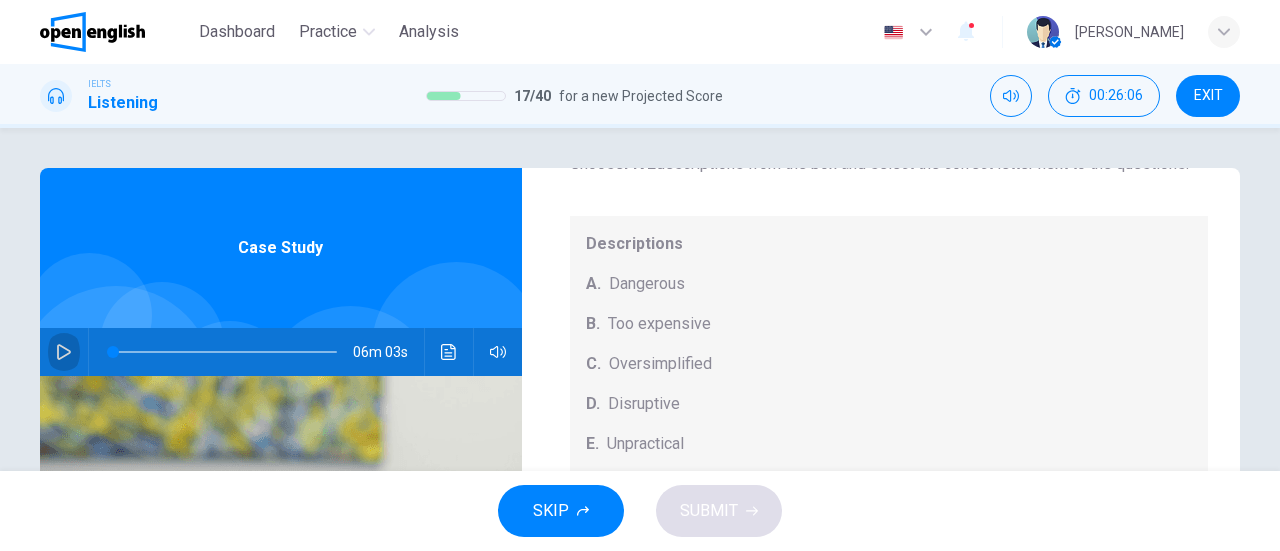 click at bounding box center (64, 352) 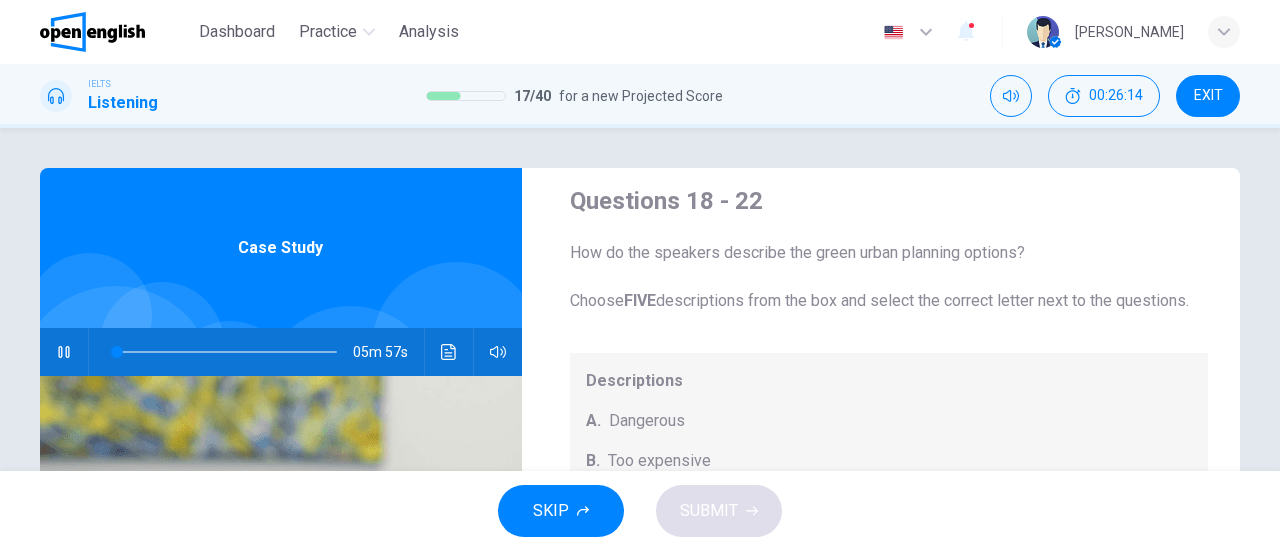 scroll, scrollTop: 7, scrollLeft: 0, axis: vertical 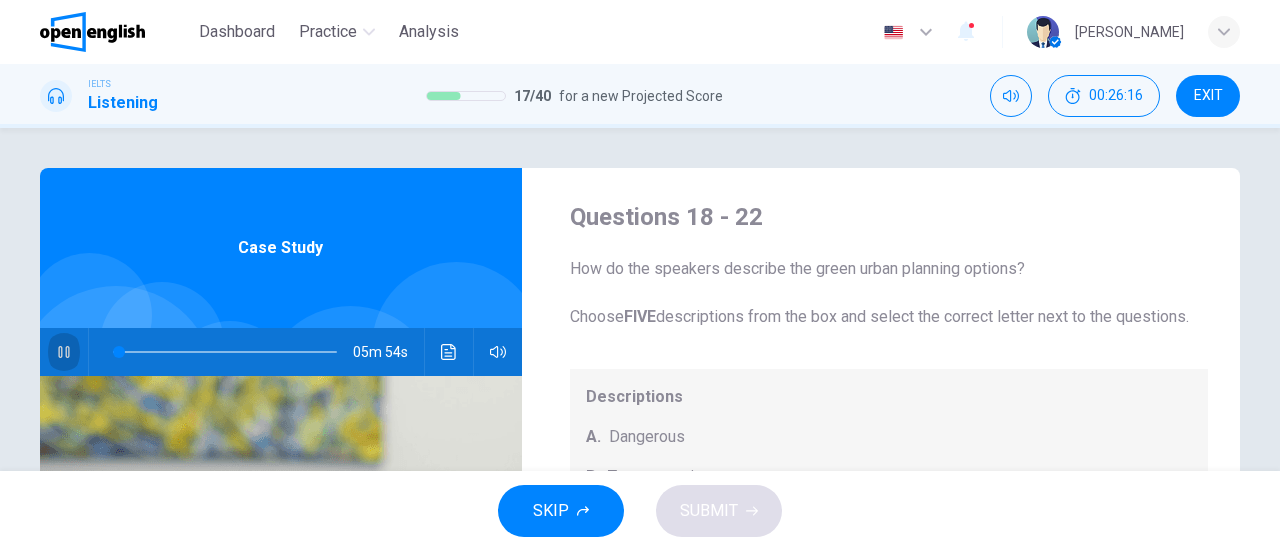 click 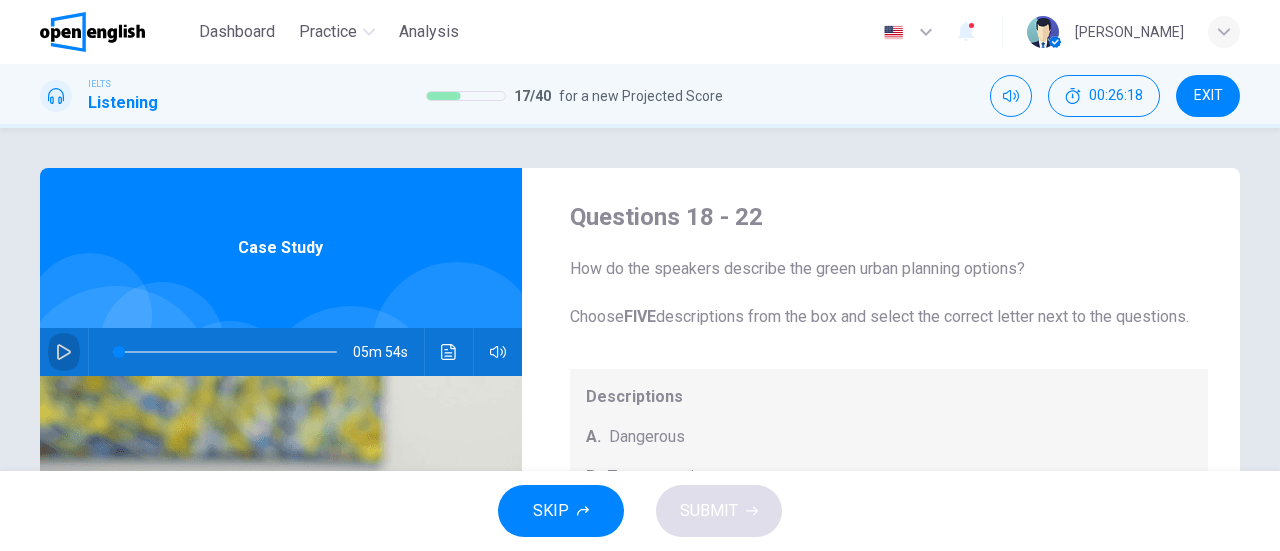 click 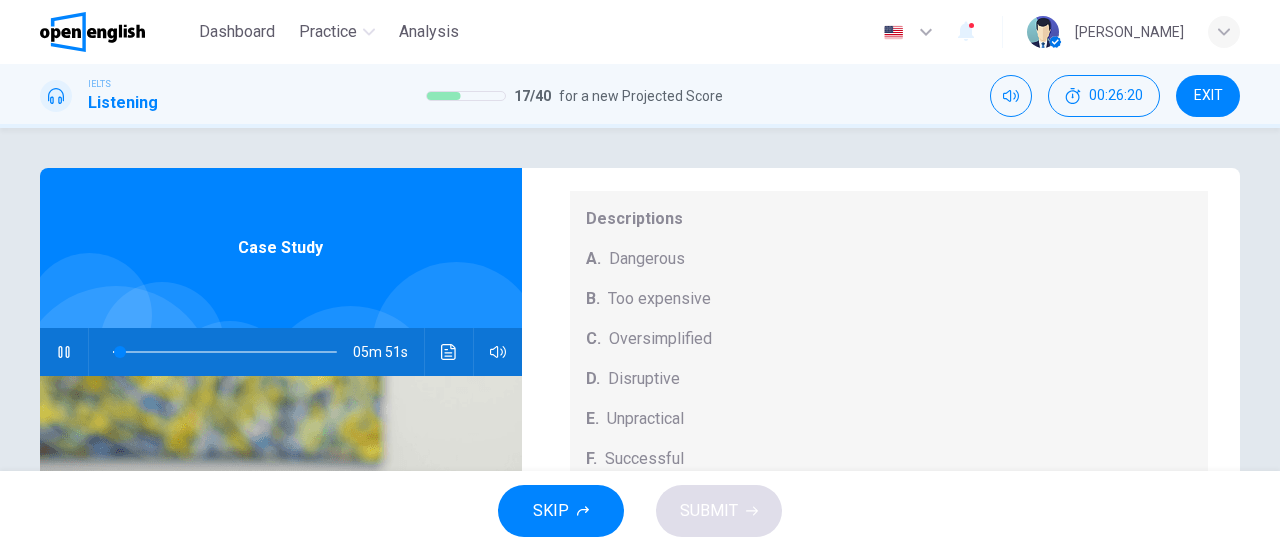 scroll, scrollTop: 208, scrollLeft: 0, axis: vertical 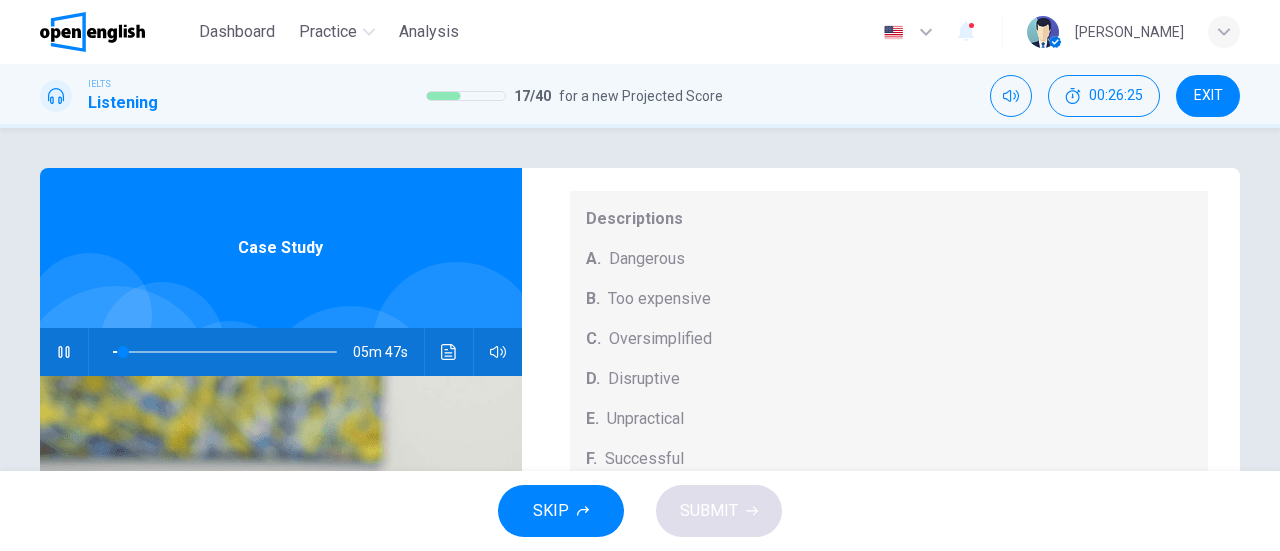 click 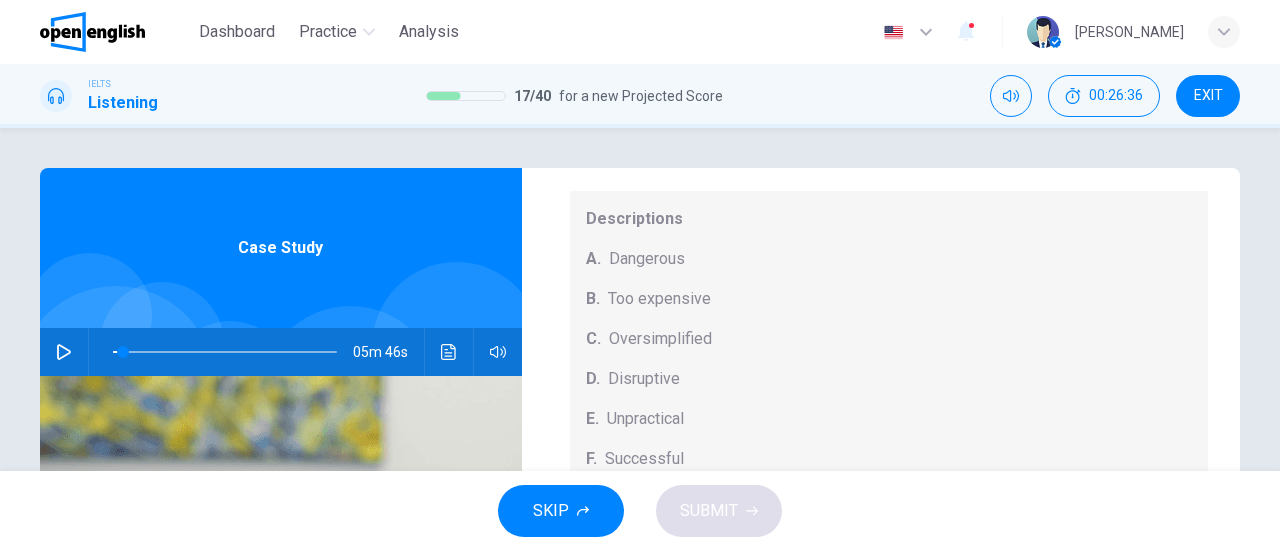 click on "Dashboard Practice Analysis English ** ​ [PERSON_NAME]" at bounding box center [640, 32] 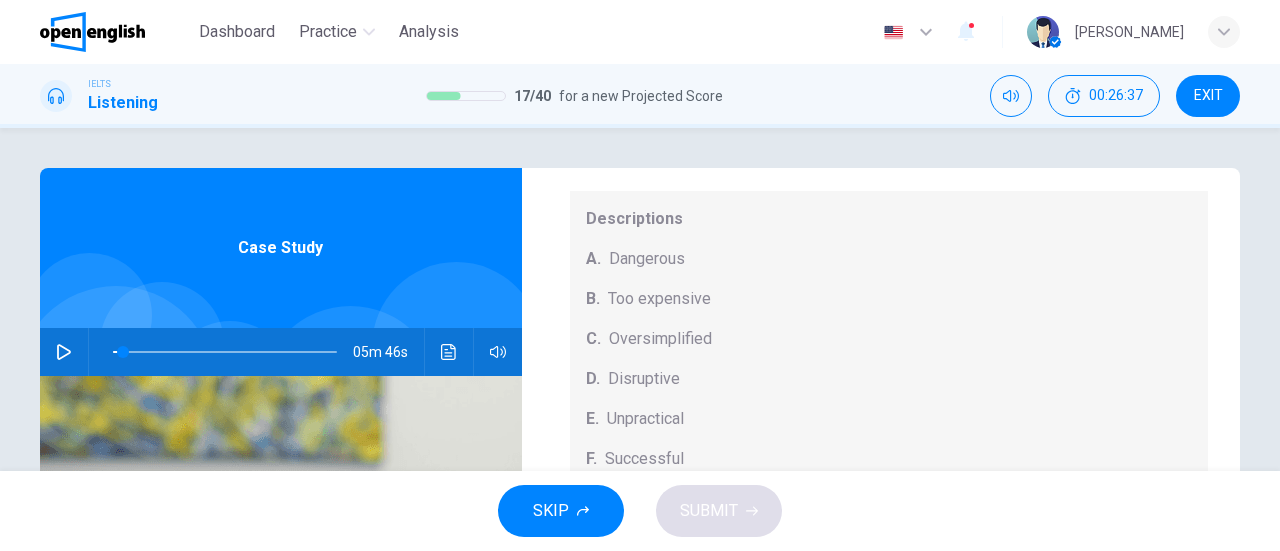 click on "EXIT" at bounding box center (1208, 96) 